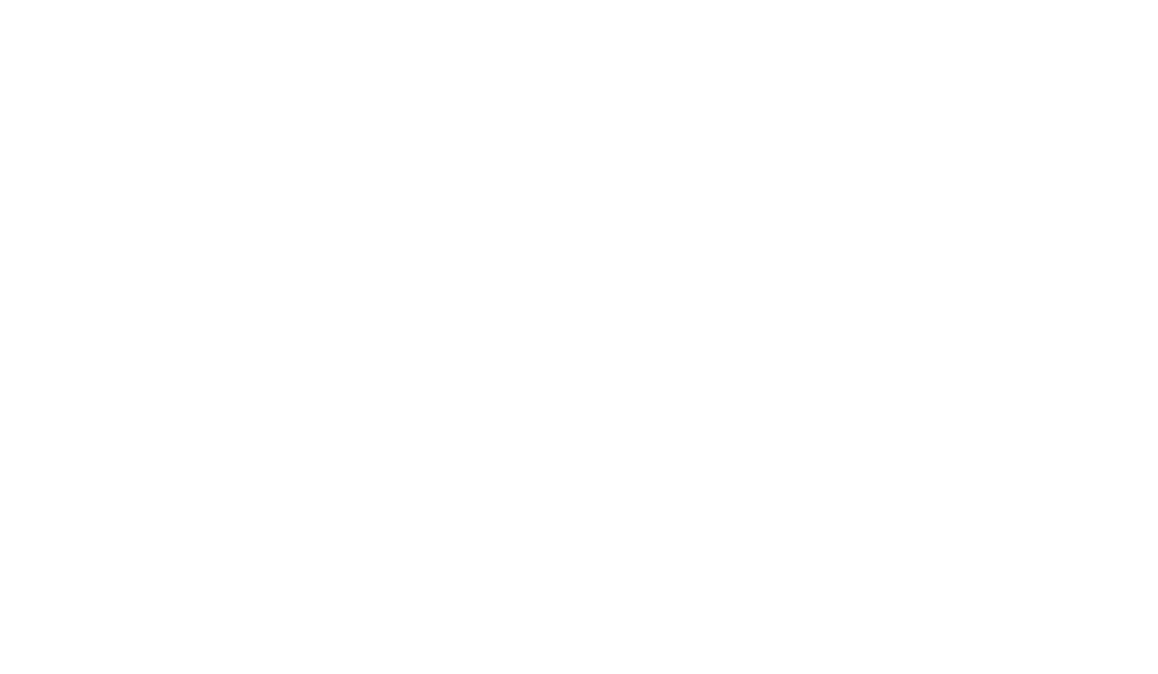 scroll, scrollTop: 0, scrollLeft: 0, axis: both 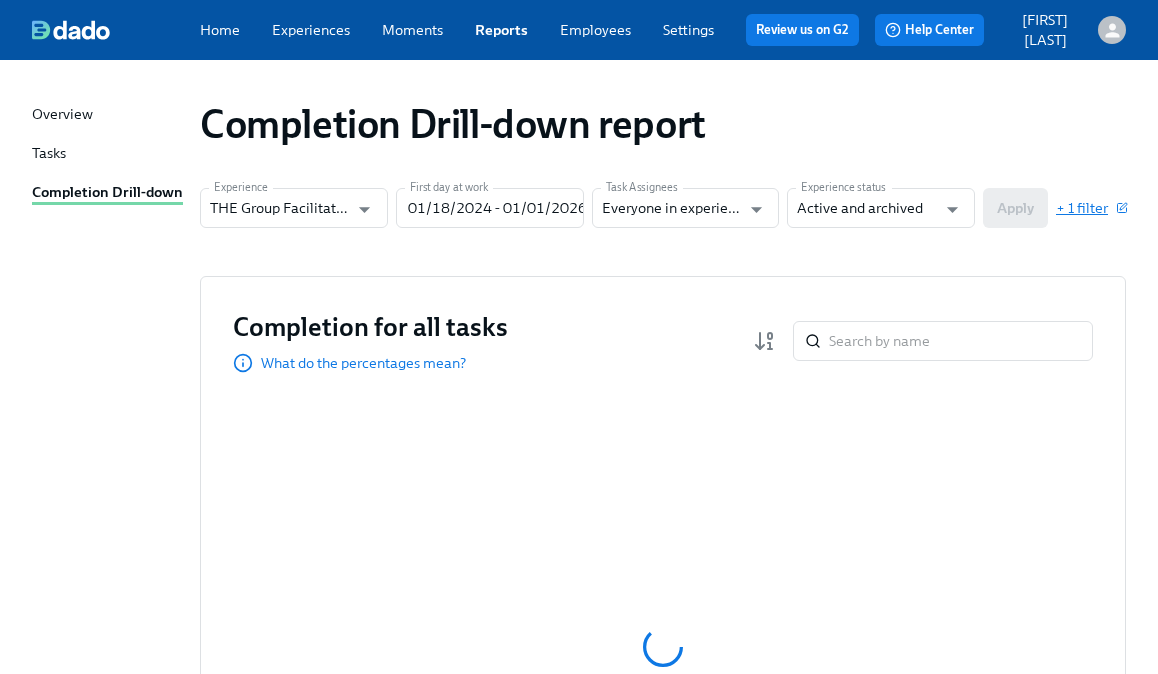 click on "+ 1 filter" at bounding box center (1091, 208) 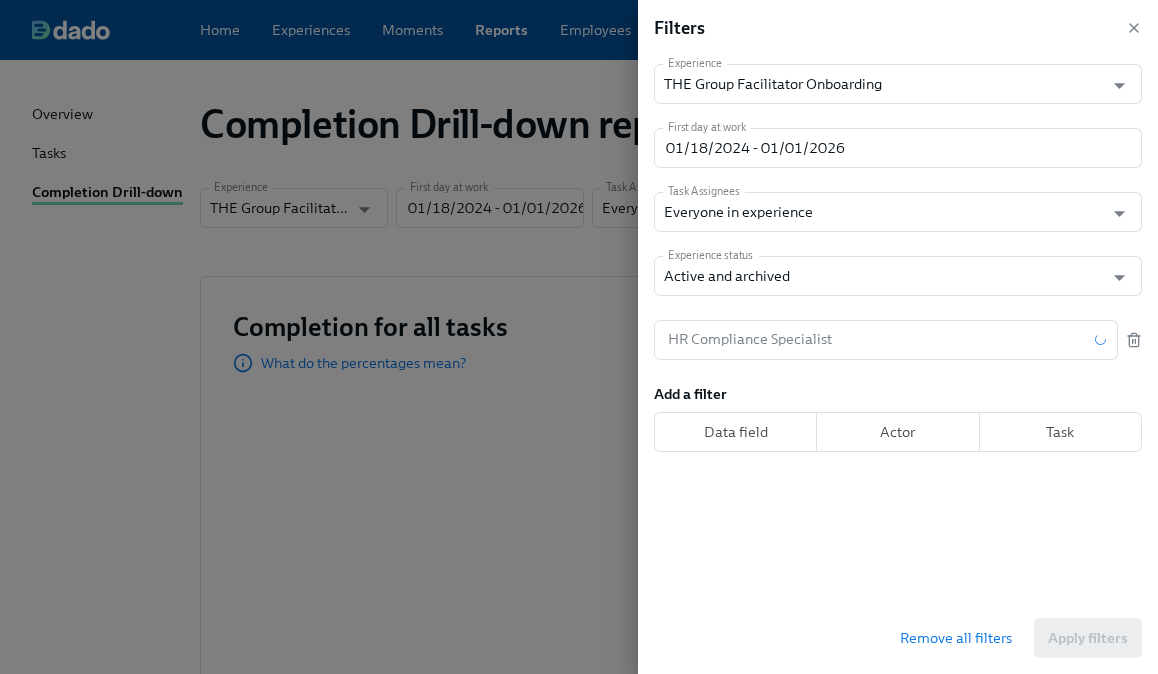 click 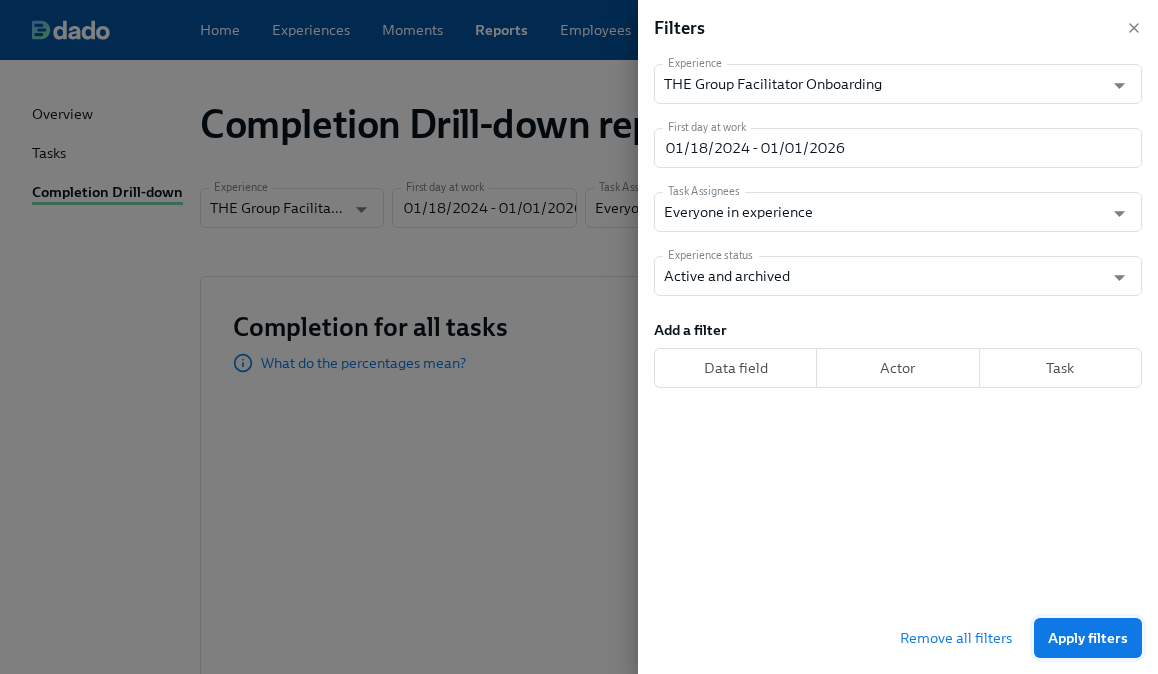click on "Apply filters" at bounding box center (1088, 638) 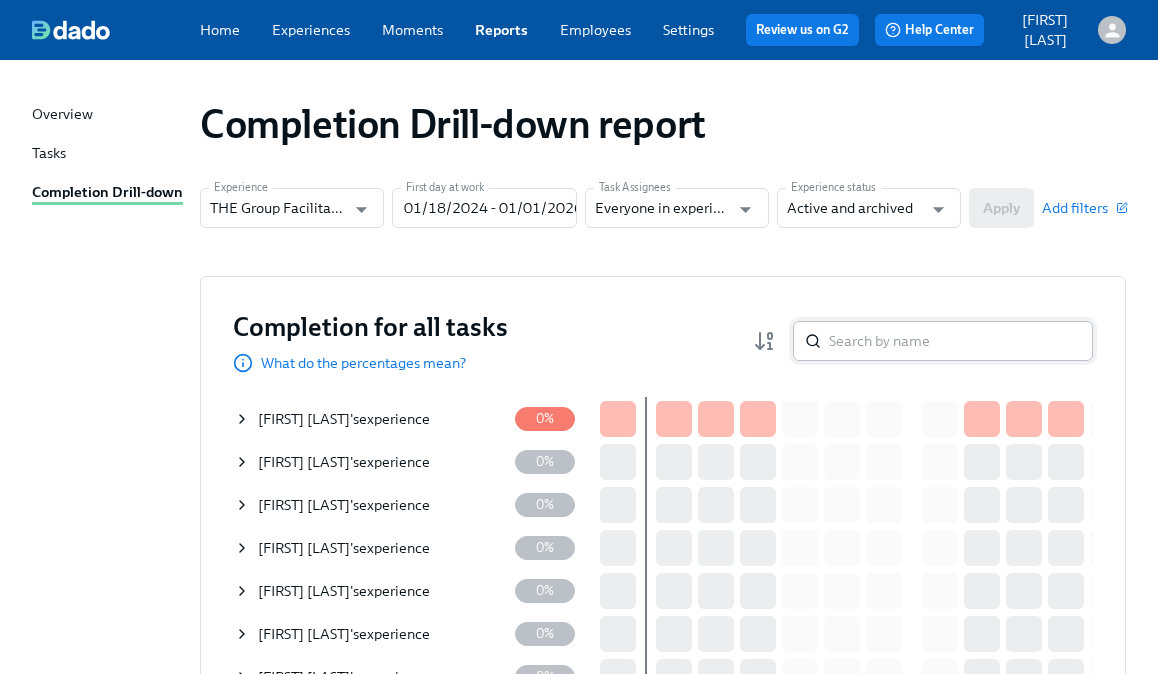 click at bounding box center (961, 341) 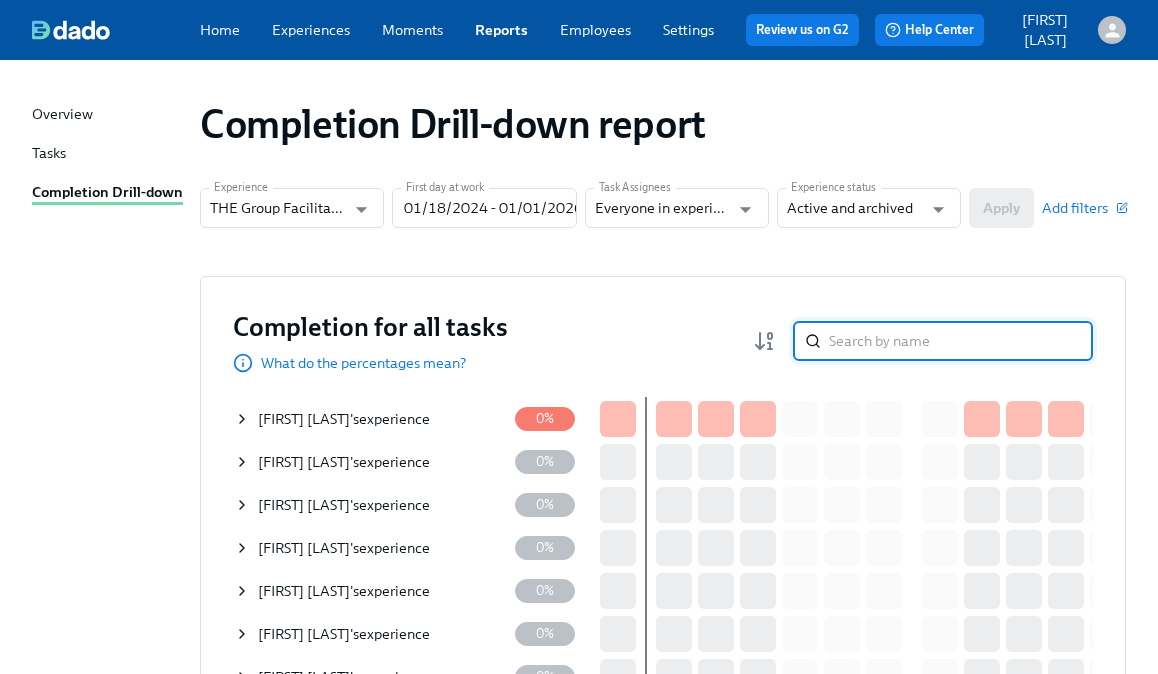 paste on "[FIRST] [LAST]" 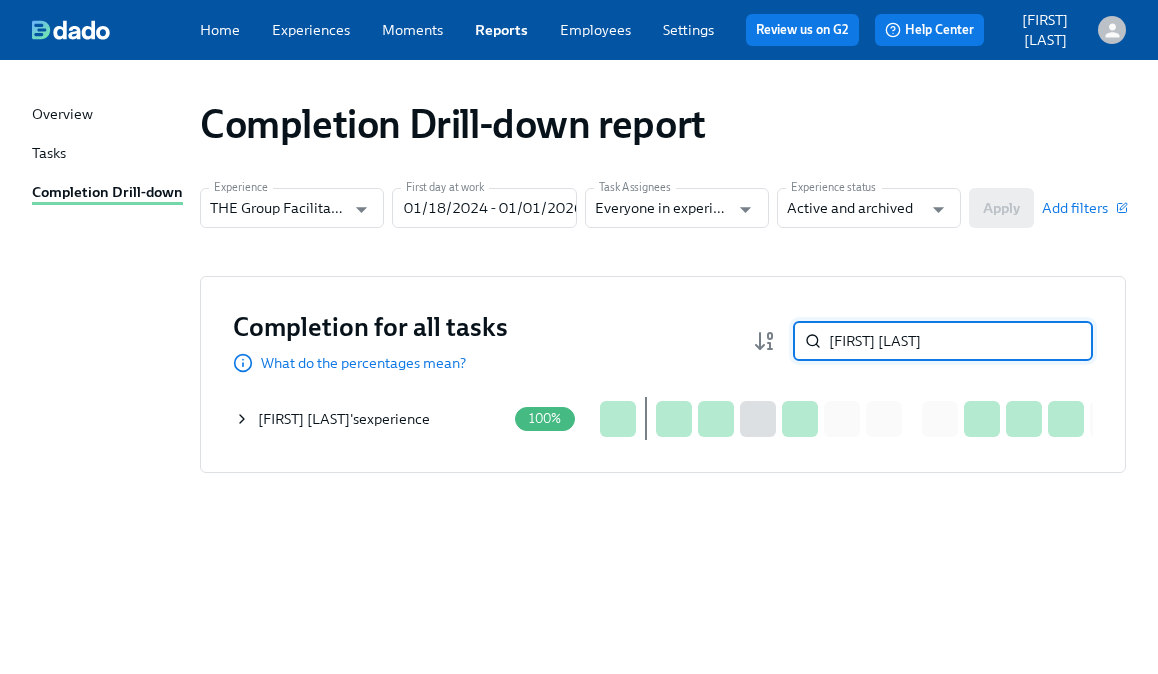 type on "[FIRST] [LAST]" 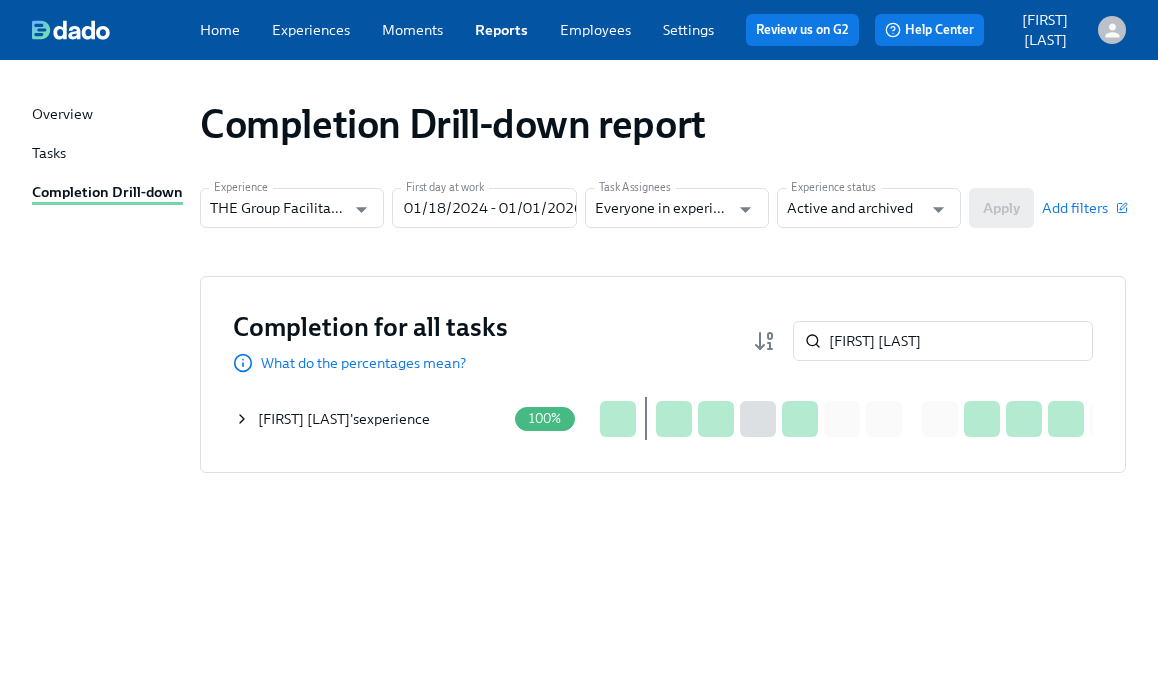 click 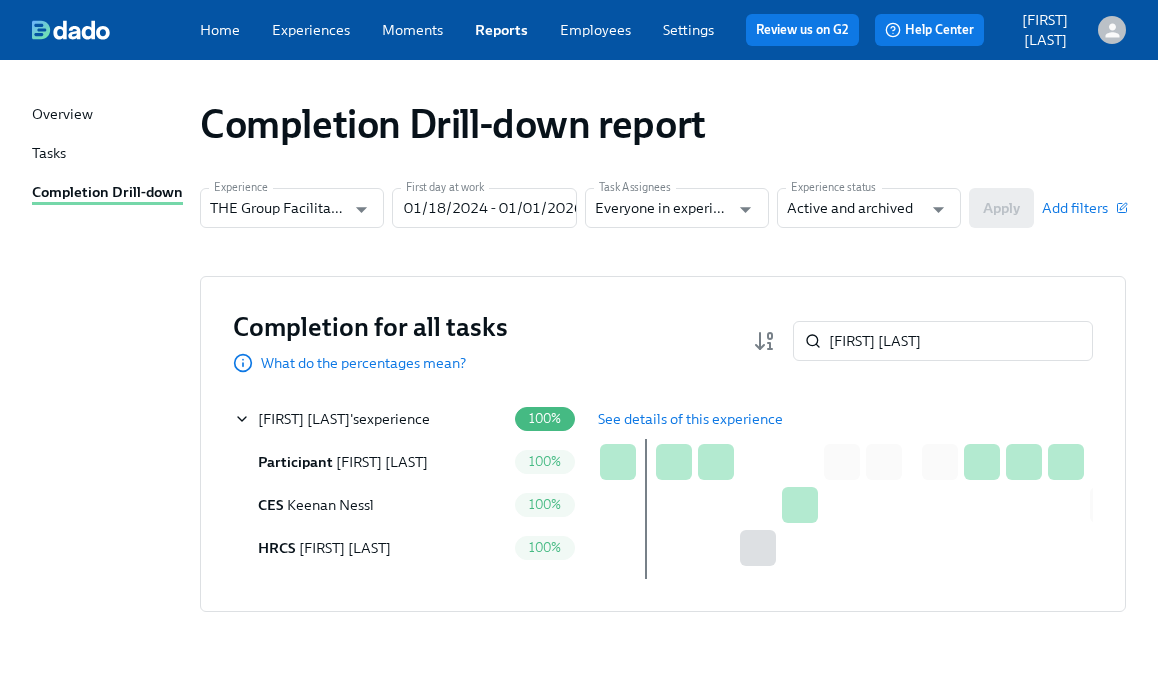 click on "See details of this experience" at bounding box center [690, 419] 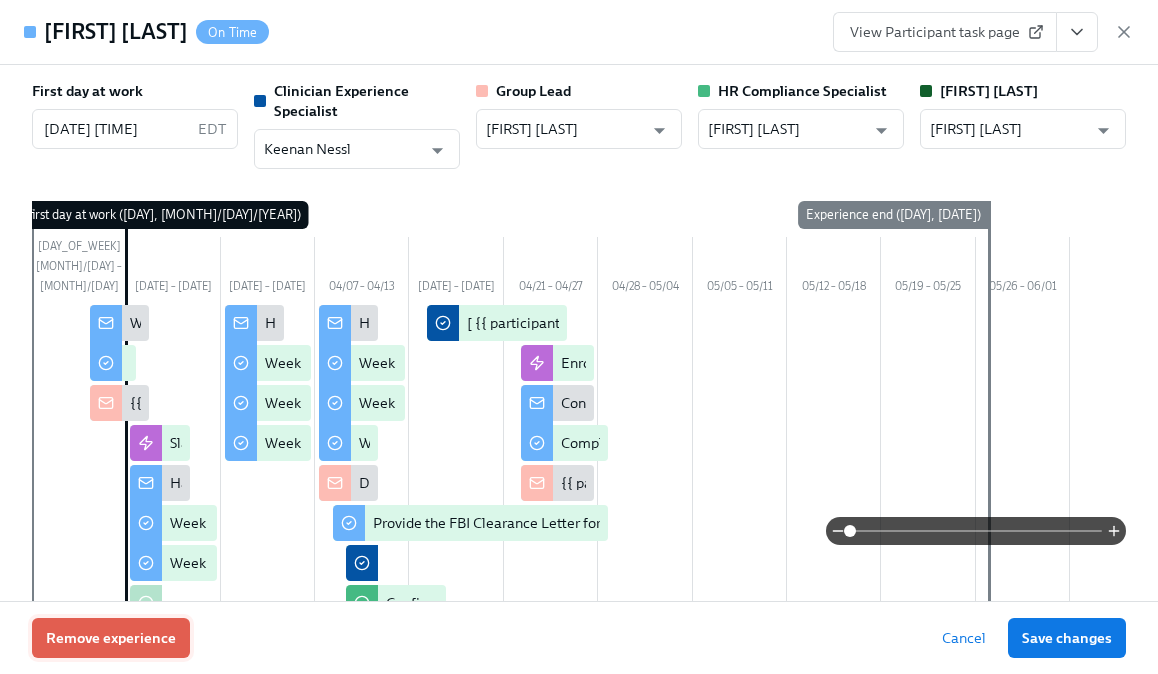 click on "Remove experience" at bounding box center [111, 638] 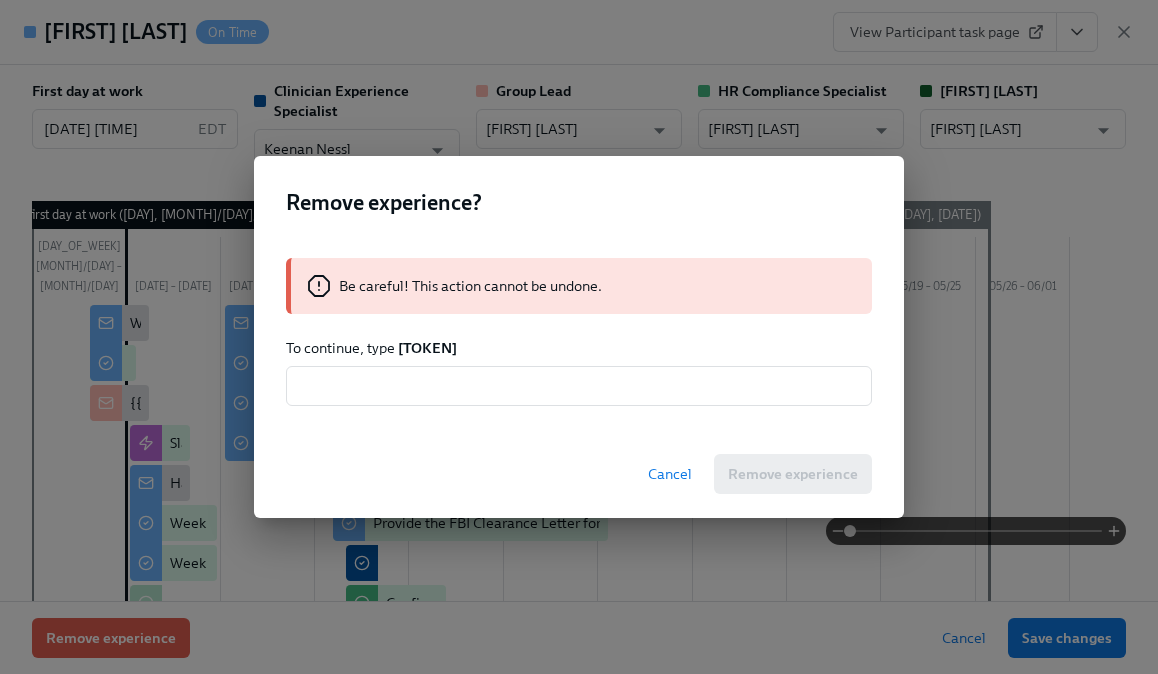 drag, startPoint x: 501, startPoint y: 349, endPoint x: 399, endPoint y: 346, distance: 102.044106 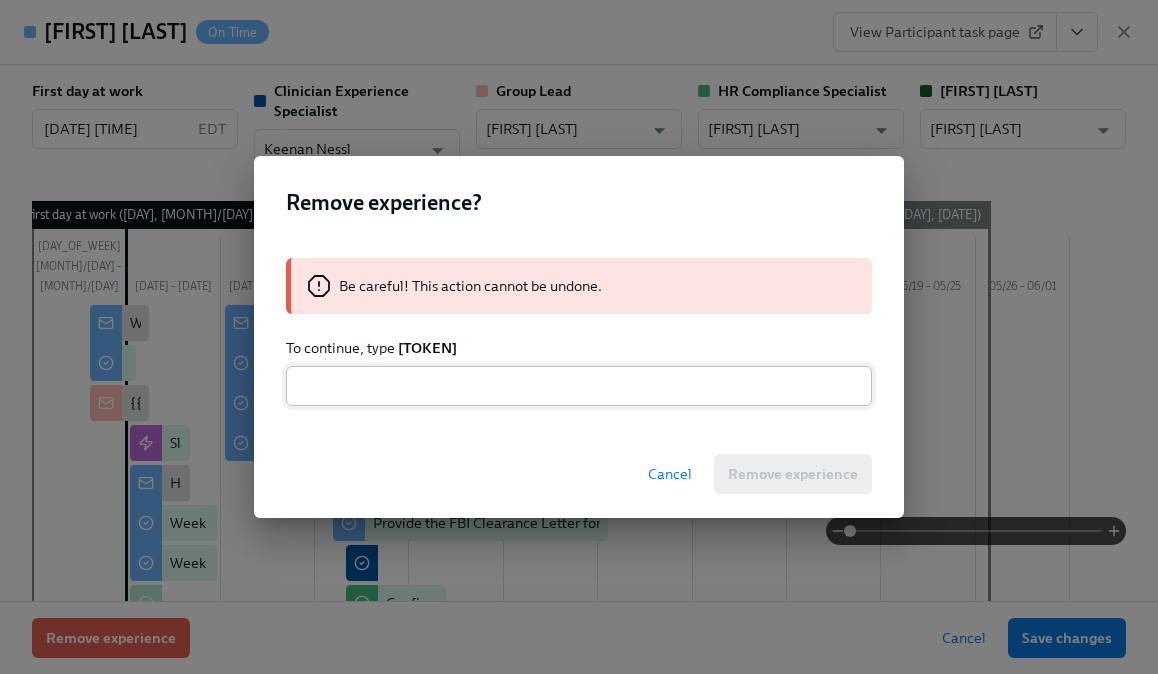 click at bounding box center [579, 386] 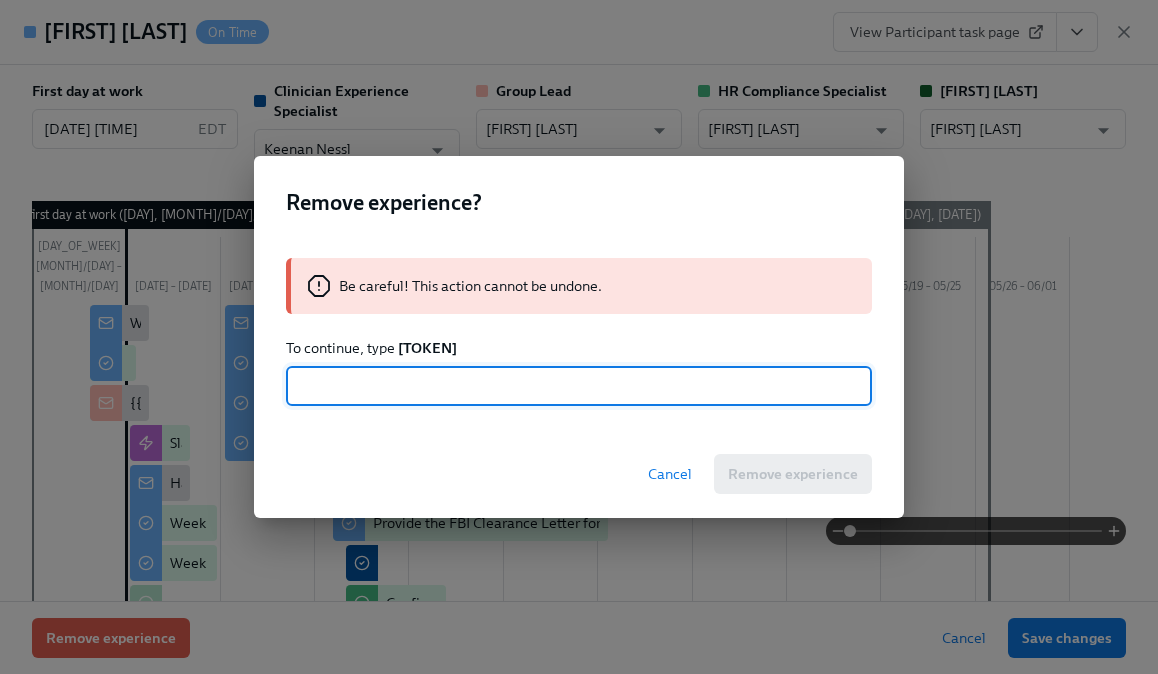 paste on "[TOKEN]" 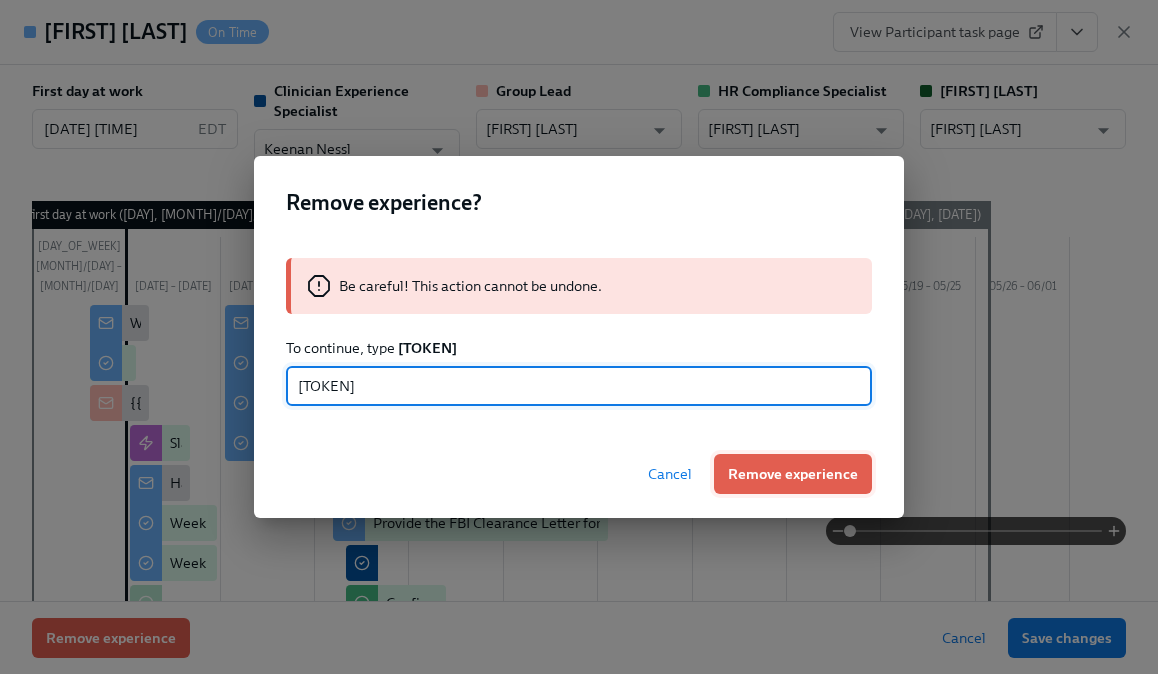 type on "[TOKEN]" 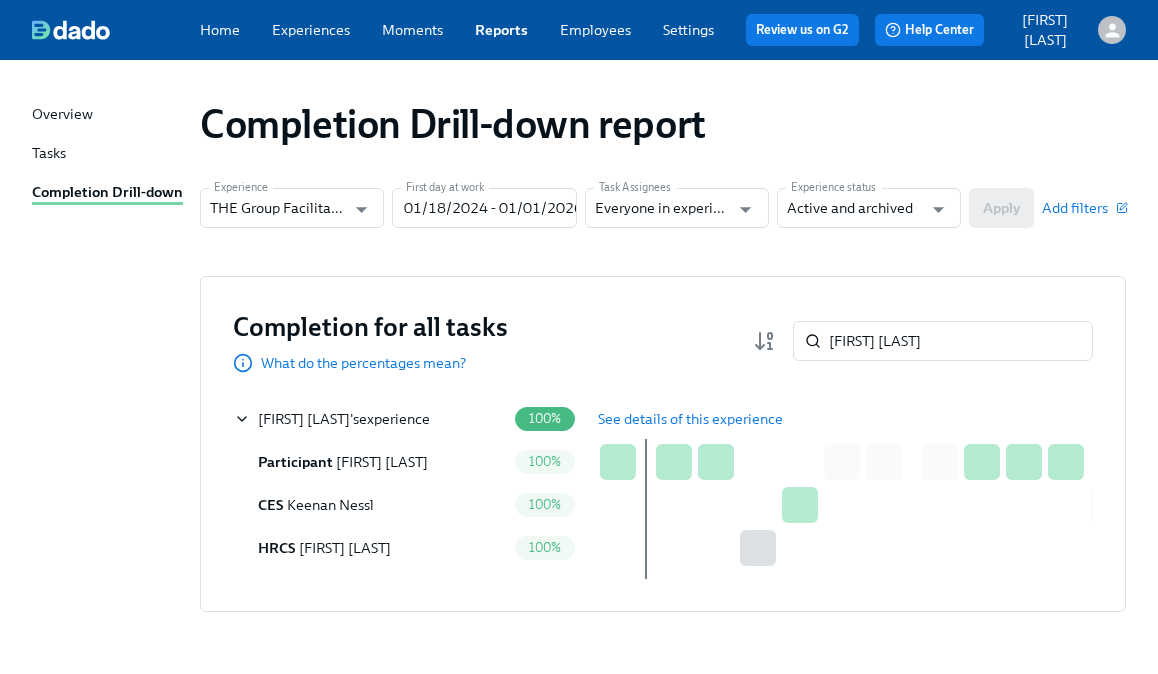 click on "Completion for all tasks What do the percentages mean? [FIRST] [LAST] ​" at bounding box center [663, 341] 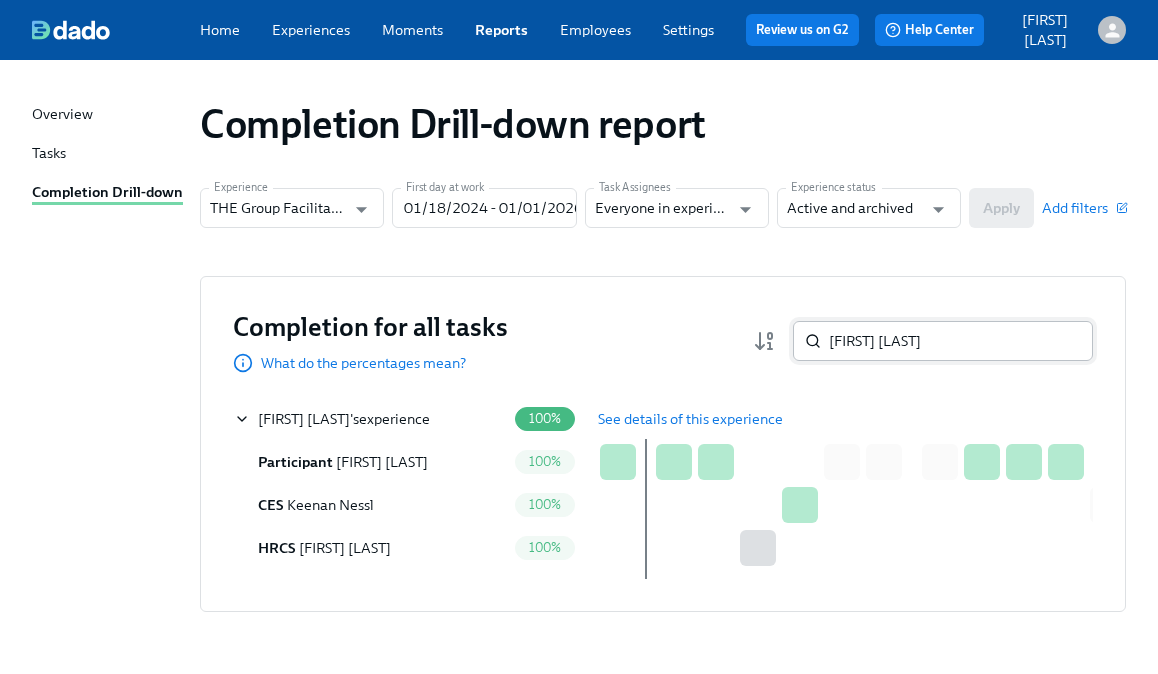 click on "[FIRST] [LAST]" at bounding box center (961, 341) 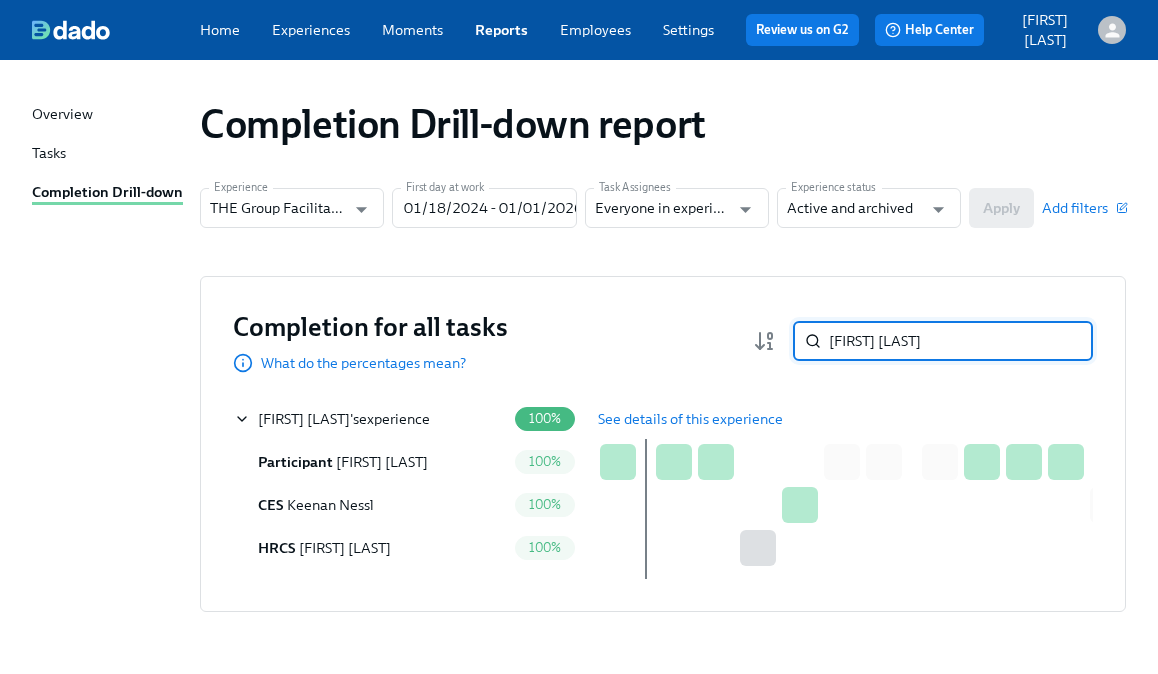 paste on "[FIRST] [LAST]" 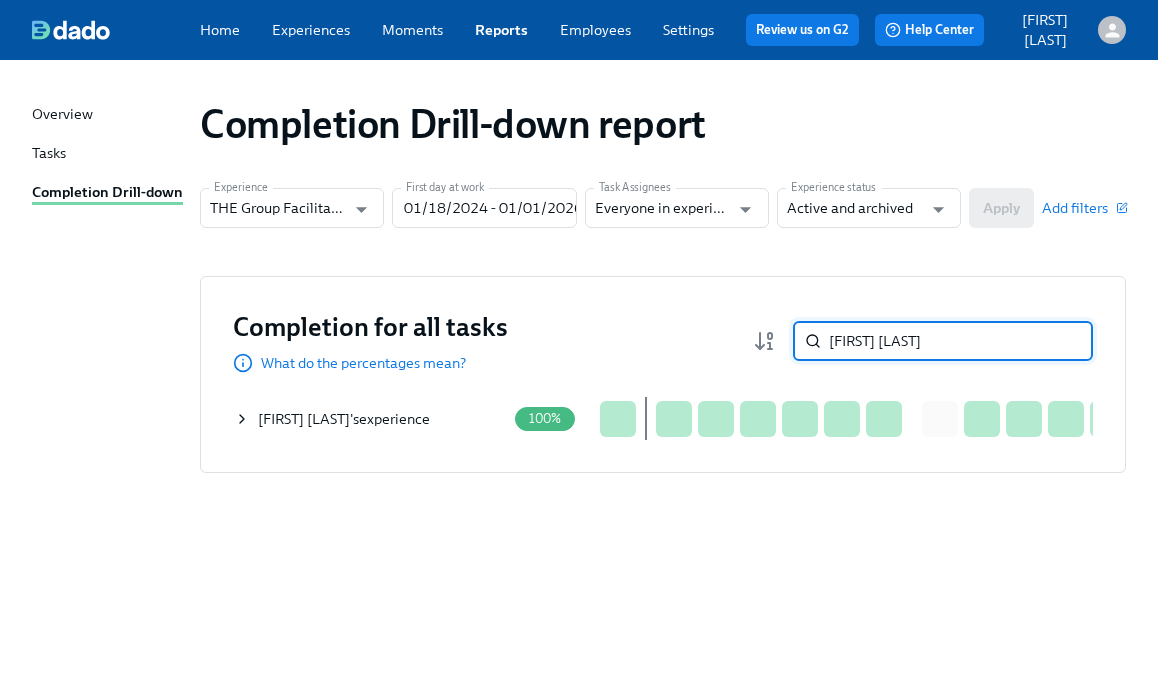 type on "[FIRST] [LAST]" 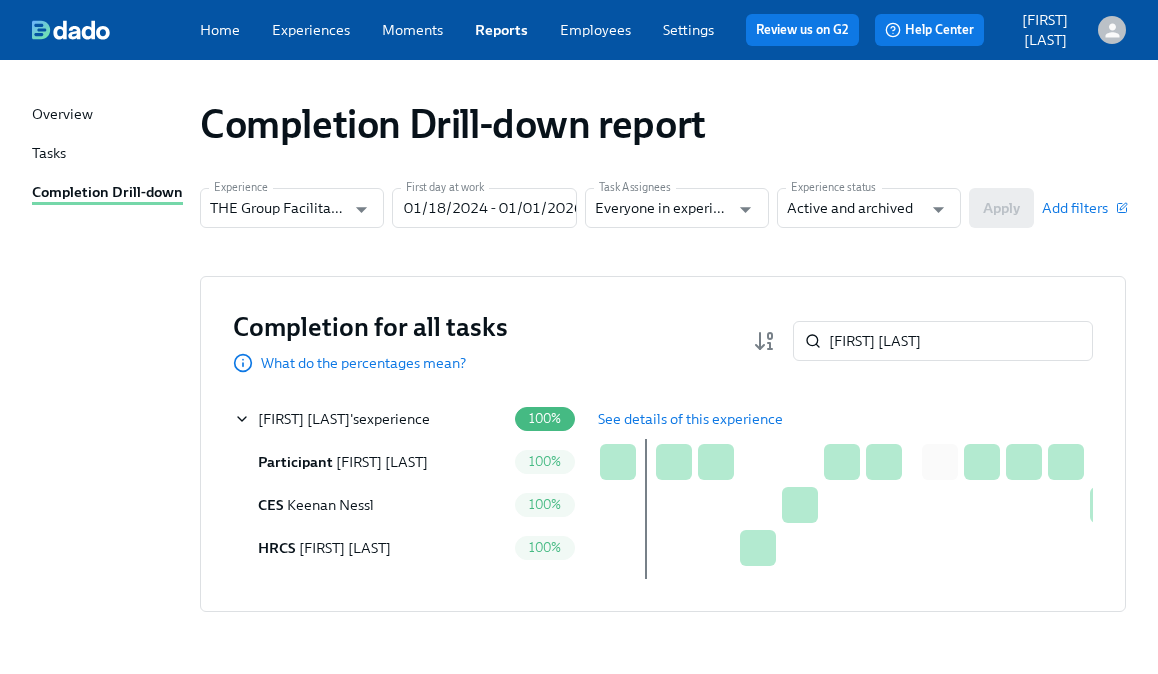 click on "See details of this experience" at bounding box center [690, 419] 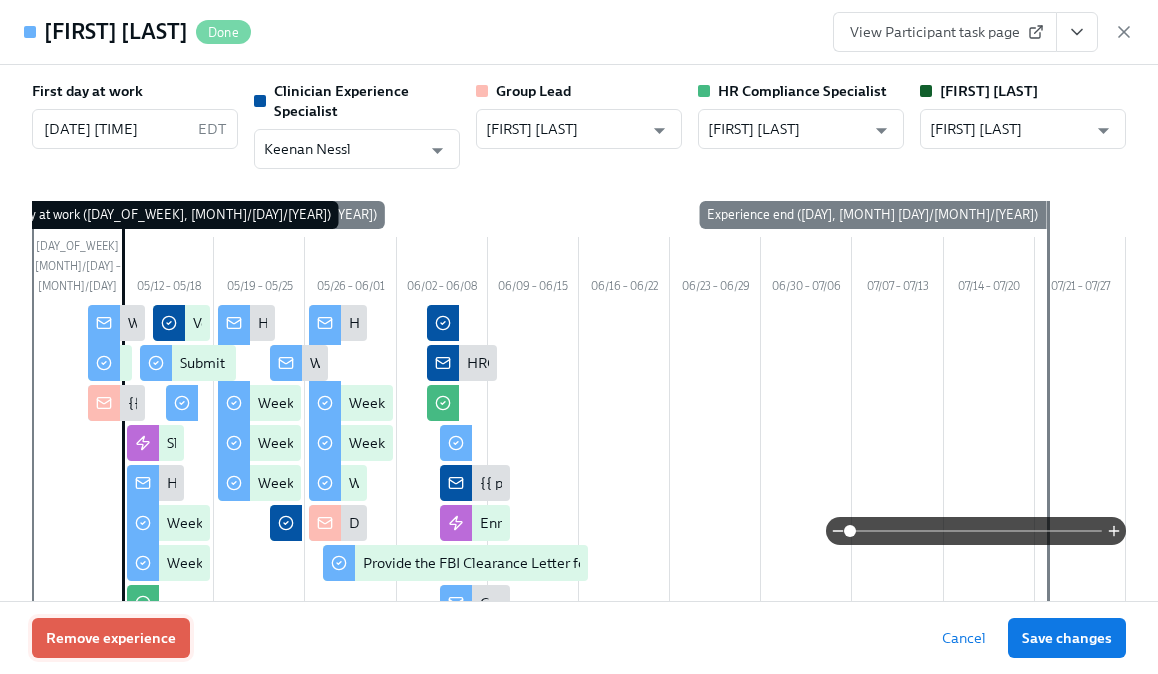 click on "Remove experience" at bounding box center [111, 638] 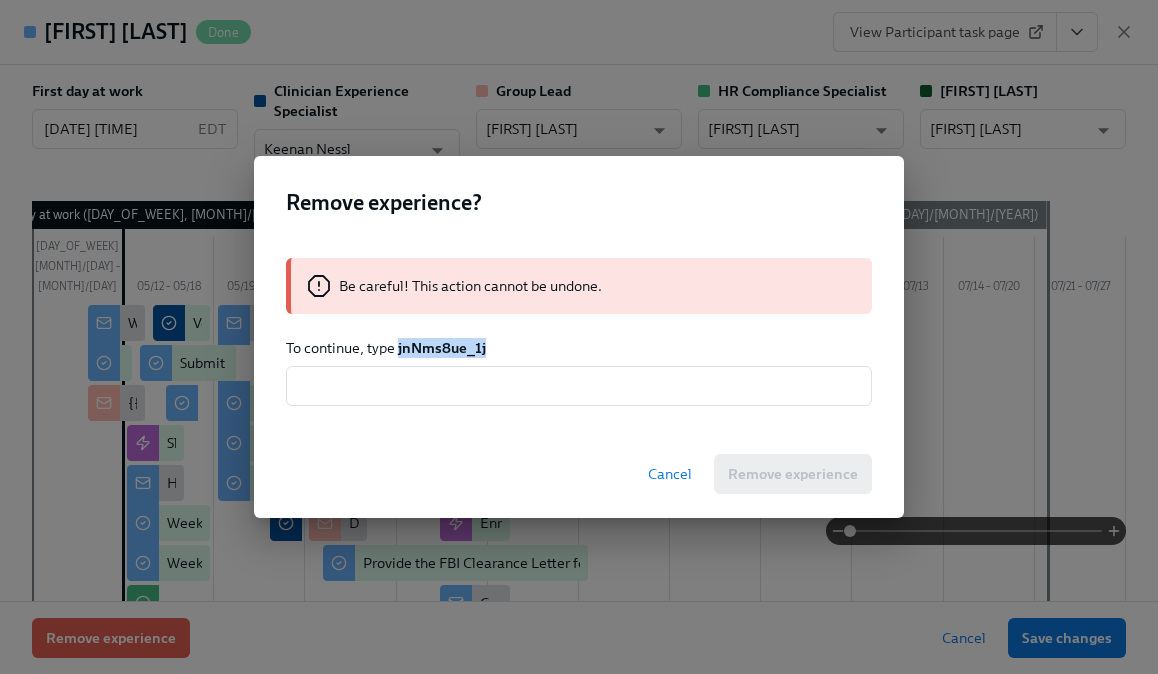 drag, startPoint x: 499, startPoint y: 351, endPoint x: 398, endPoint y: 346, distance: 101.12369 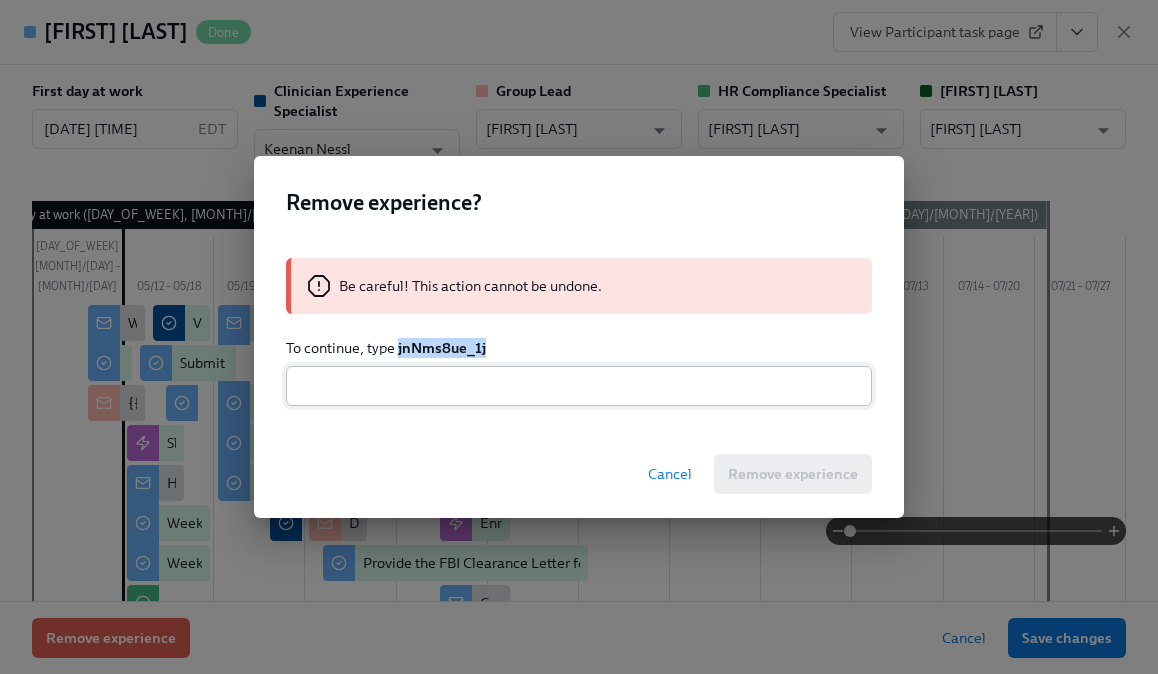 click at bounding box center (579, 386) 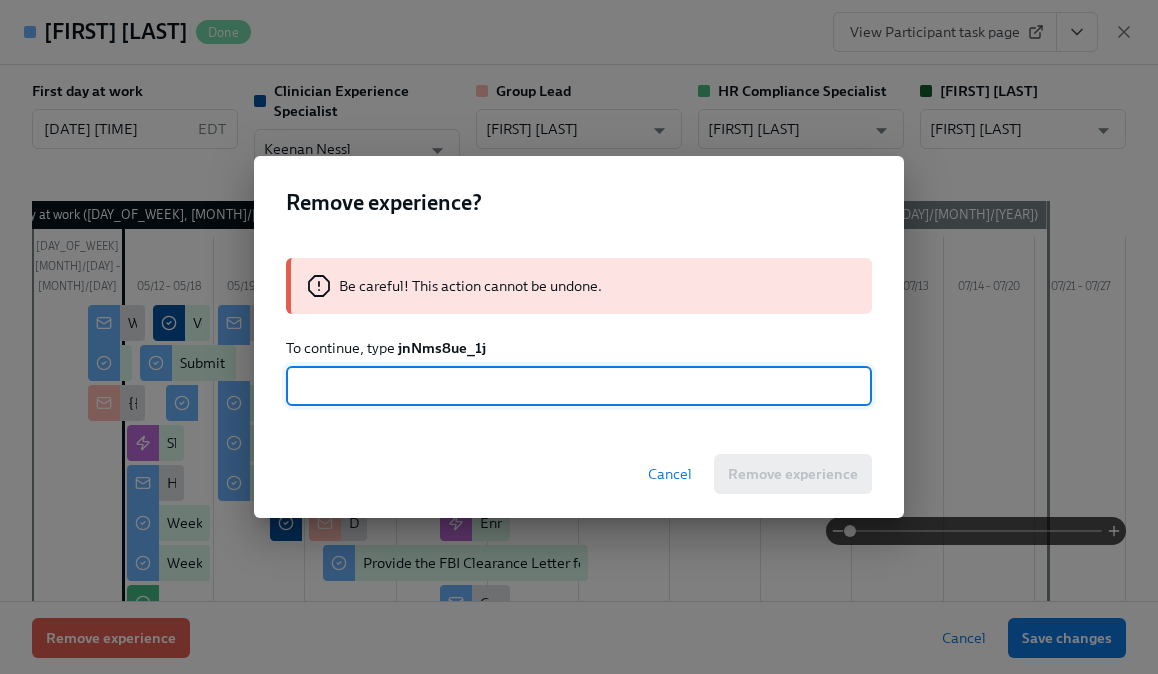 paste on "jnNms8ue_1j" 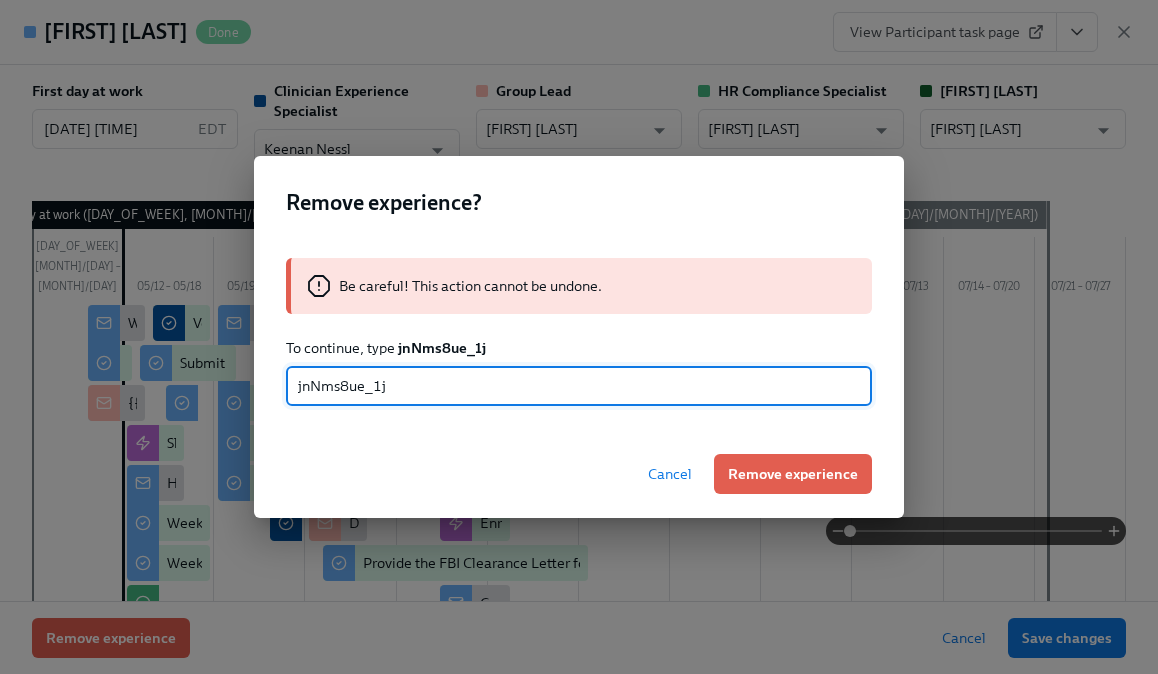 type on "jnNms8ue_1j" 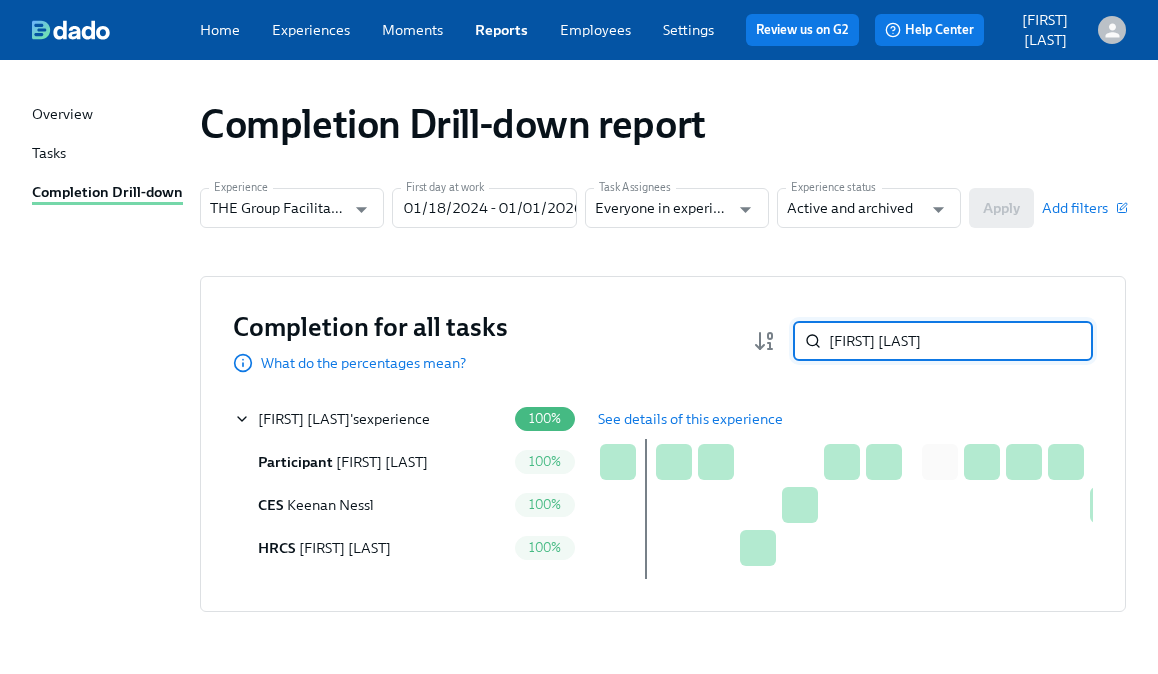 click on "[FIRST] [LAST]" at bounding box center (961, 341) 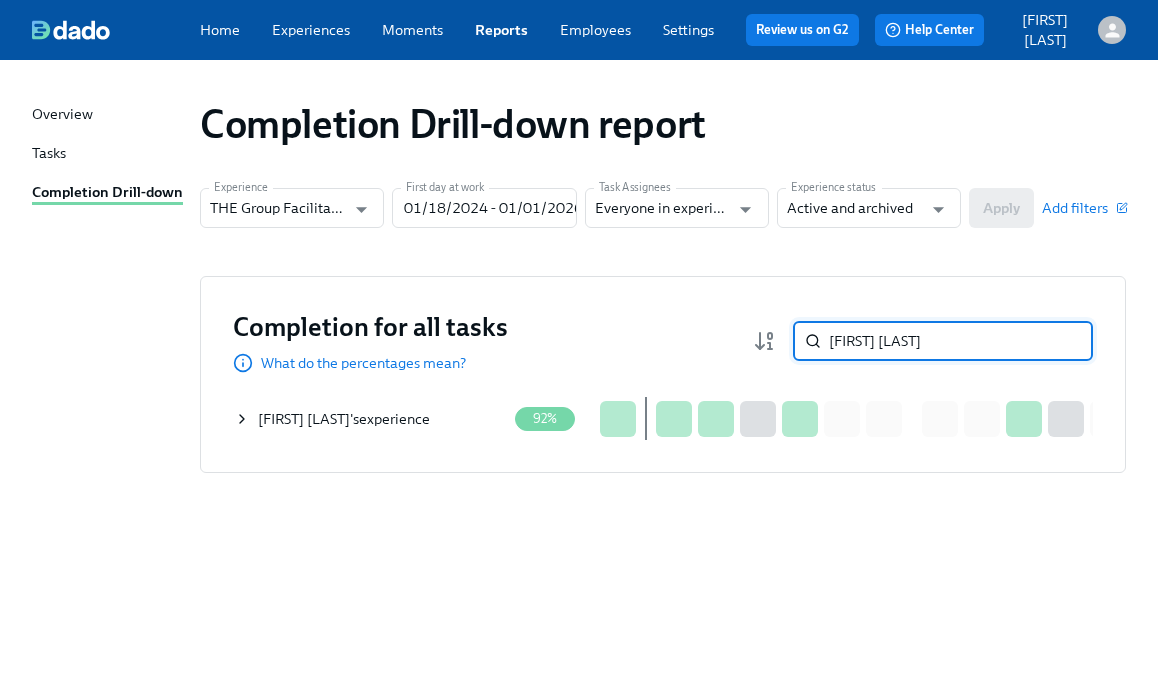 type on "[FIRST] [LAST]" 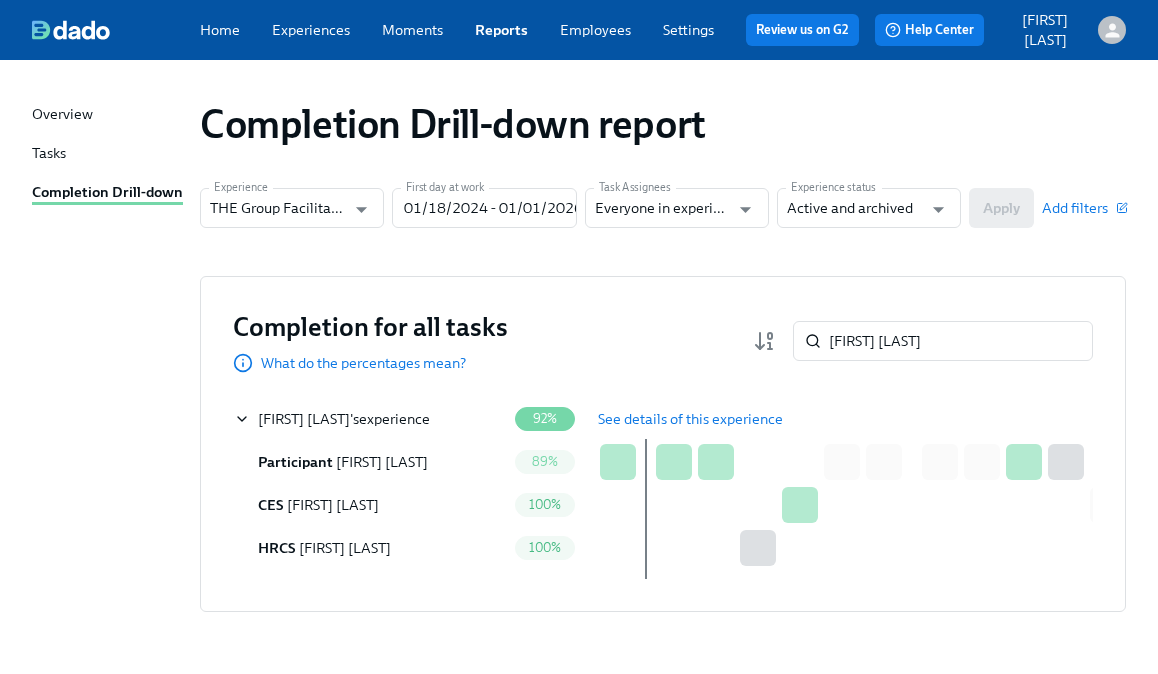 click on "See details of this experience" at bounding box center (690, 419) 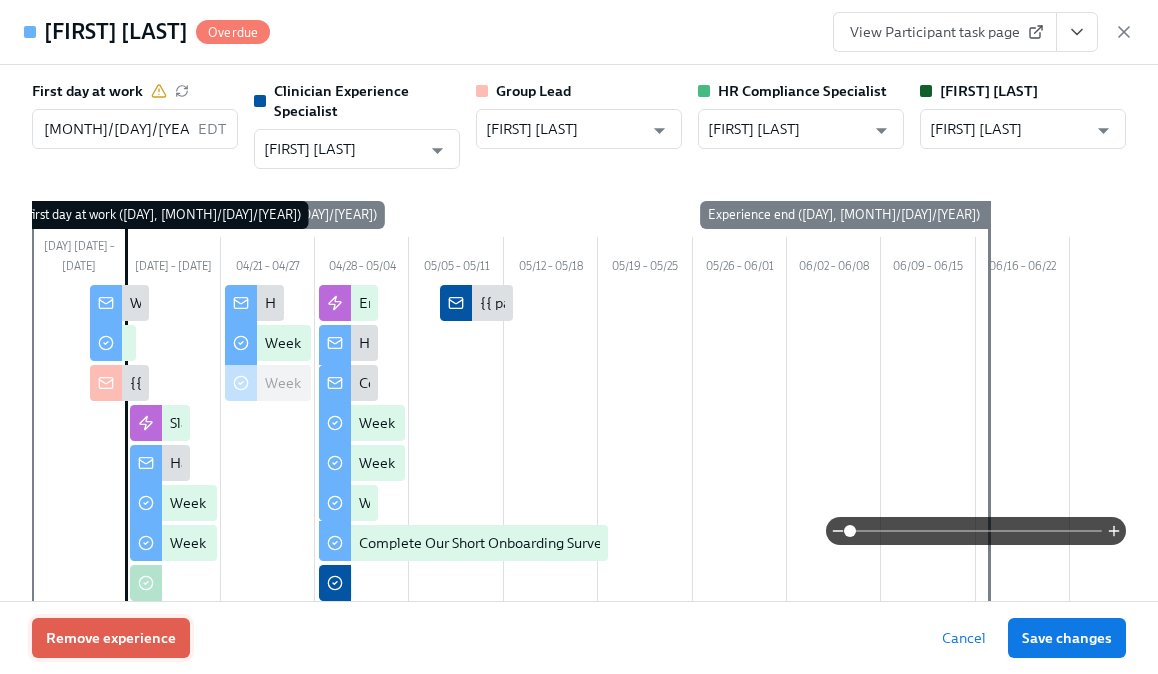 click on "Remove experience" at bounding box center [111, 638] 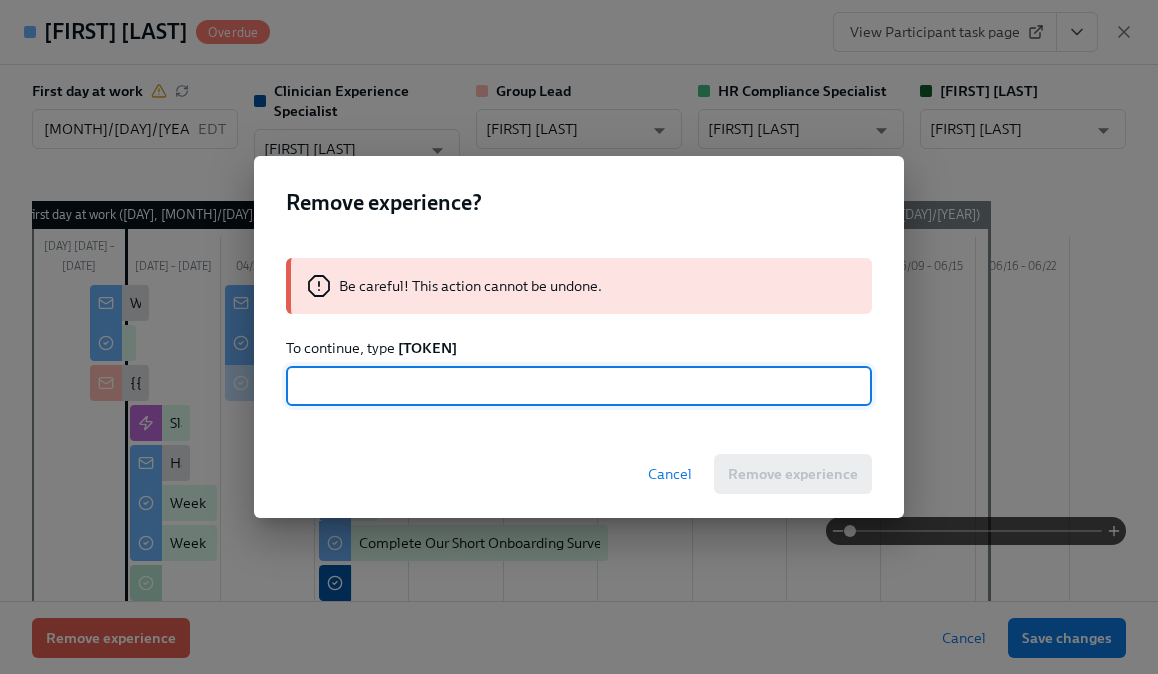 click on "[TOKEN]" at bounding box center [427, 348] 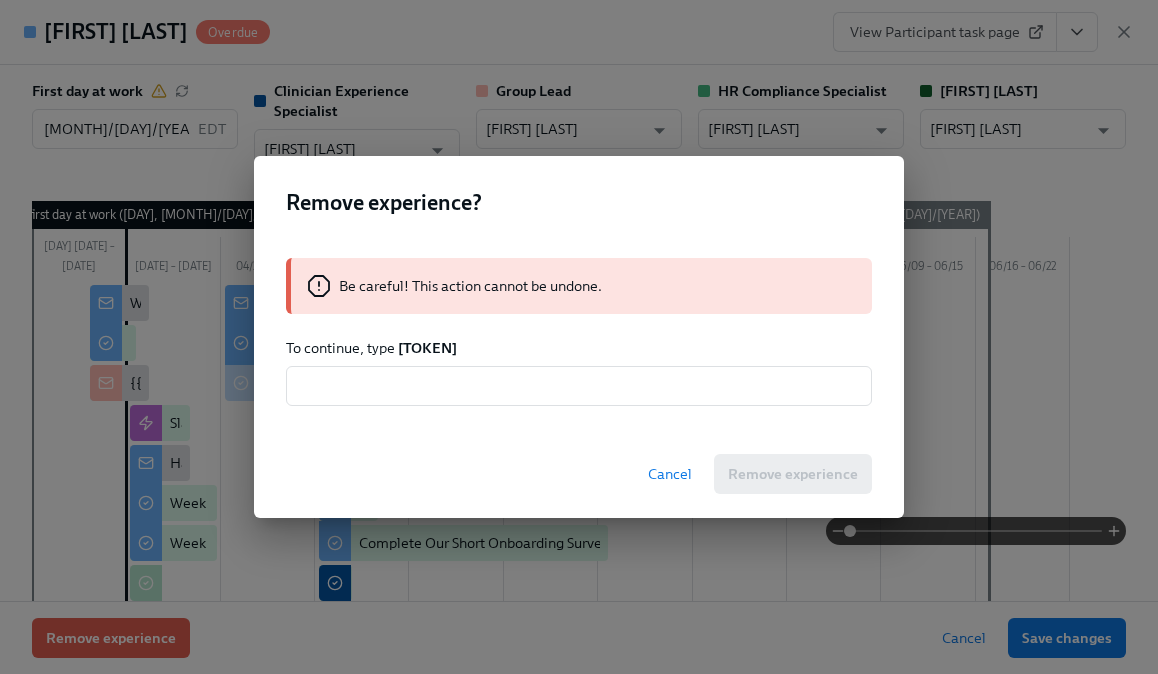 click on "[TOKEN]" at bounding box center [427, 348] 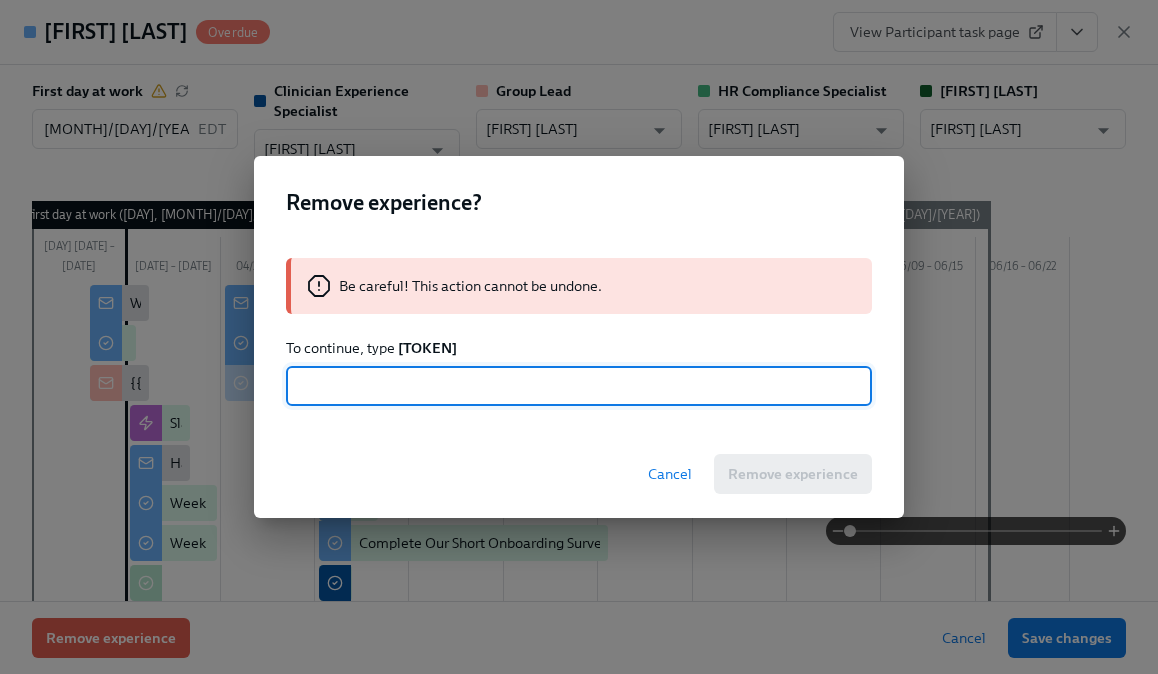 click at bounding box center [579, 386] 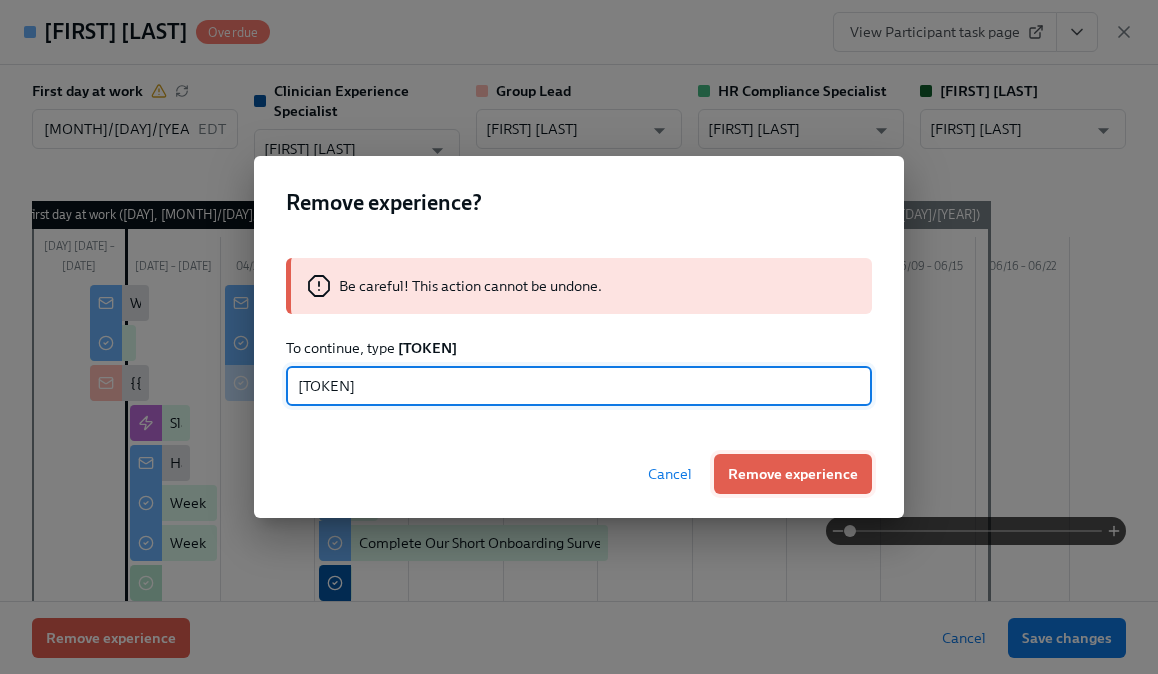 click on "Remove experience" at bounding box center (793, 474) 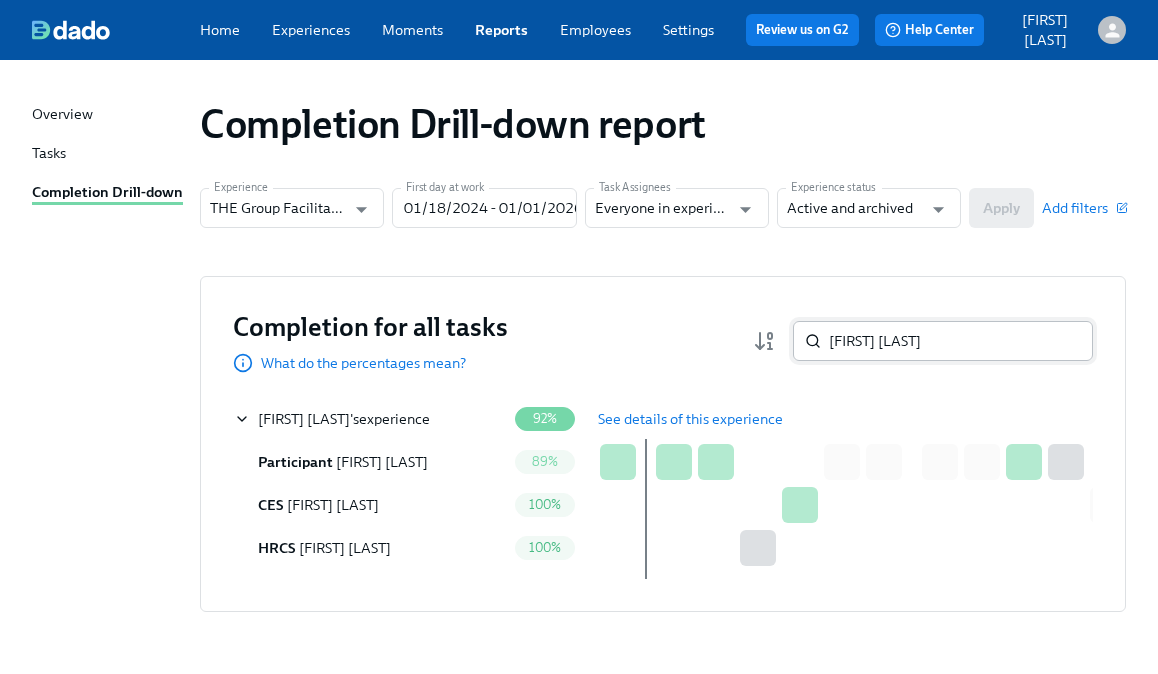 click on "[FIRST] [LAST]" at bounding box center [961, 341] 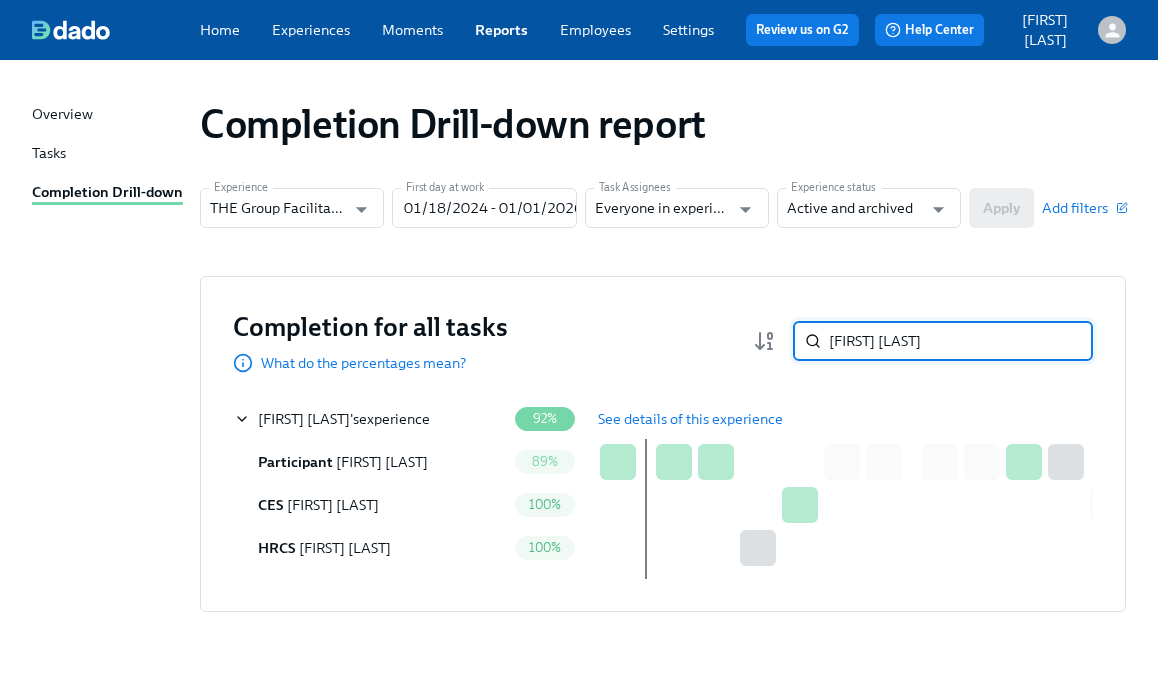 paste on "[FIRST] [LAST]" 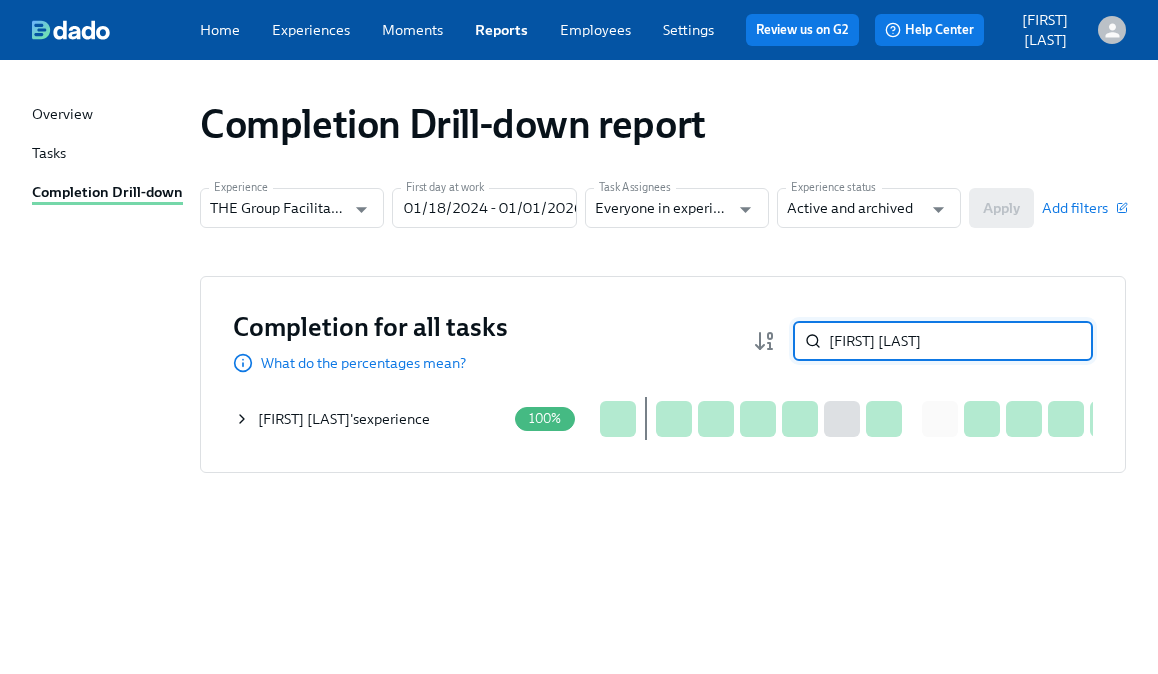 type on "[FIRST] [LAST]" 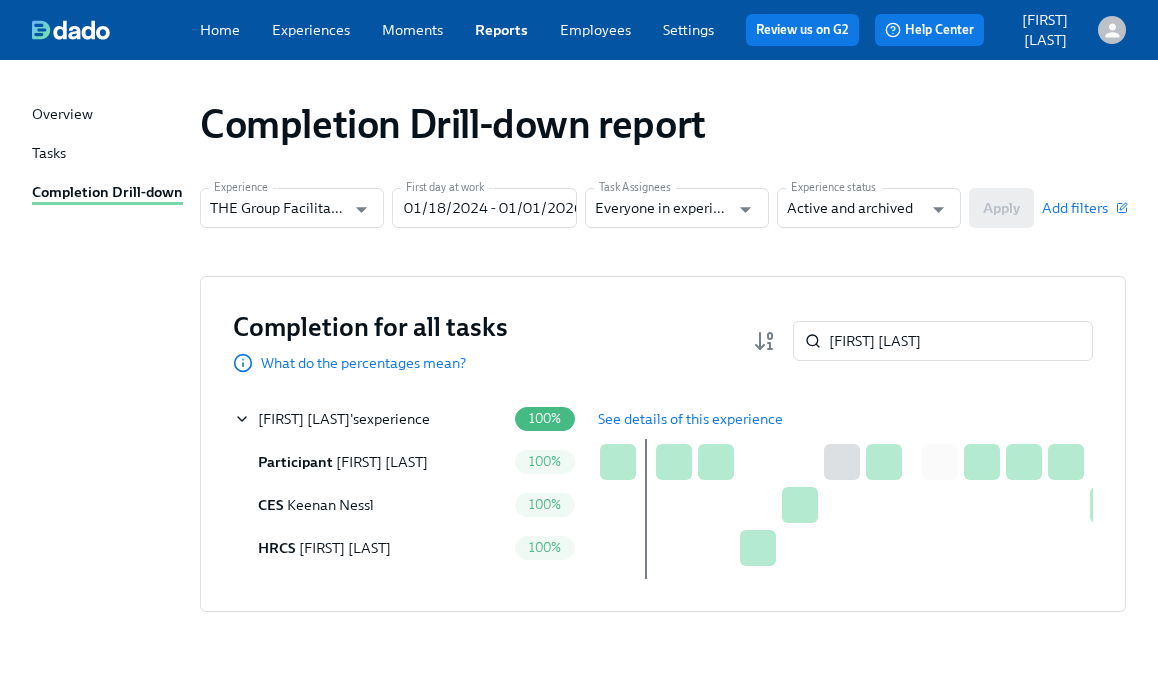 click on "See details of this experience" at bounding box center [690, 419] 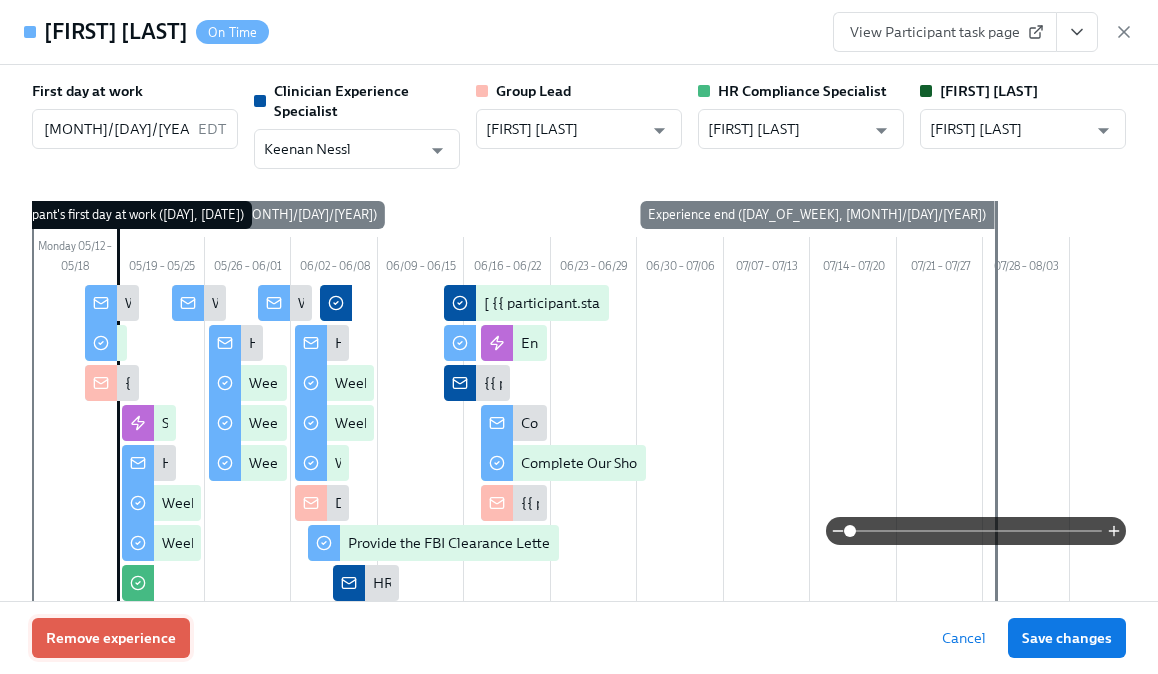 click on "Remove experience" at bounding box center (111, 638) 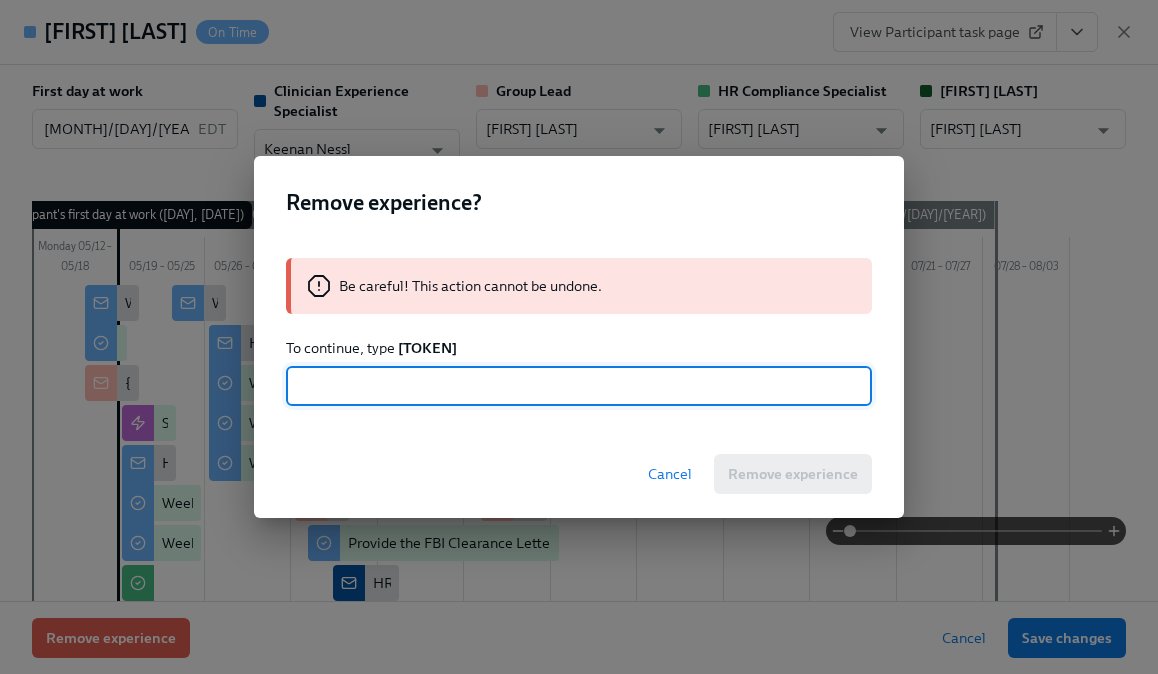click on "Be careful! This action cannot be undone. To continue, type    [TOKEN]" at bounding box center (579, 332) 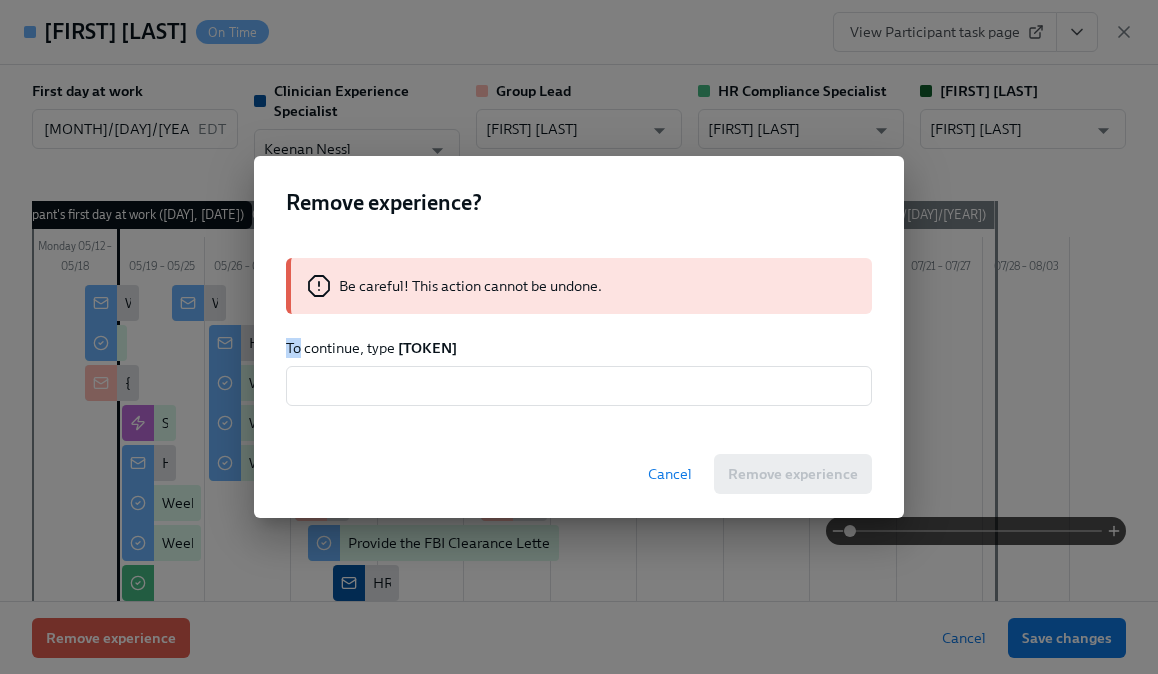 click on "Be careful! This action cannot be undone. To continue, type    [TOKEN]" at bounding box center [579, 332] 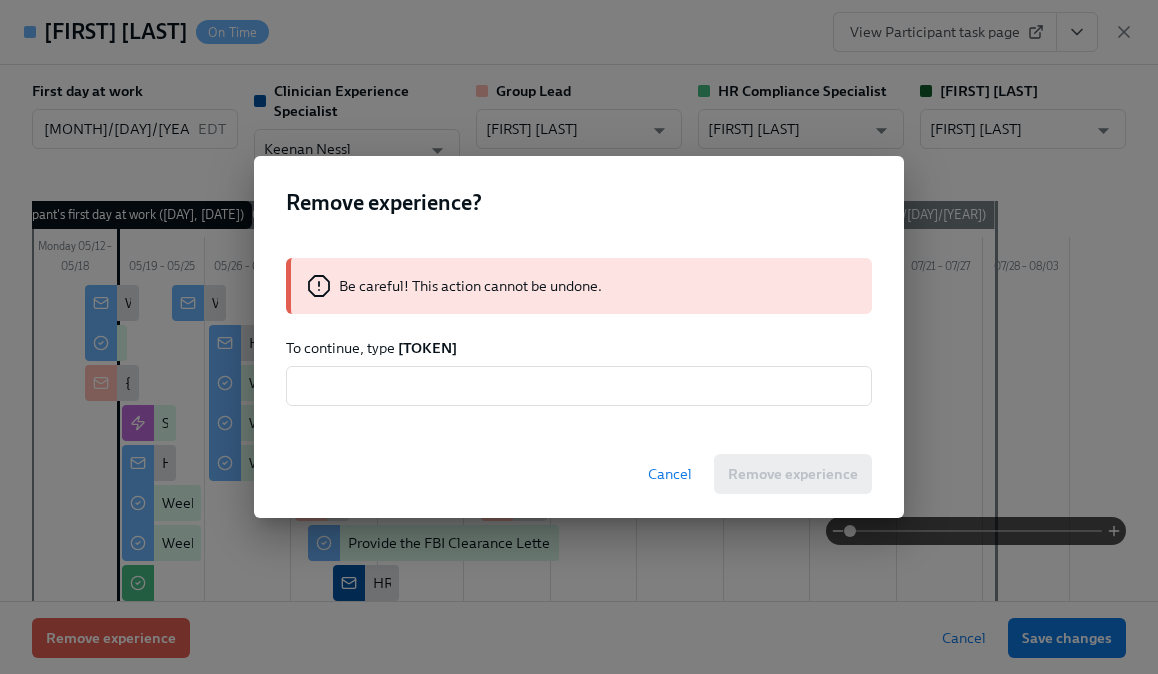 click on "[TOKEN]" at bounding box center (427, 348) 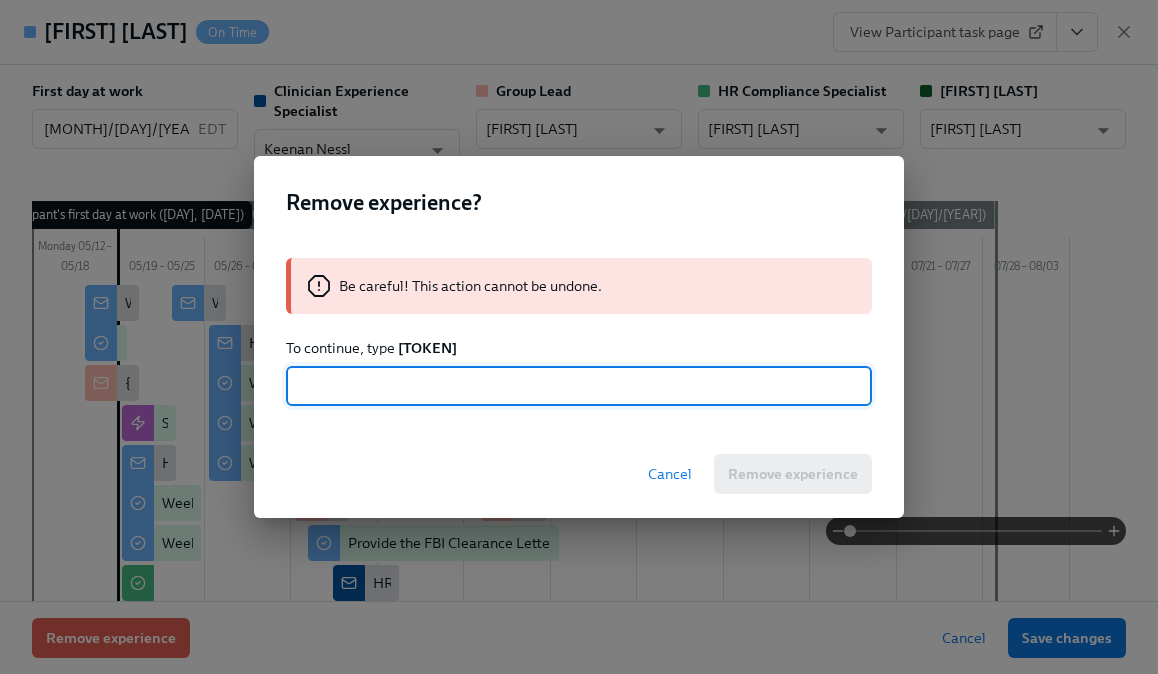 click at bounding box center (579, 386) 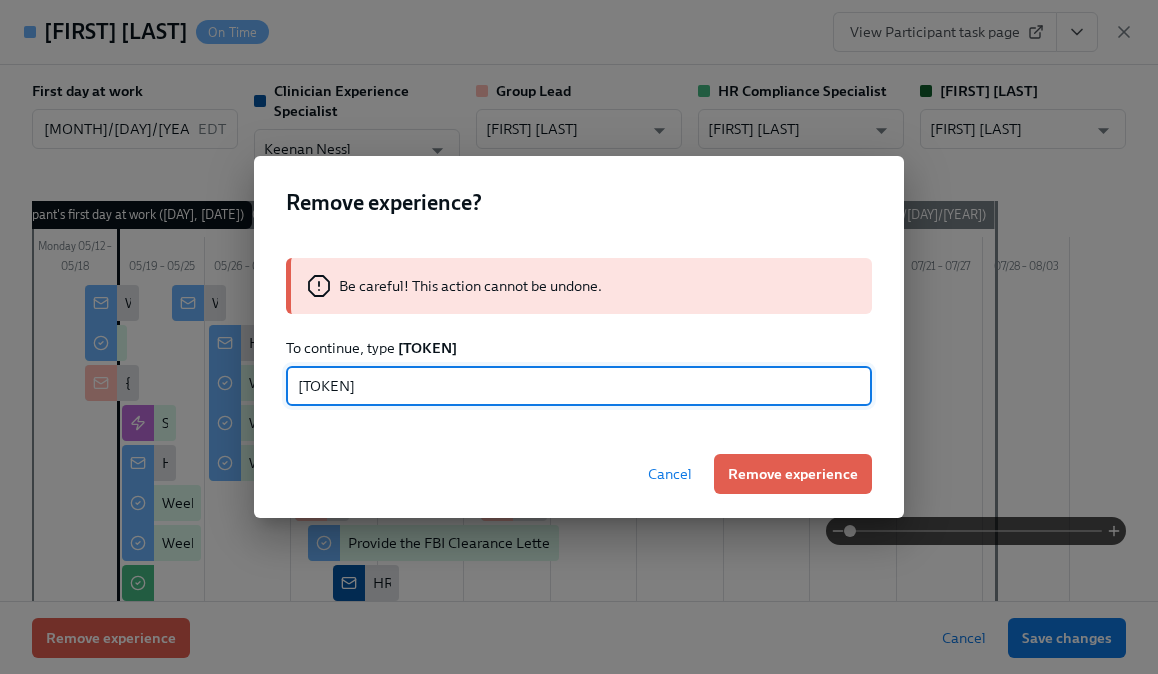 type on "[TOKEN]" 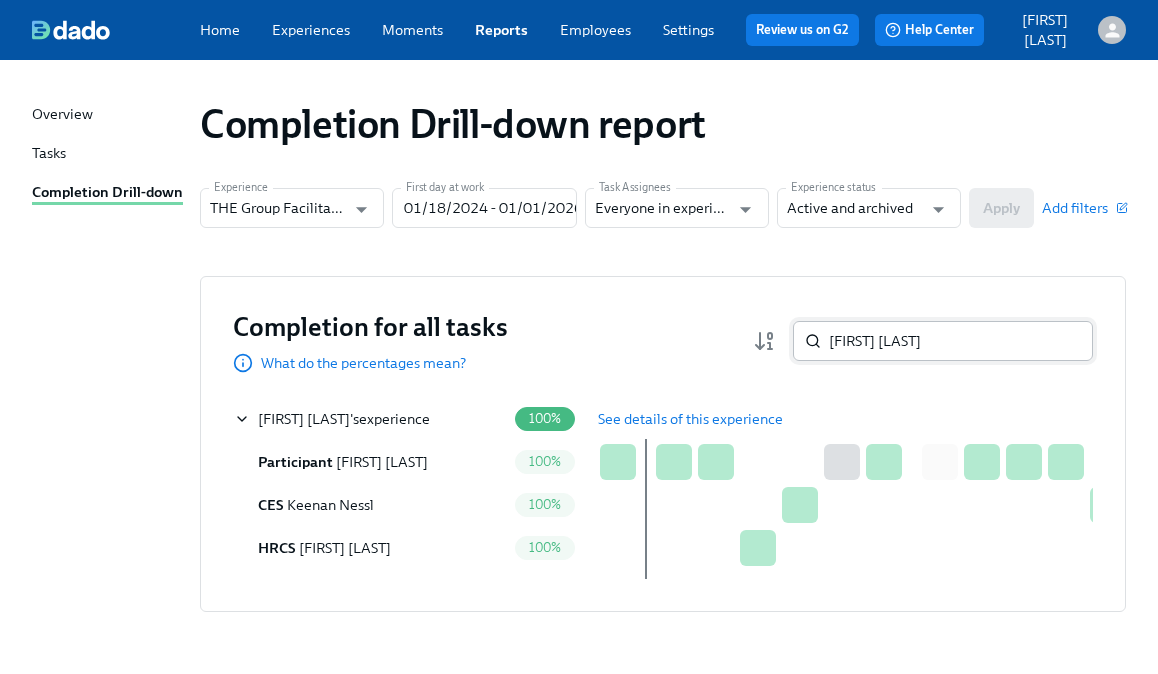click on "[FIRST] [LAST]" at bounding box center (961, 341) 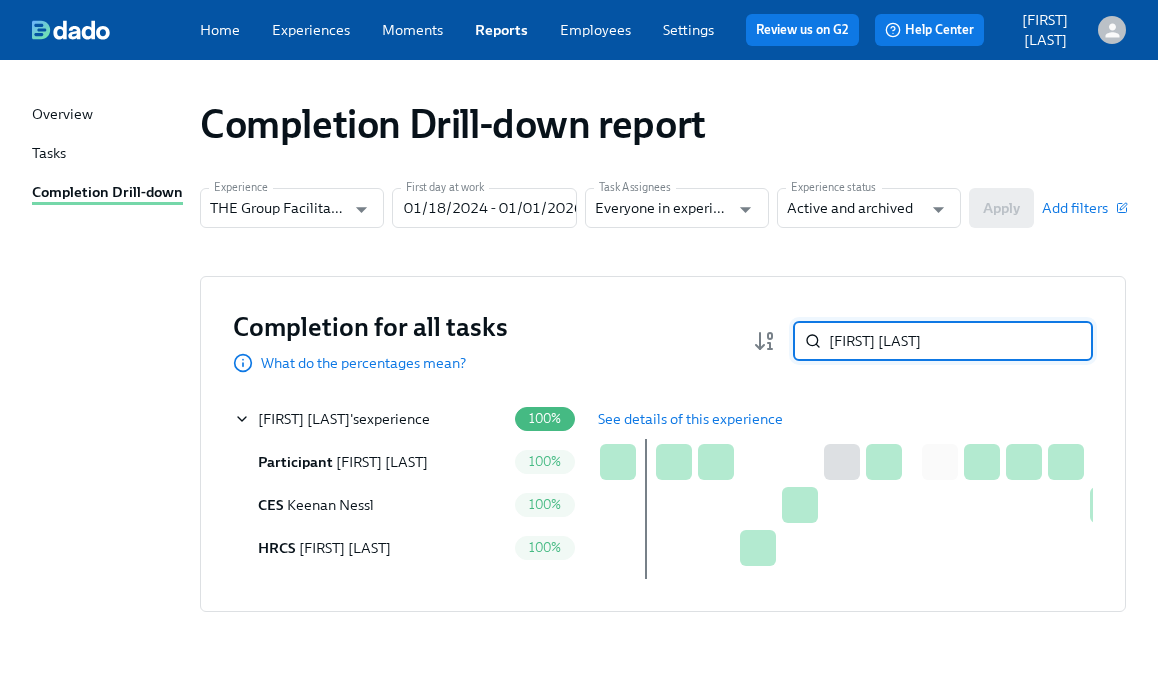 paste on "[FIRST] [LAST]" 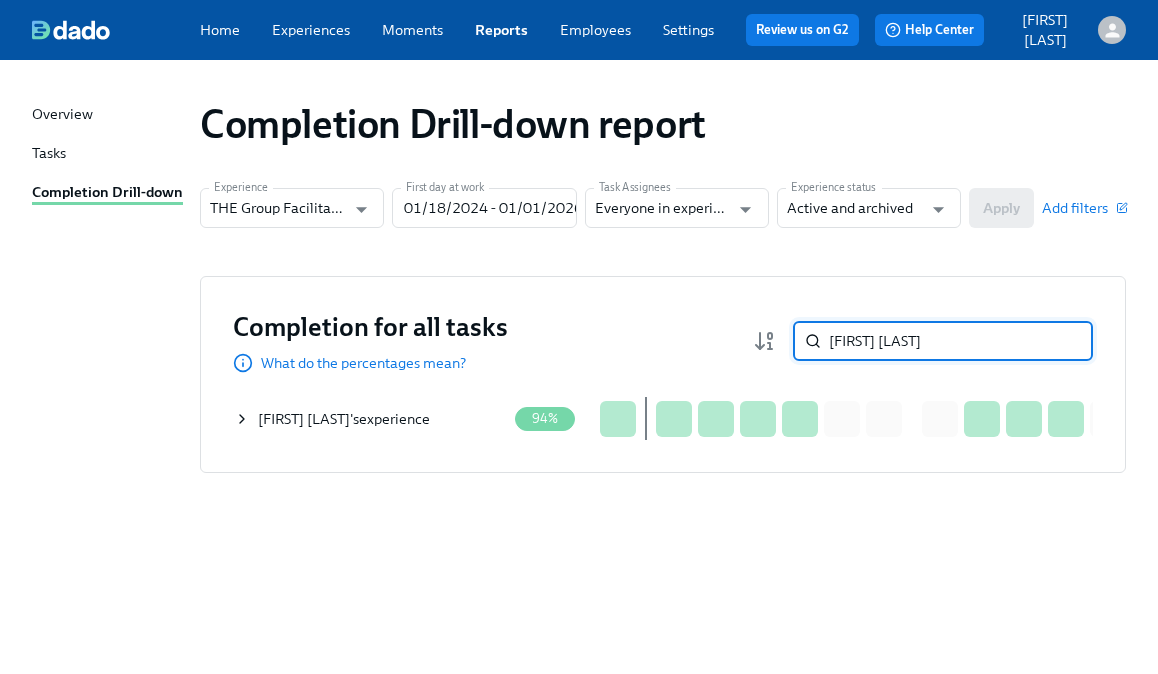 type on "[FIRST] [LAST]" 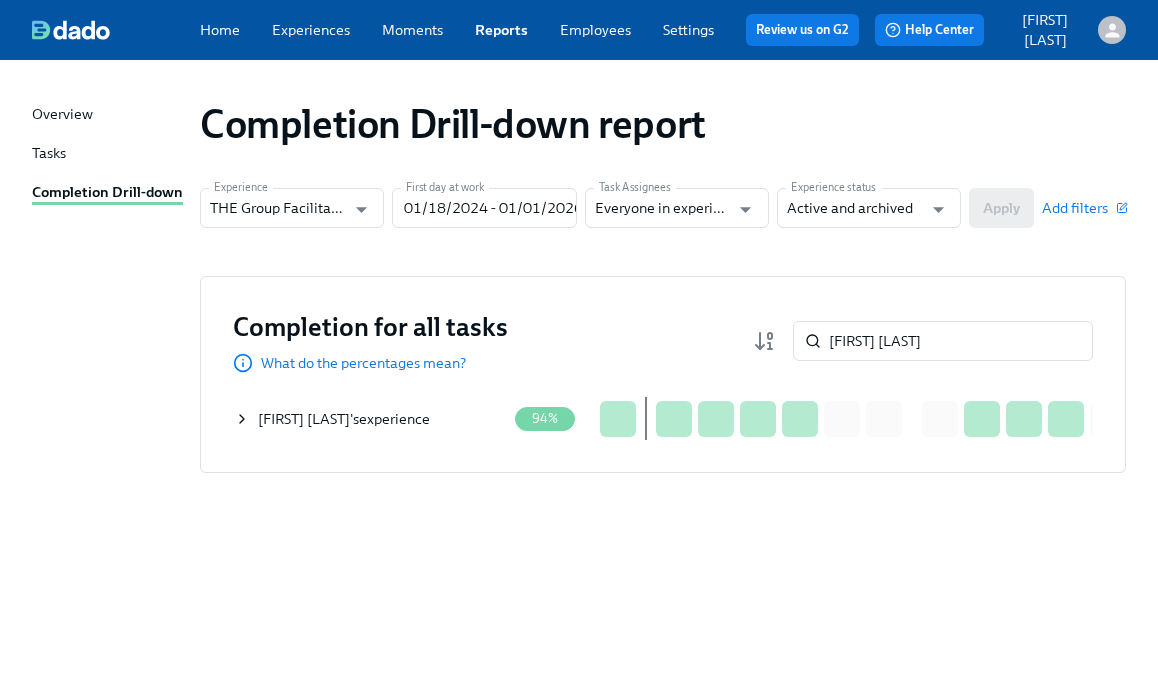click 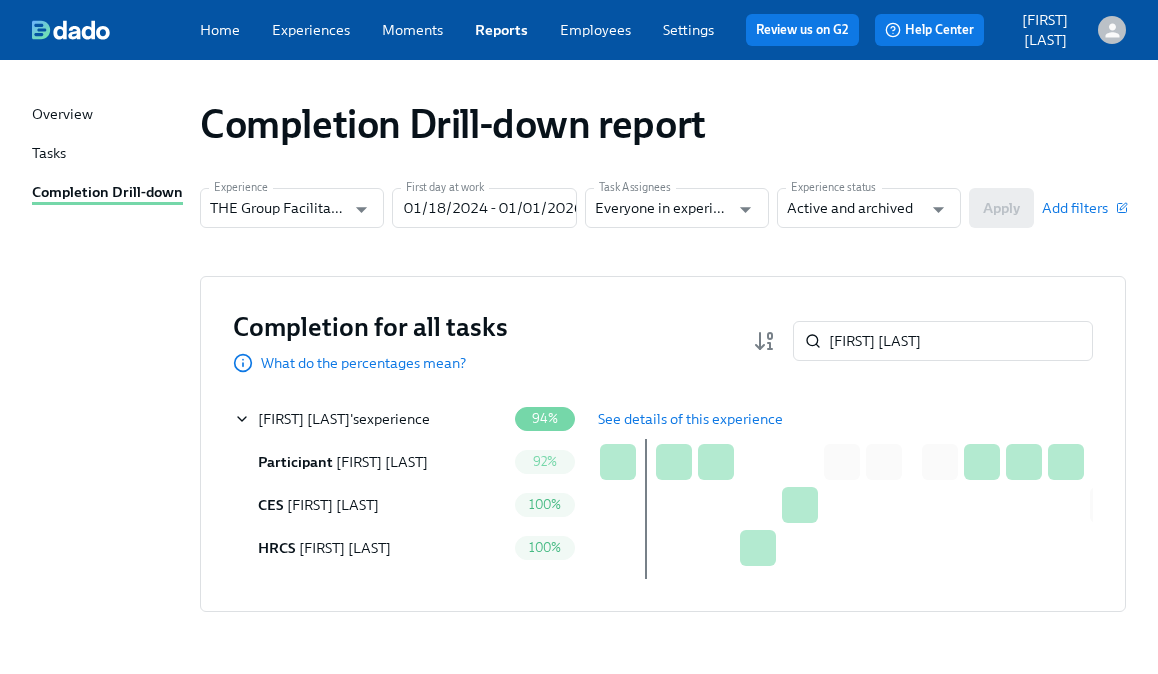 click on "See details of this experience" at bounding box center (690, 419) 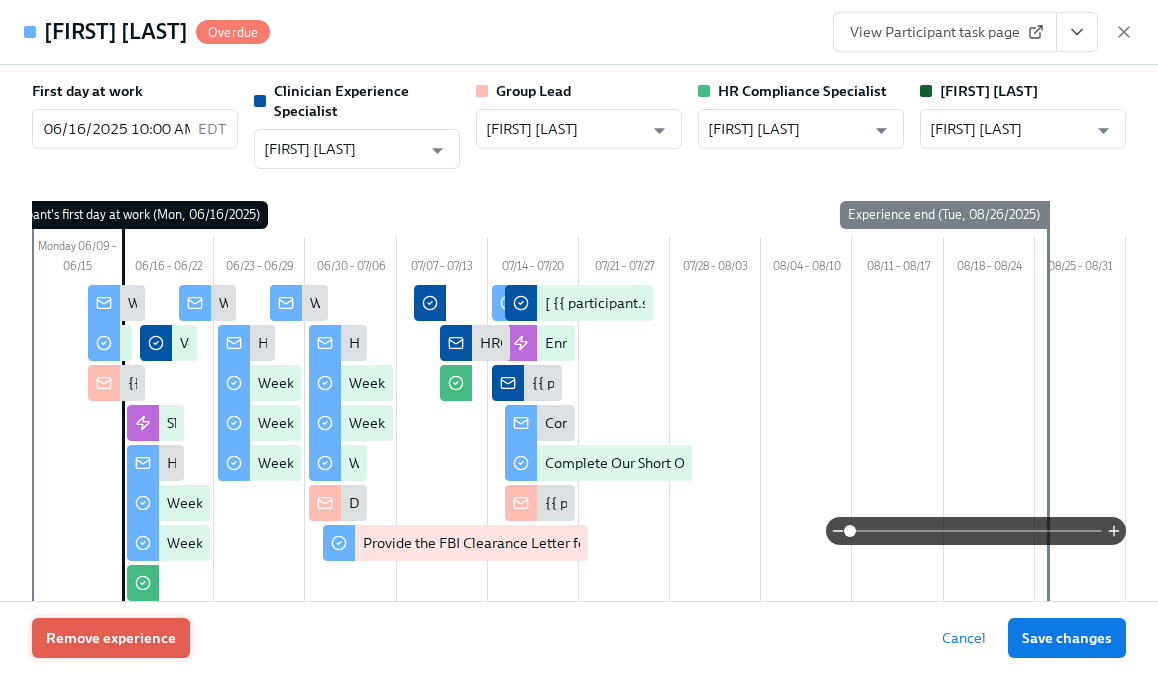 click on "Remove experience" at bounding box center [111, 638] 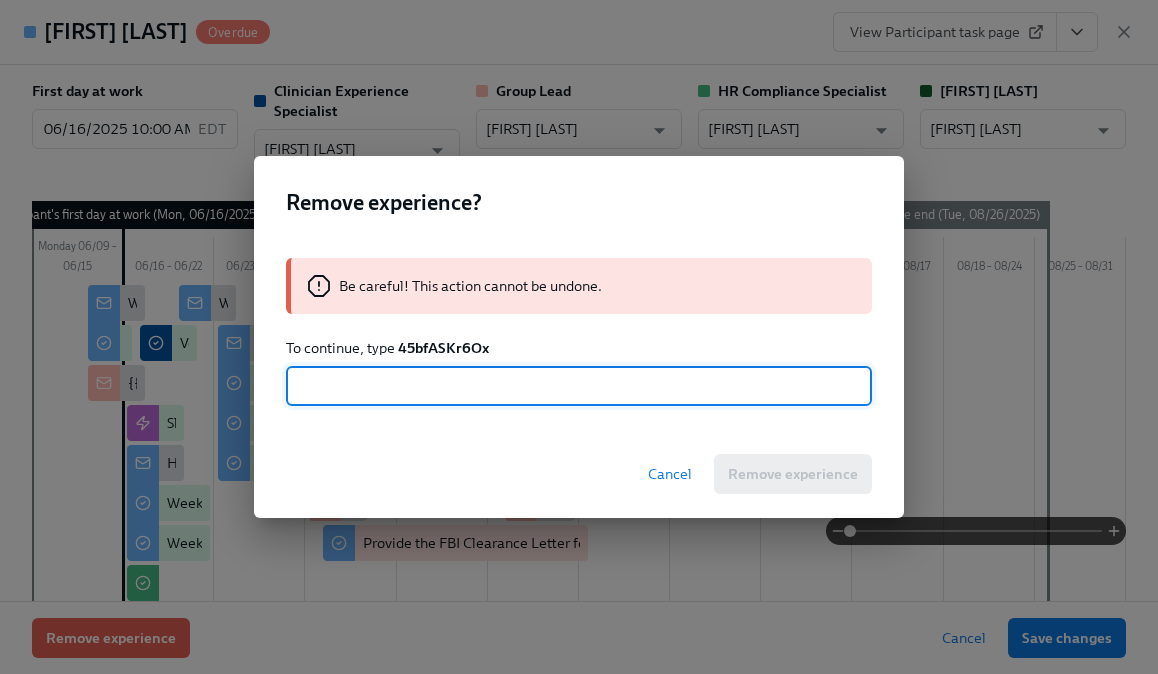 click on "45bfASKr6Ox" at bounding box center [443, 348] 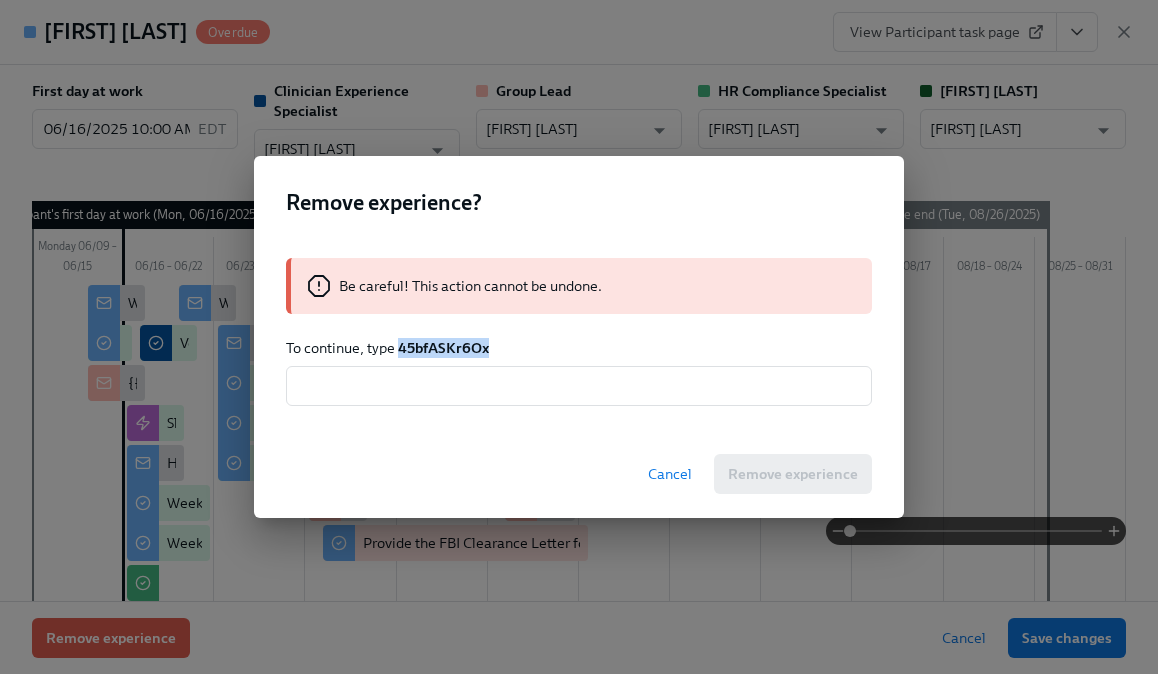 click on "45bfASKr6Ox" at bounding box center (443, 348) 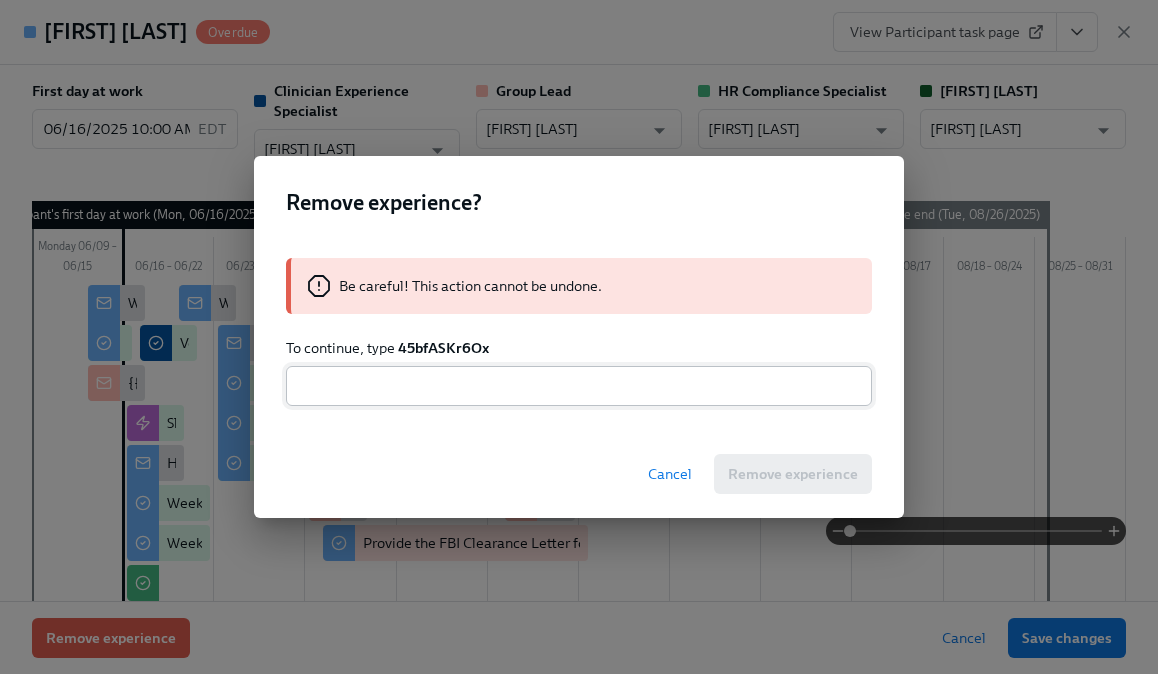 click at bounding box center (579, 386) 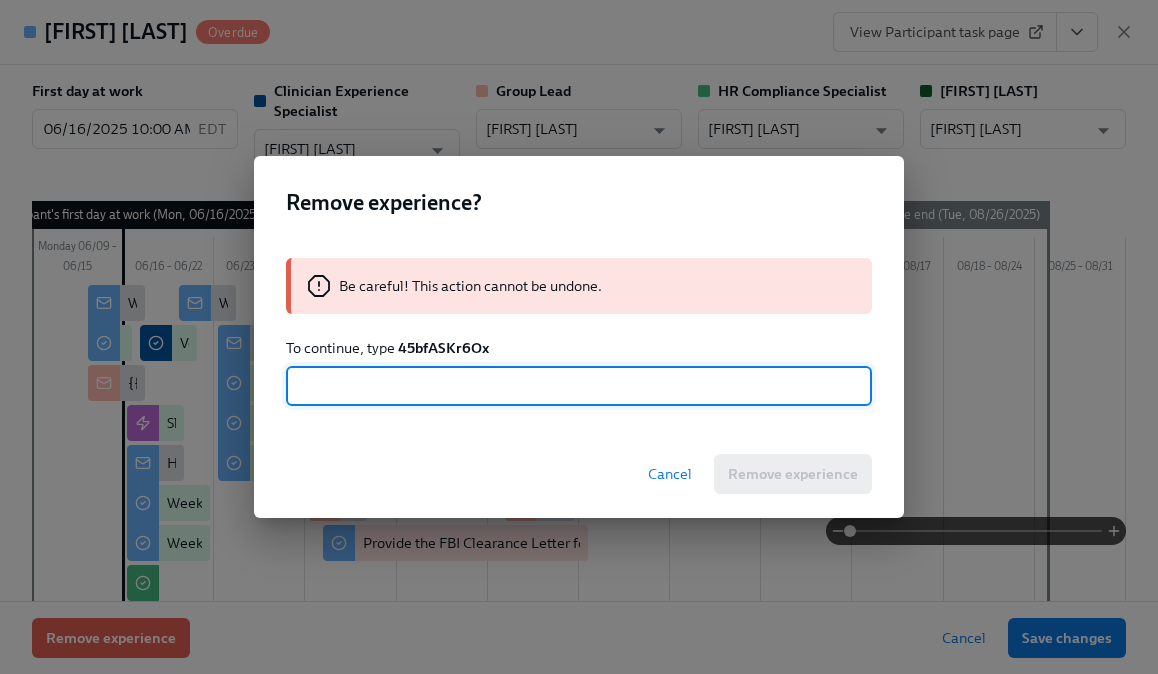 paste on "45bfASKr6Ox" 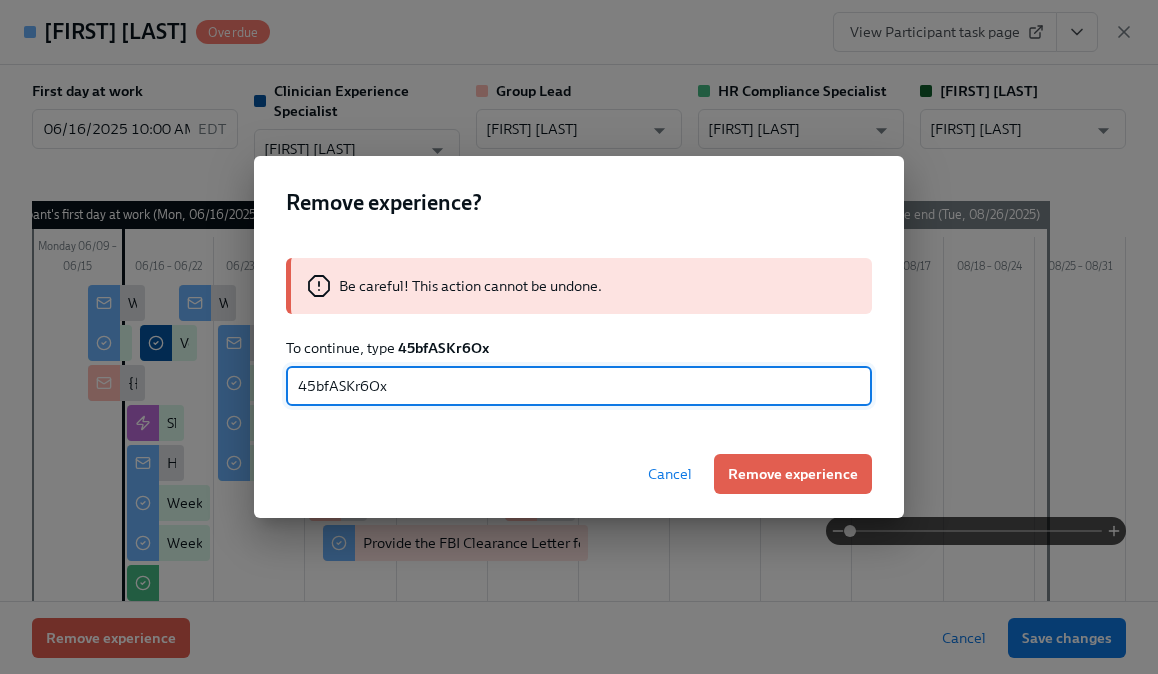 click on "Remove experience" at bounding box center (793, 474) 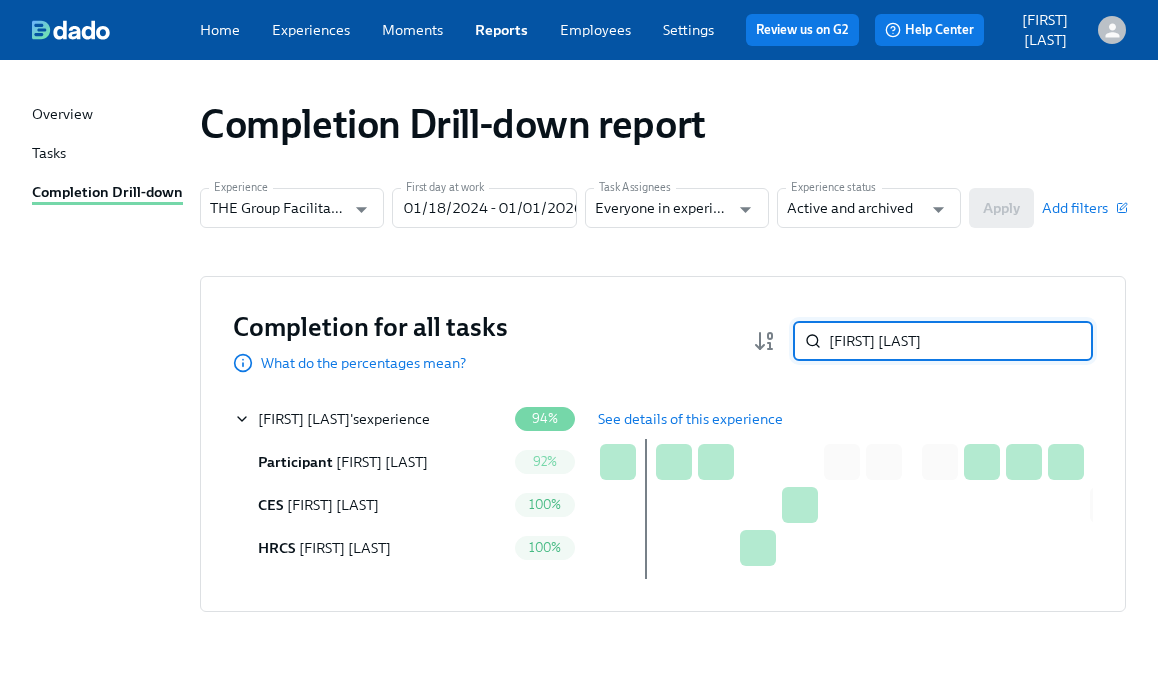 click on "[FIRST] [LAST]" at bounding box center (961, 341) 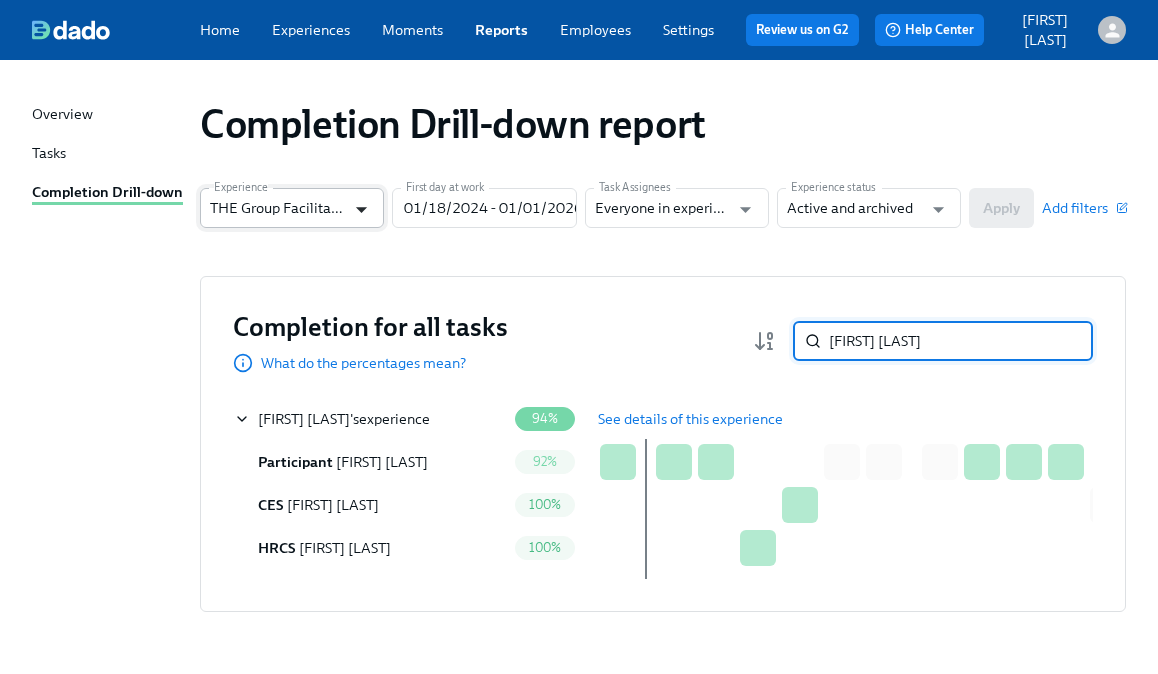 click 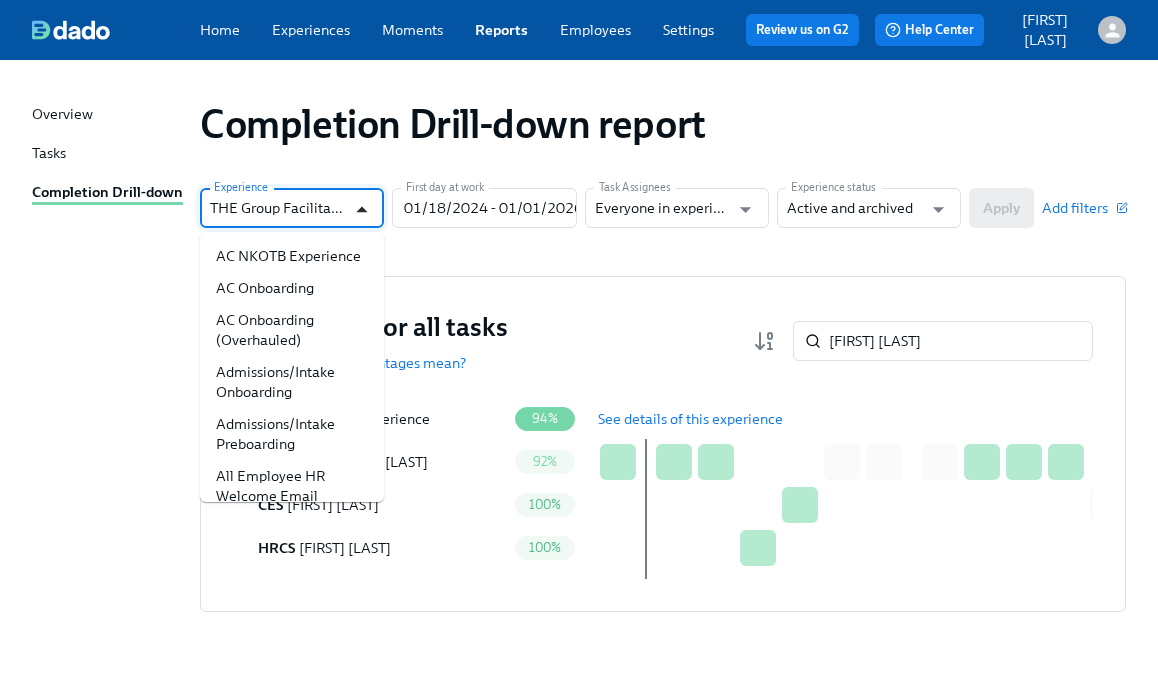 scroll, scrollTop: 0, scrollLeft: 84, axis: horizontal 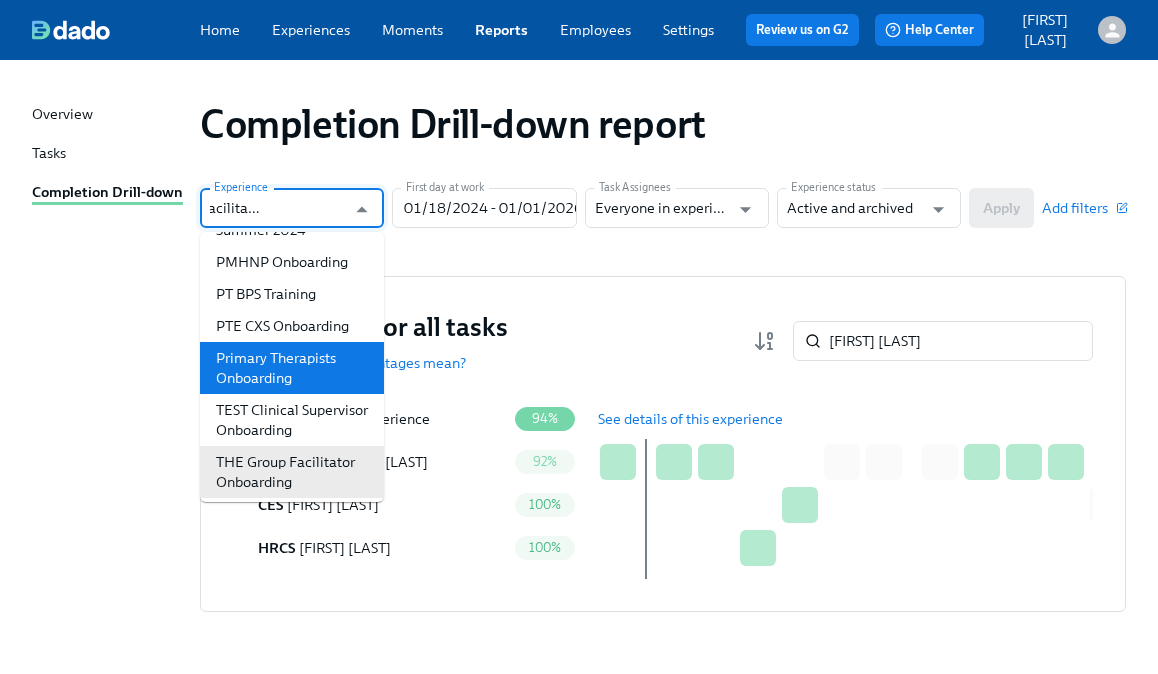 click on "Primary Therapists Onboarding" at bounding box center (292, 368) 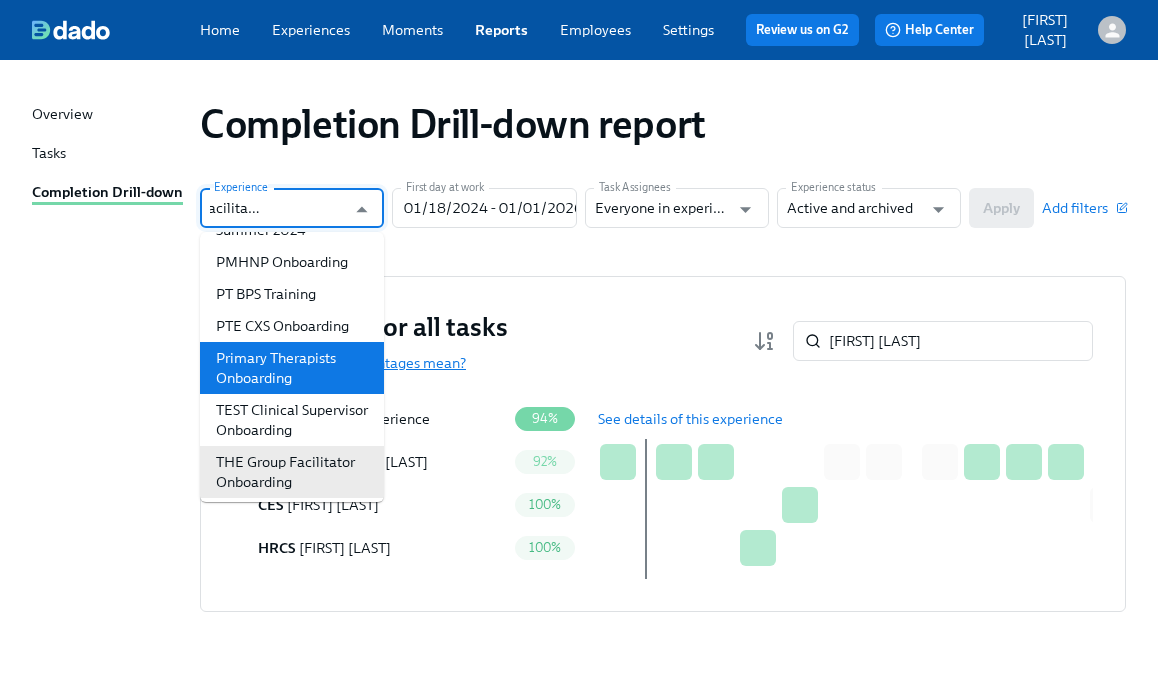 type on "Primary Therapists Onboarding" 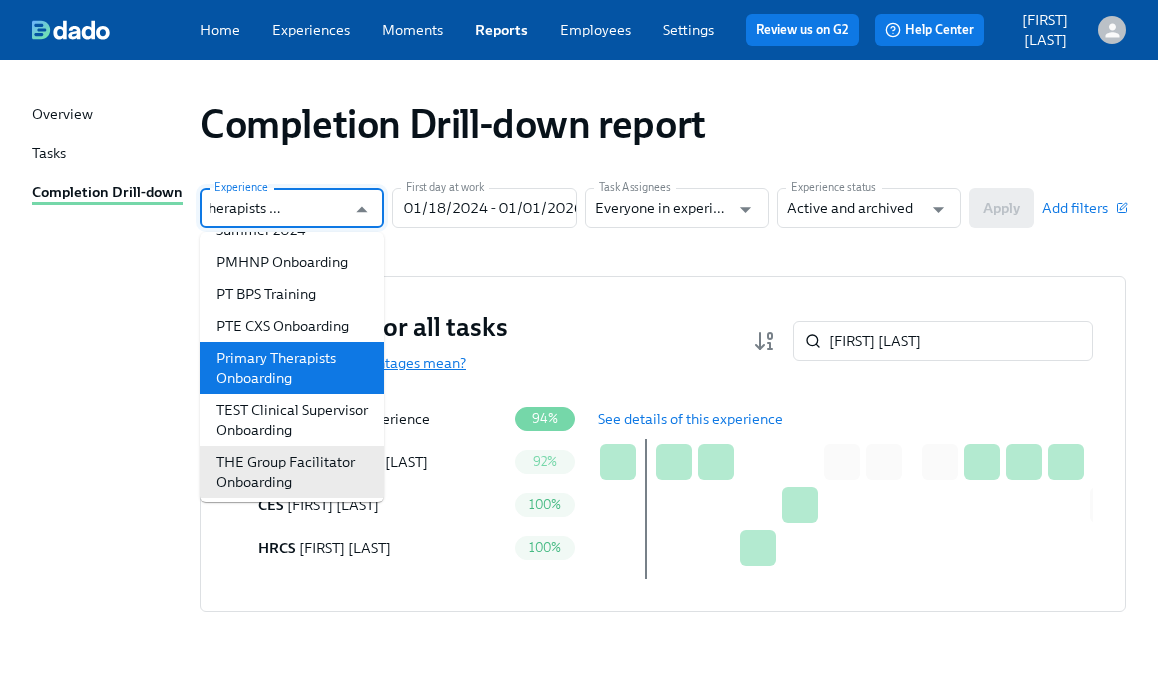 scroll, scrollTop: 0, scrollLeft: 66, axis: horizontal 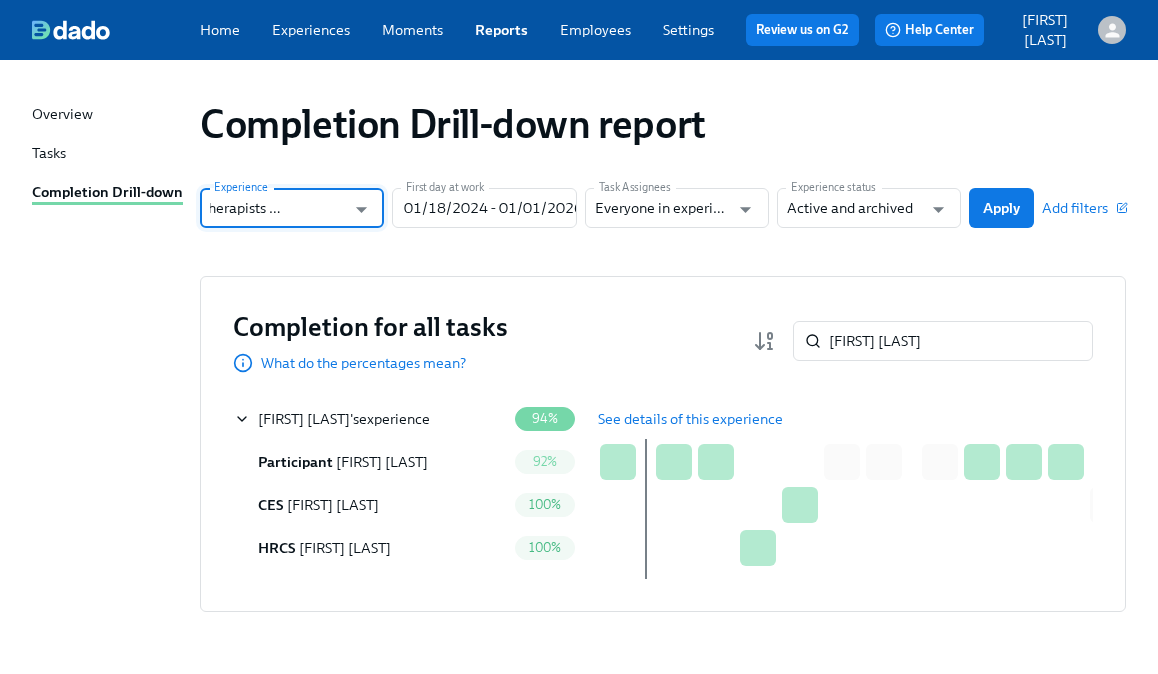 click on "Apply" at bounding box center (1001, 208) 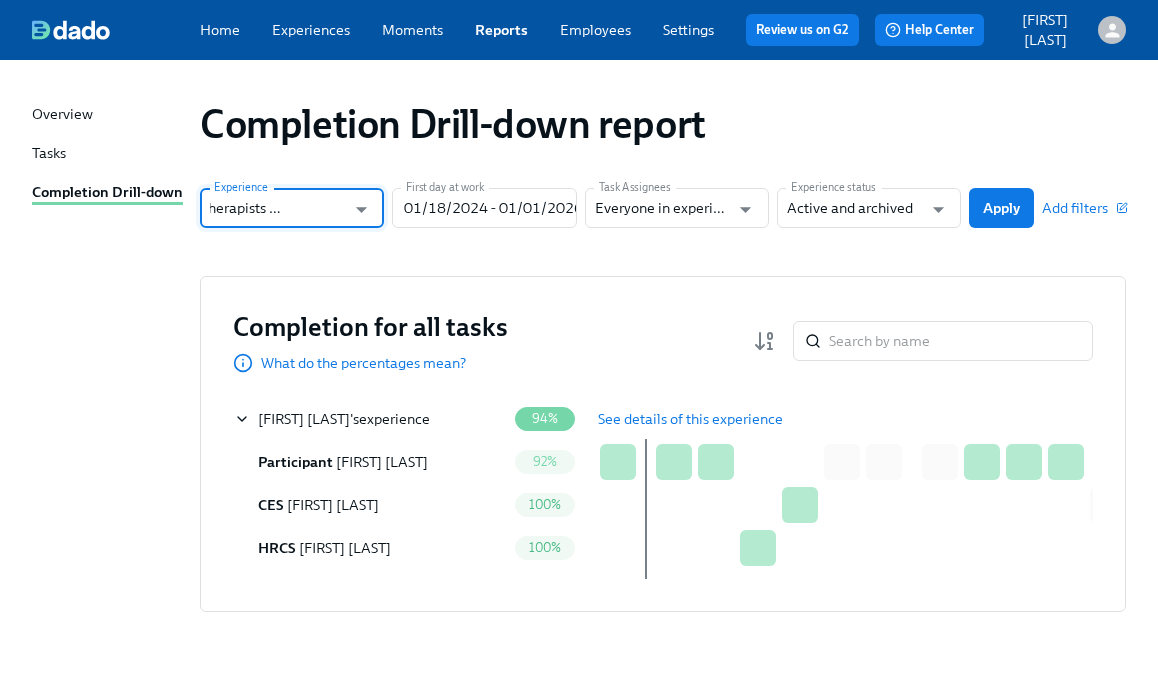 scroll, scrollTop: 0, scrollLeft: 0, axis: both 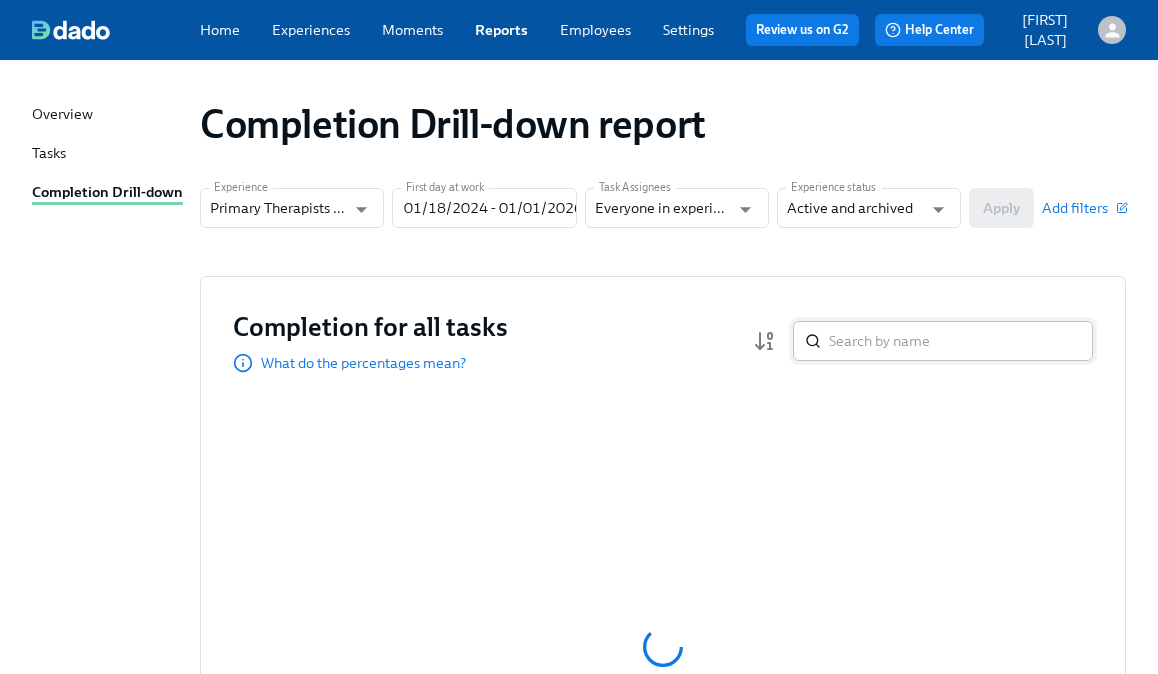 click at bounding box center (961, 341) 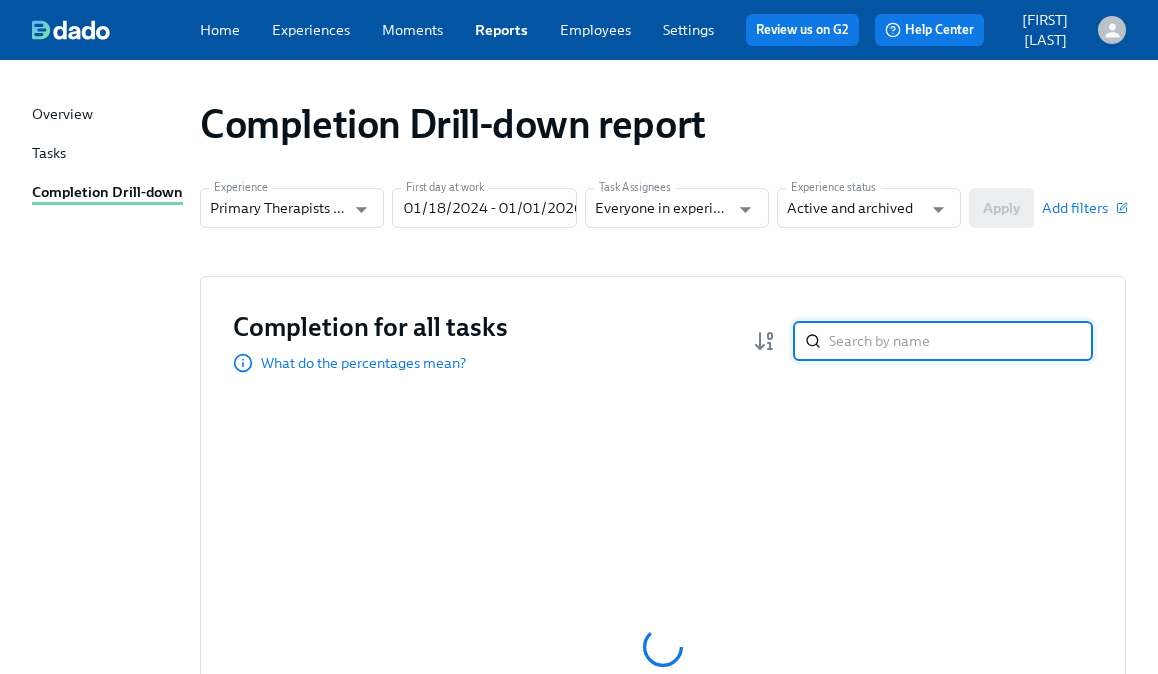paste on "[FIRST] [LAST]" 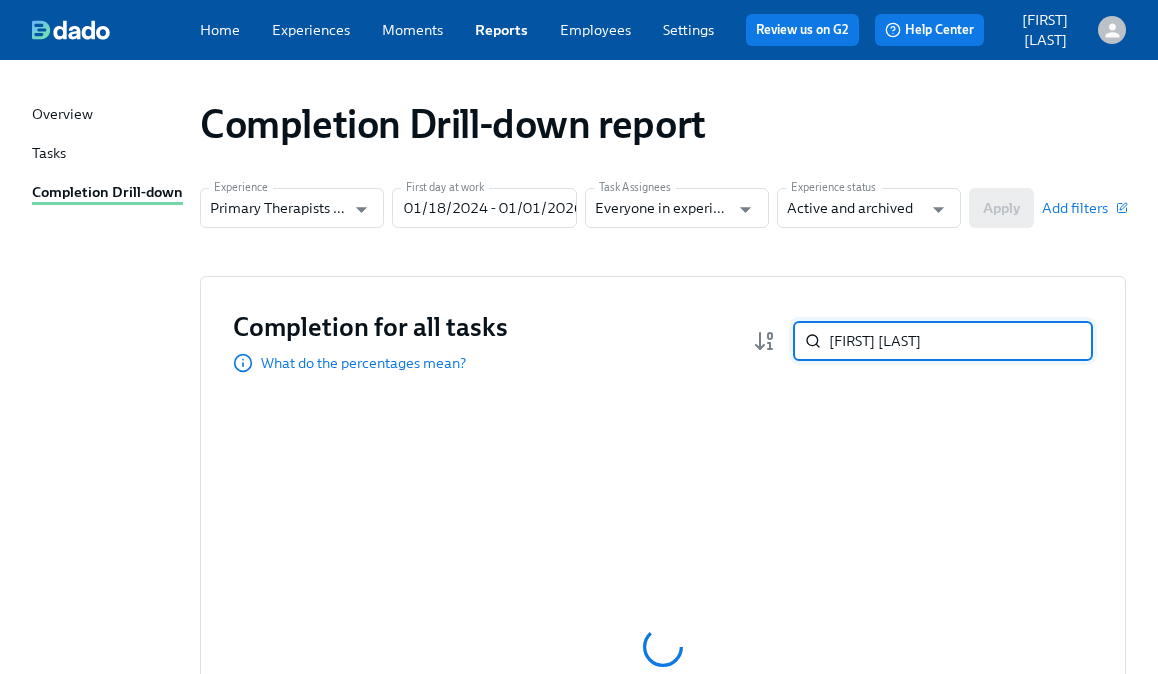 type on "[FIRST] [LAST]" 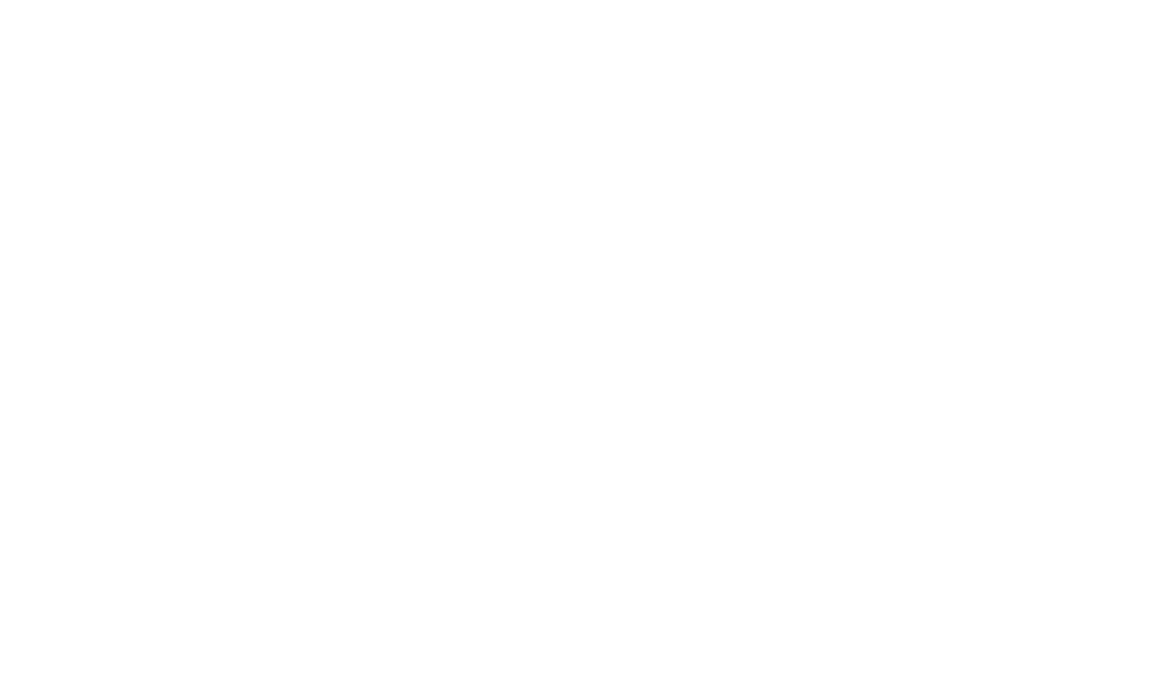 scroll, scrollTop: 0, scrollLeft: 0, axis: both 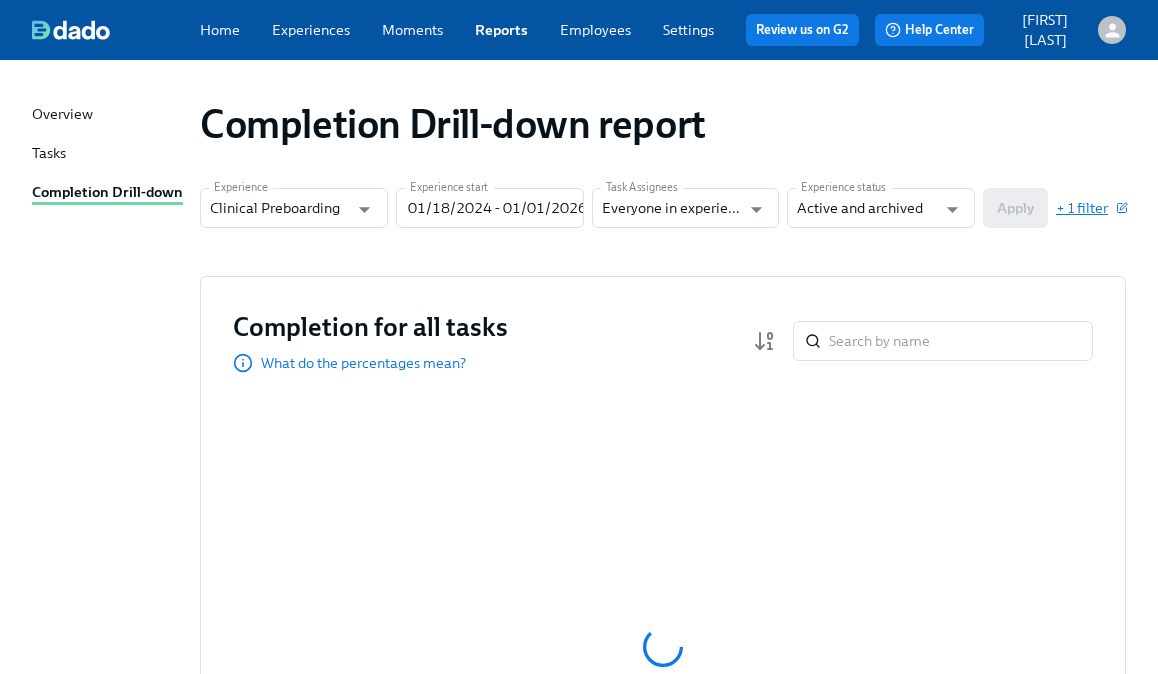 click on "+ 1 filter" at bounding box center (1091, 208) 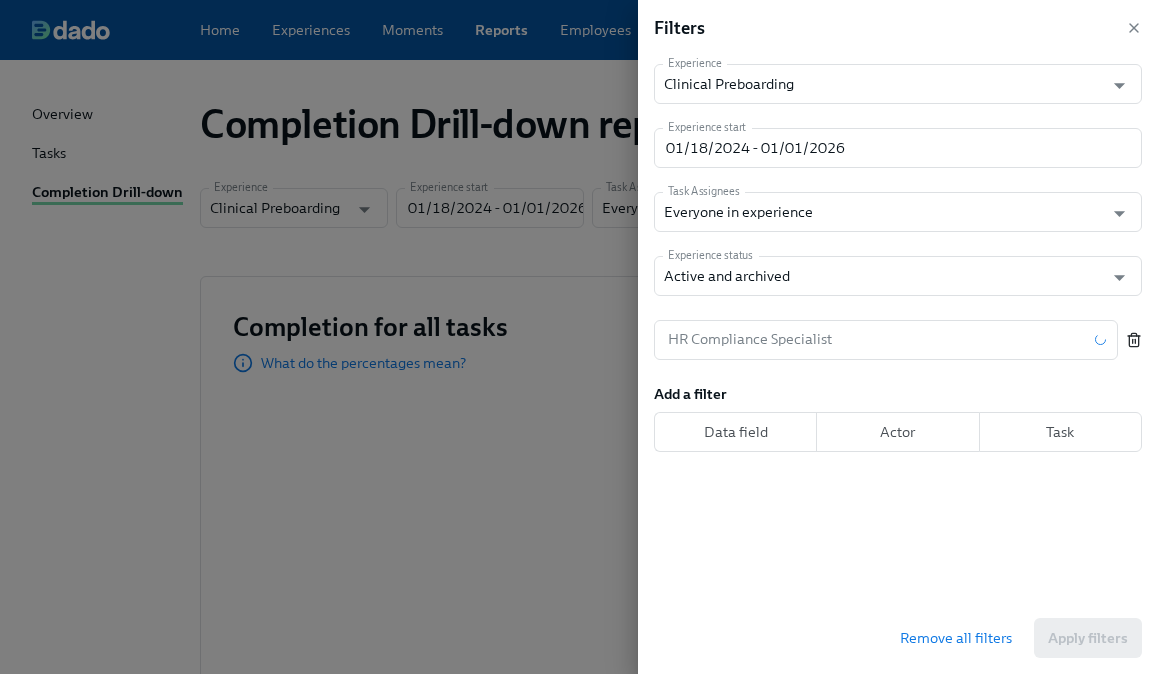 click 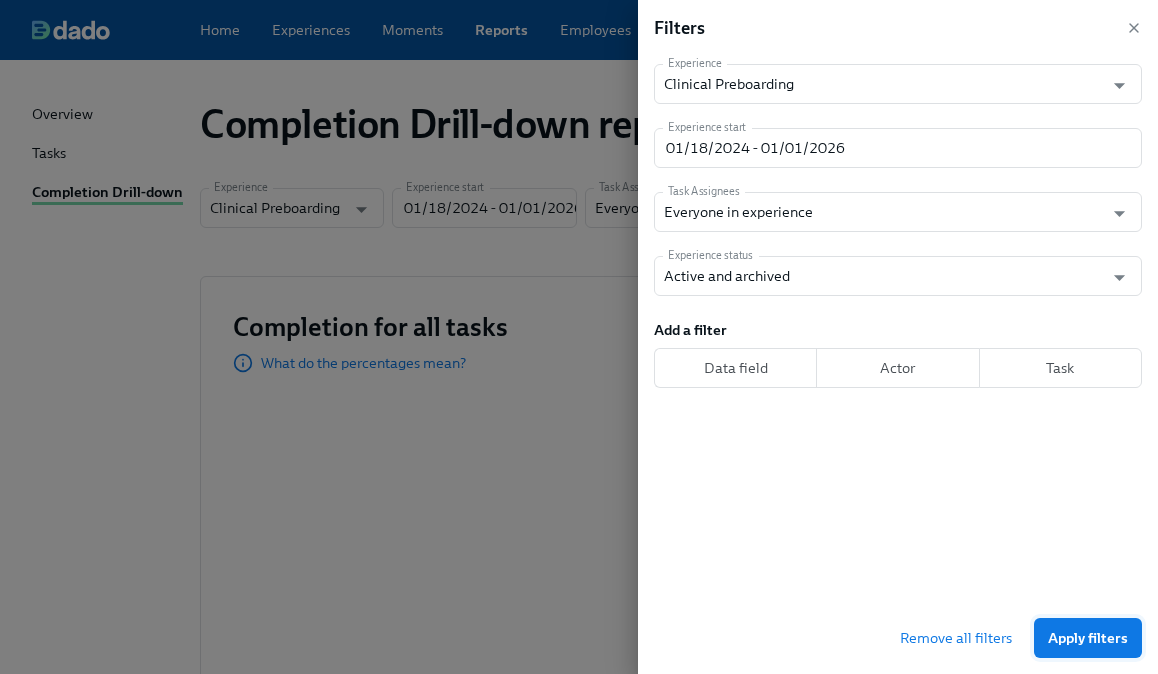 click on "Apply filters" at bounding box center (1088, 638) 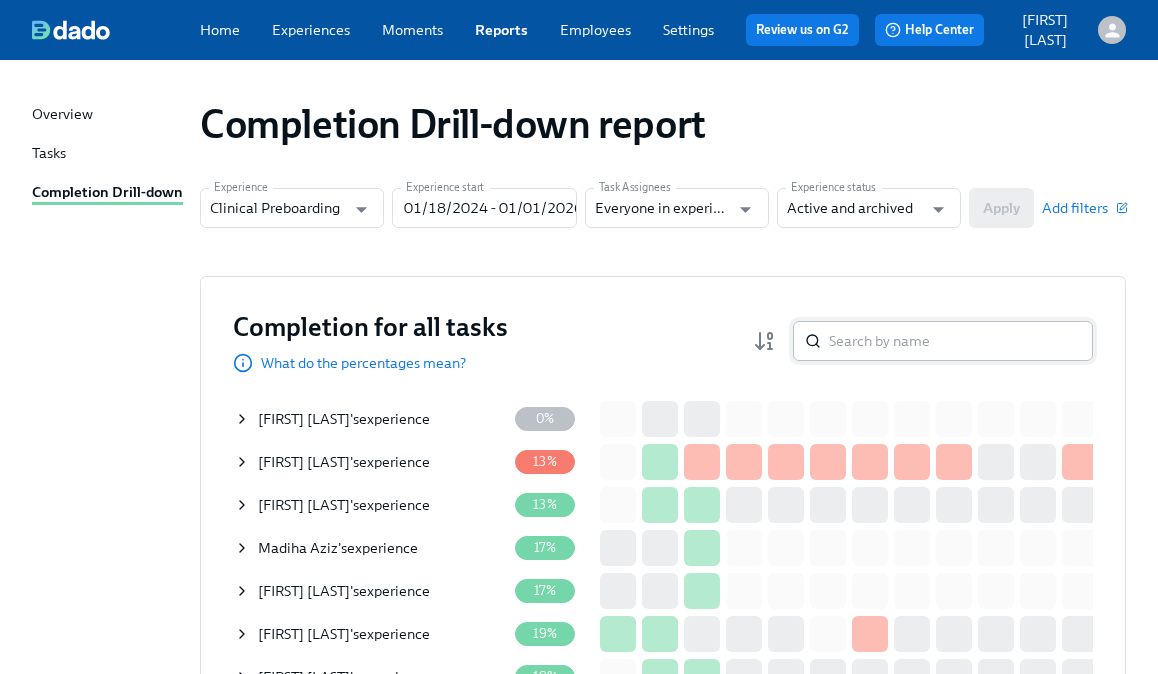 click at bounding box center (961, 341) 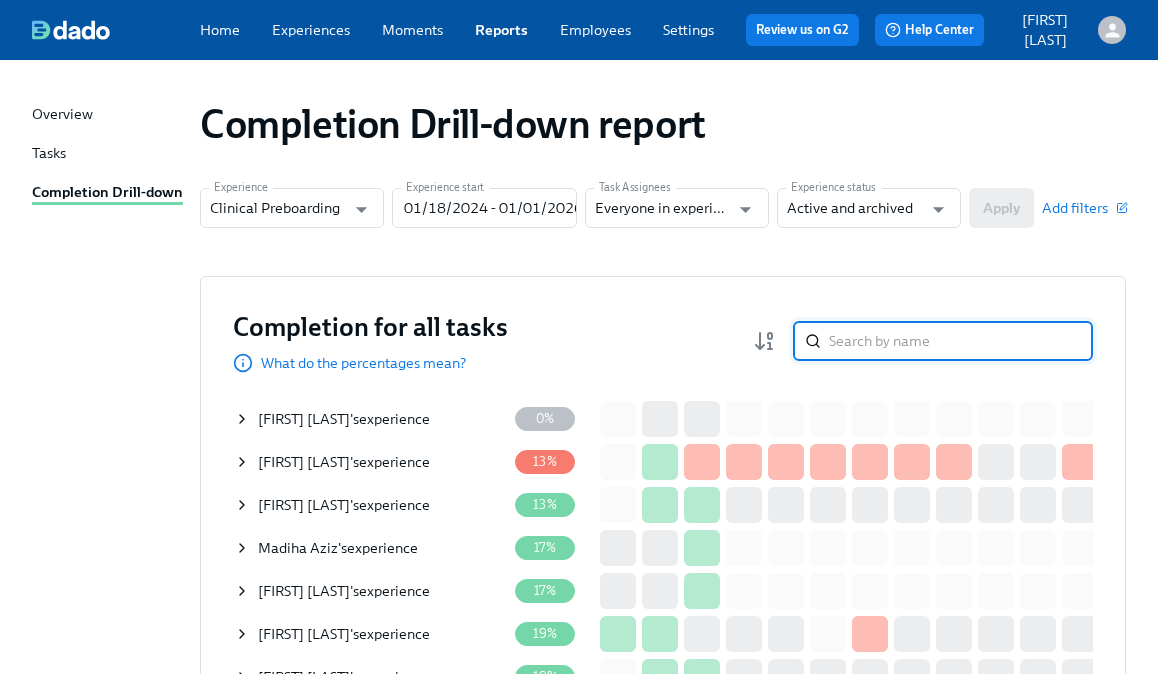 paste on "[FIRST] [LAST]" 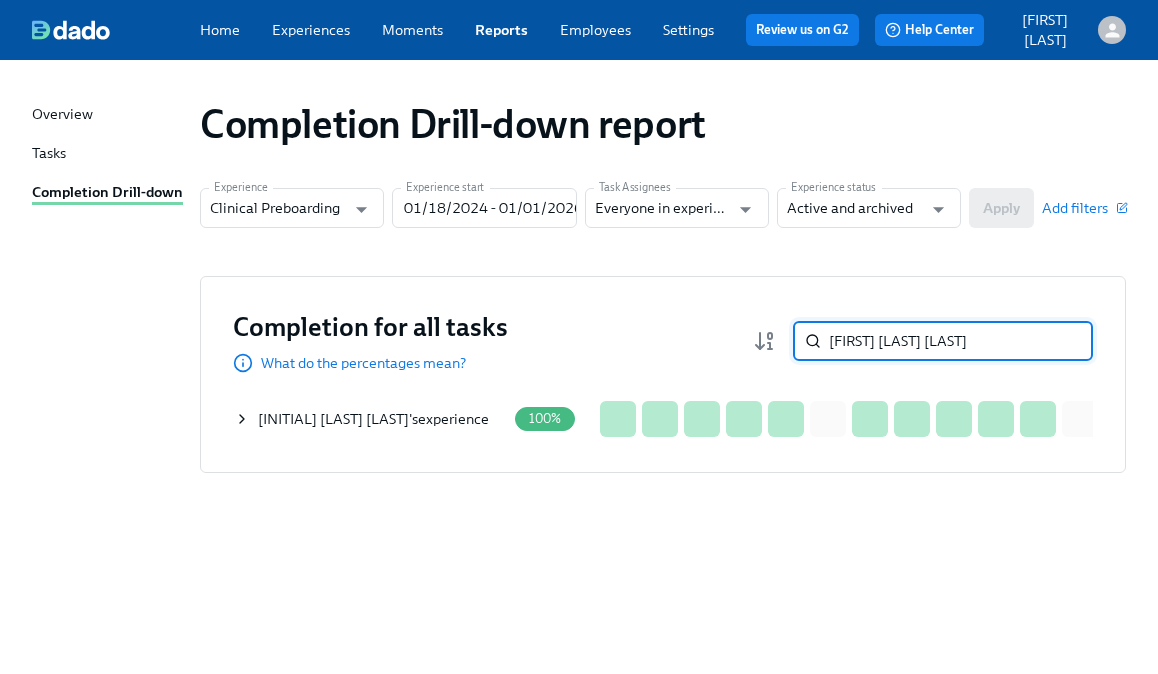 type on "[FIRST] [LAST]" 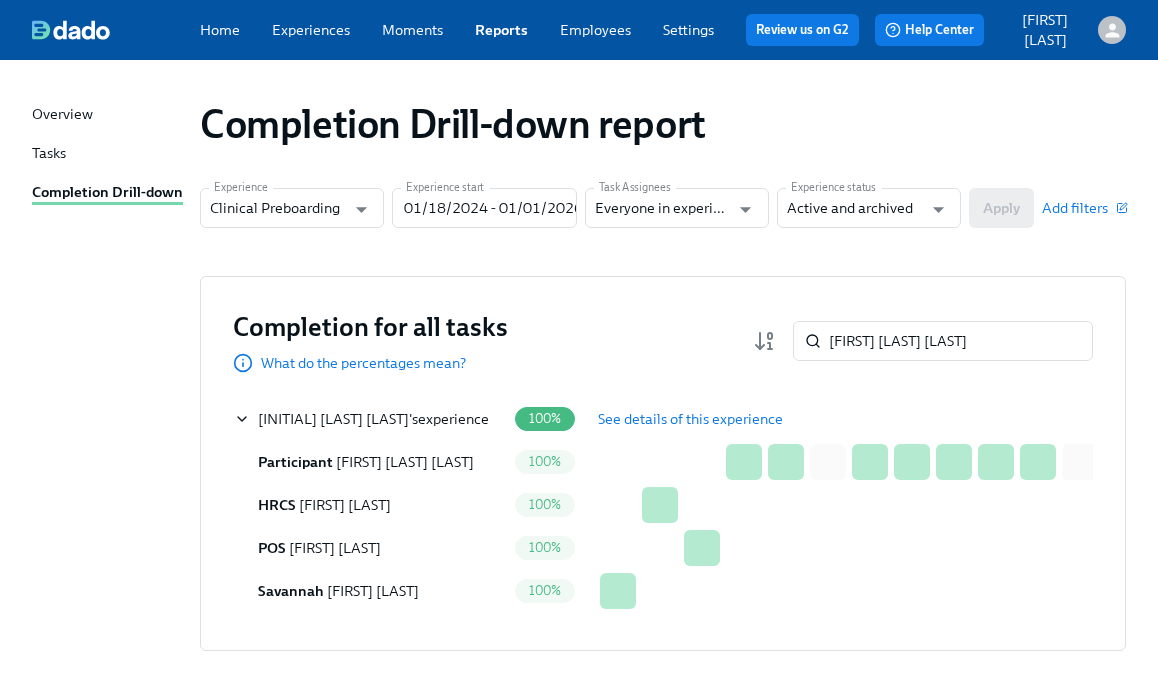 click on "See details of this experience" at bounding box center [690, 419] 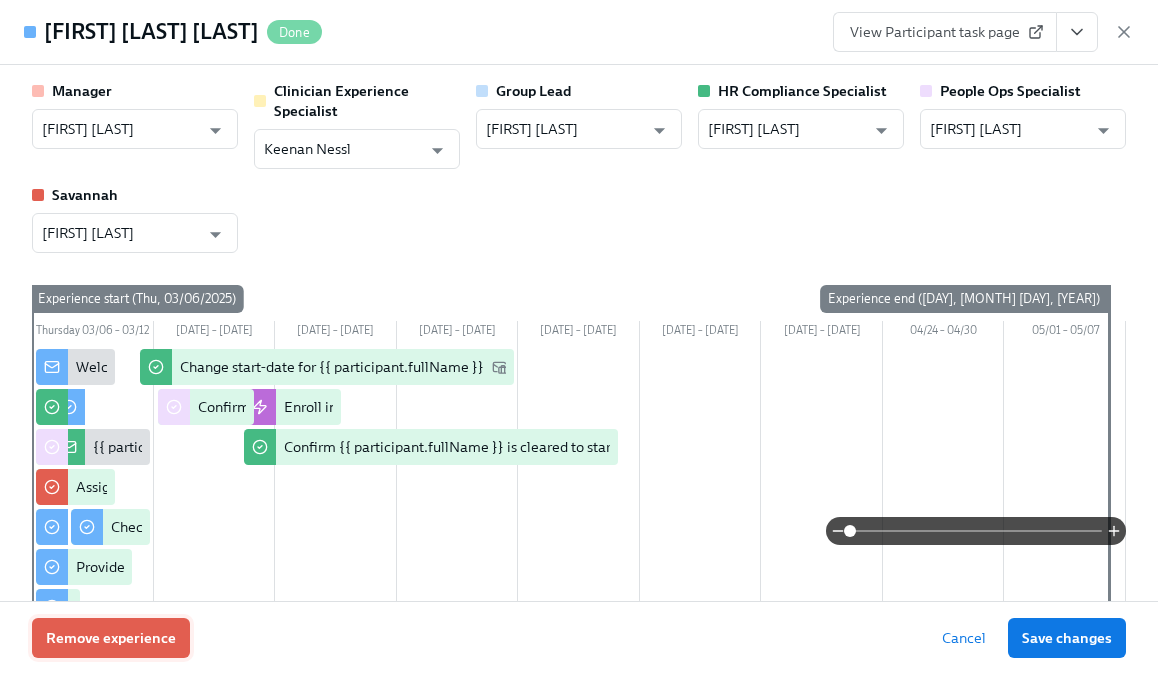 click on "Remove experience" at bounding box center [111, 638] 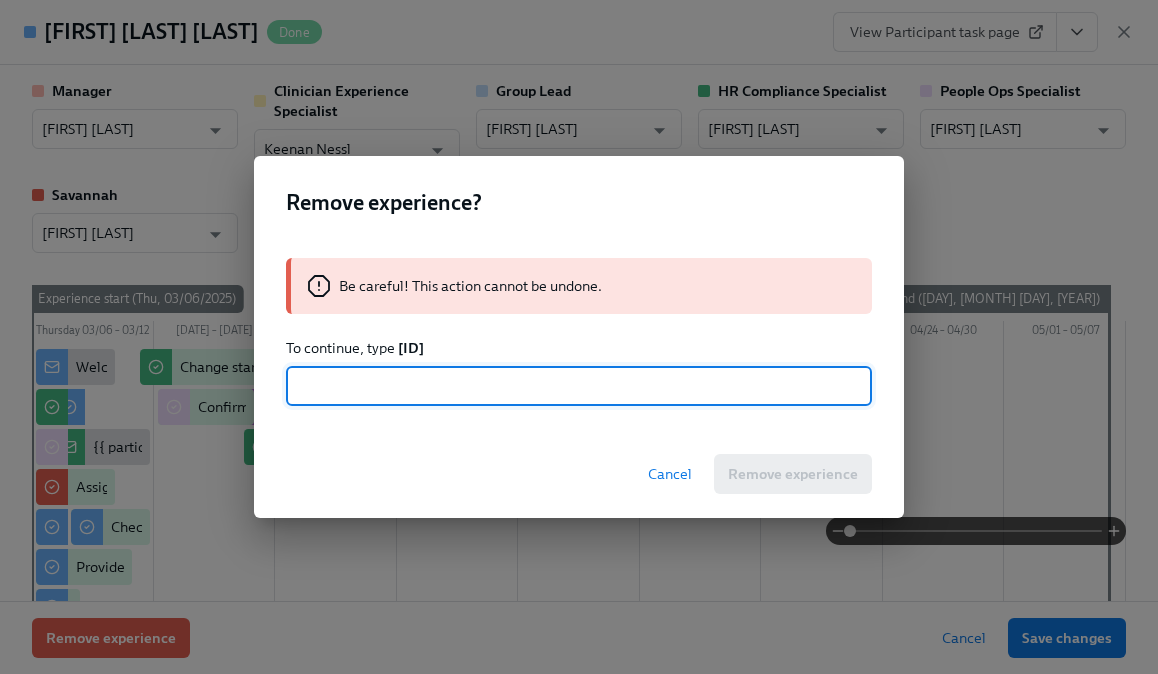click on "WX24JPyM90" at bounding box center [411, 348] 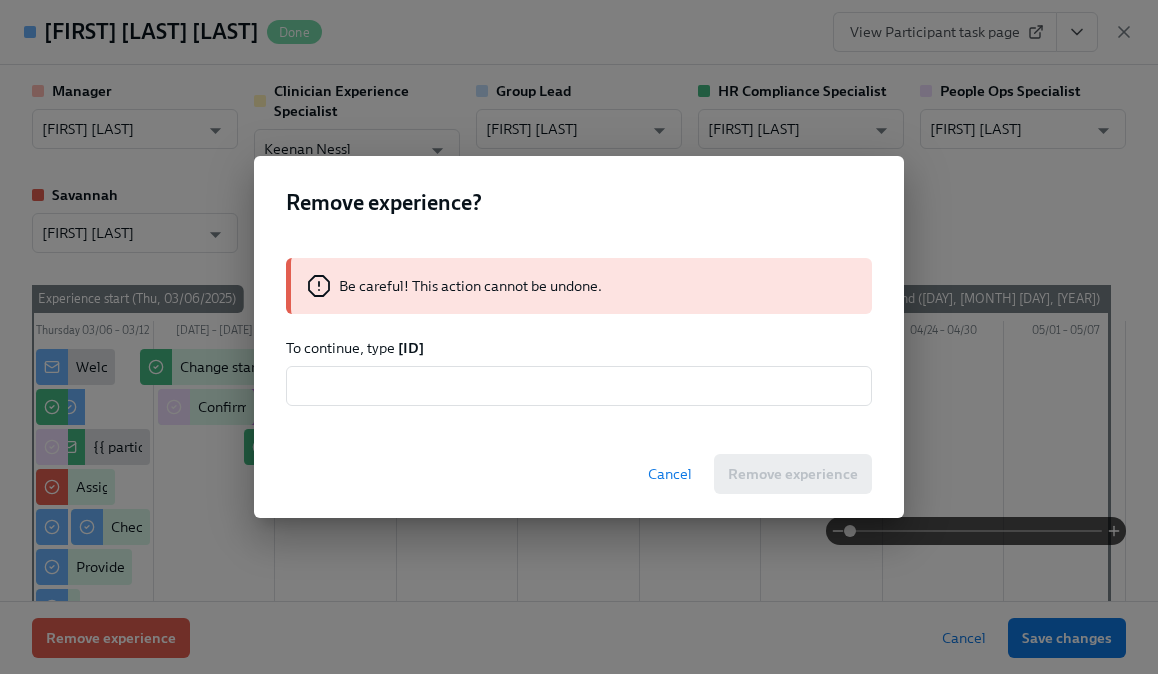 click on "WX24JPyM90" at bounding box center (411, 348) 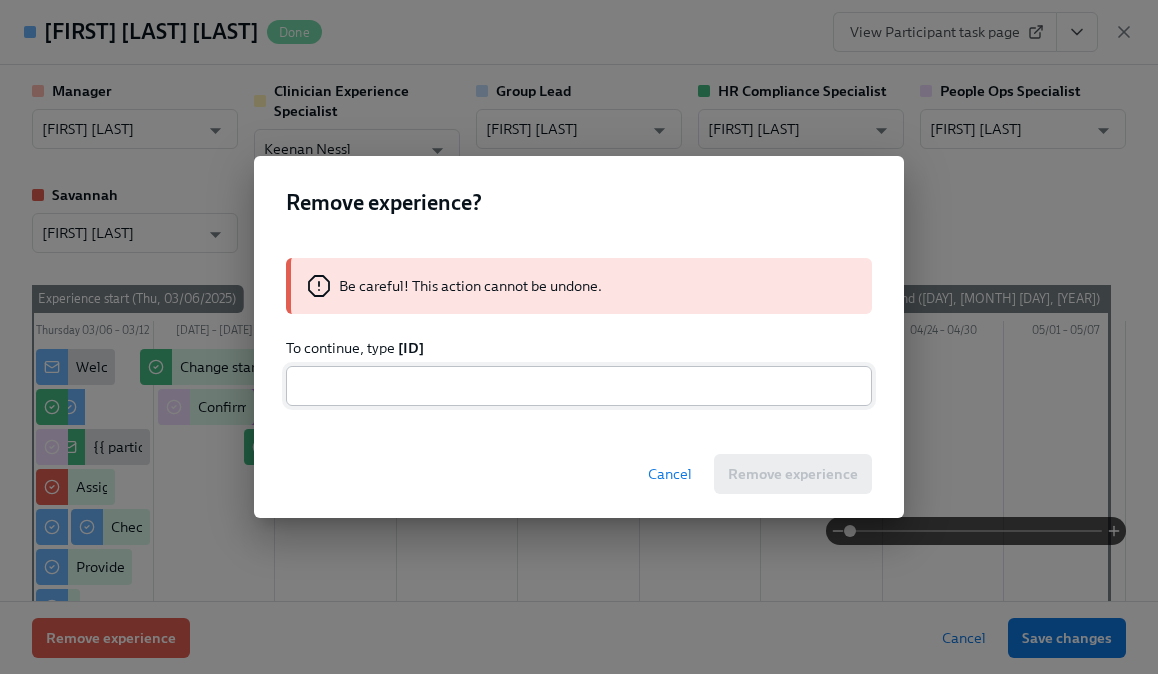 click at bounding box center (579, 386) 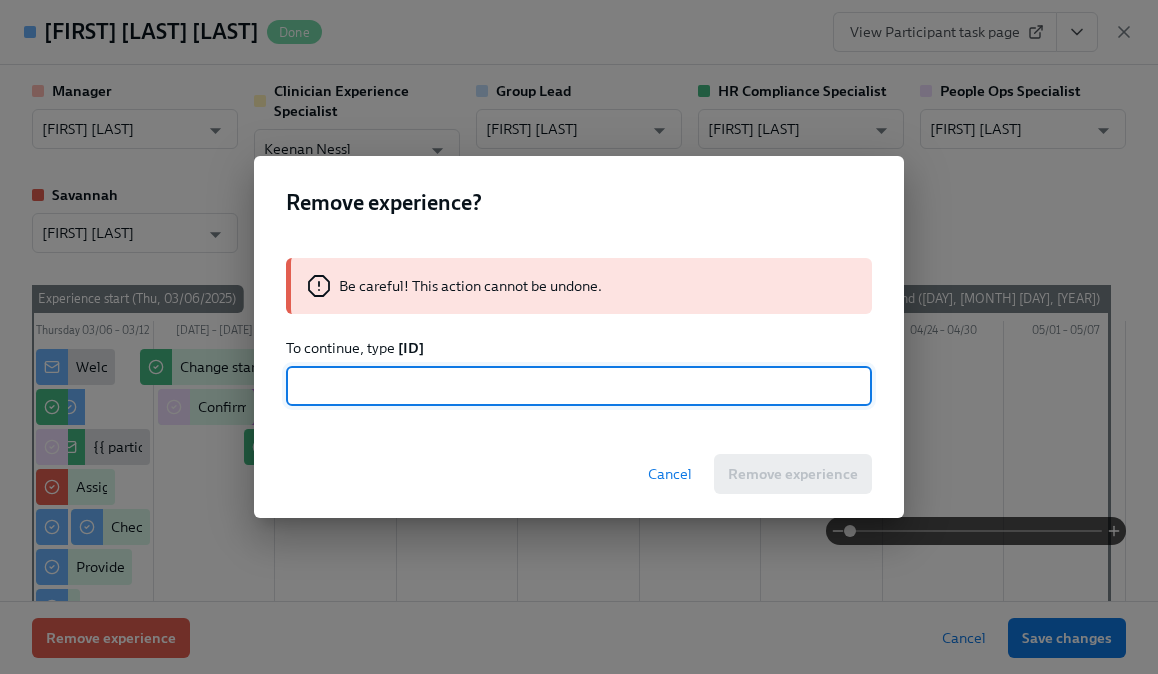 paste on "WX24JPyM90" 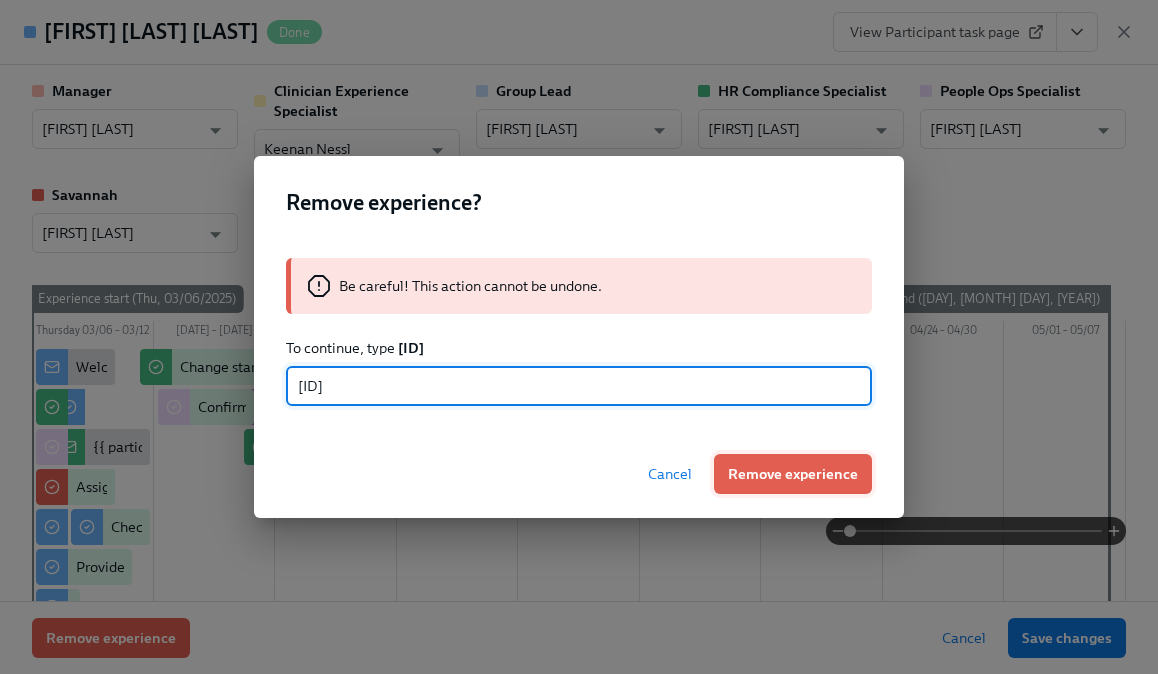click on "Remove experience" at bounding box center [793, 474] 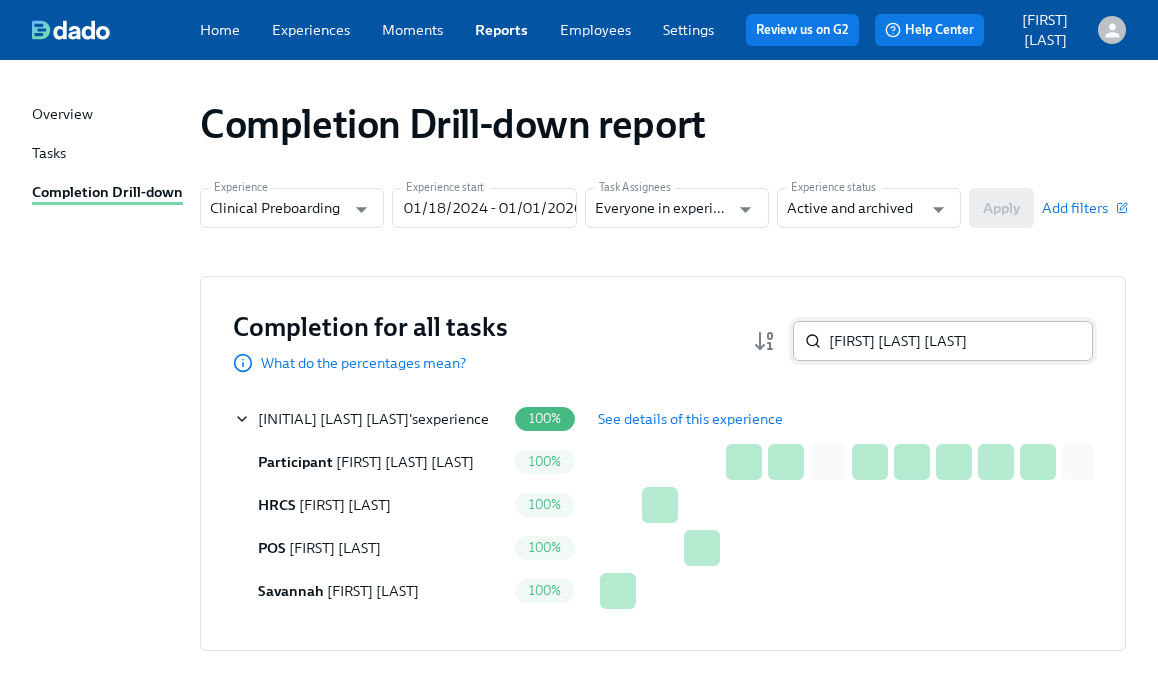 click on "[FIRST] [LAST]" at bounding box center (961, 341) 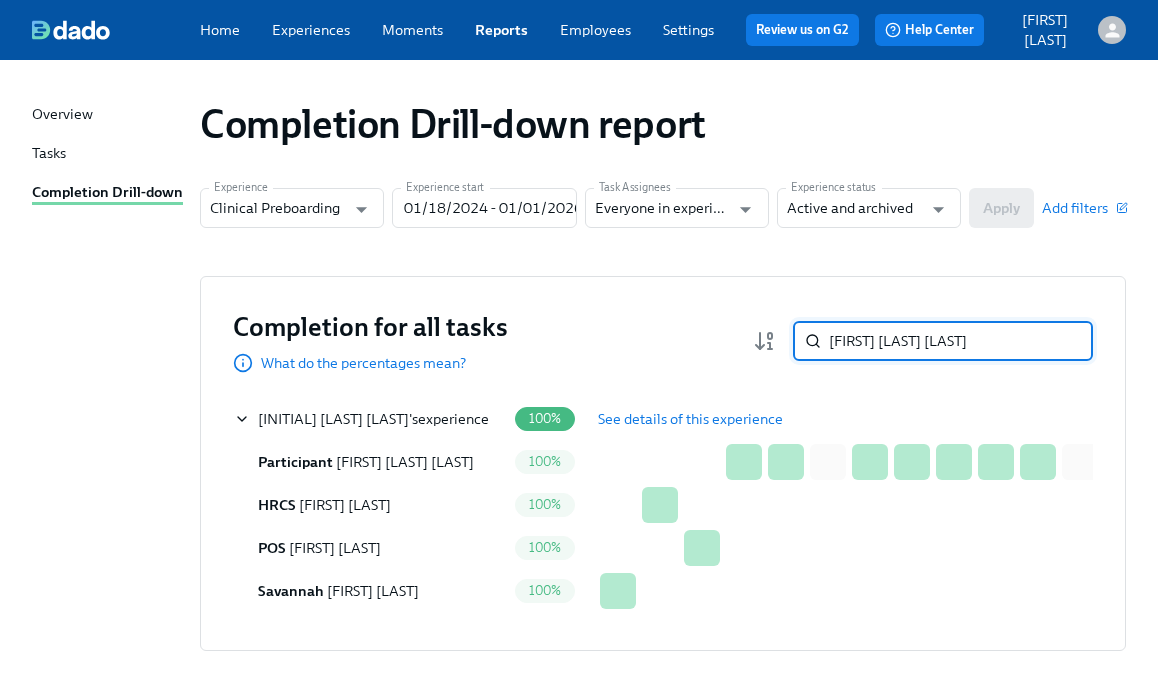 paste on "[FIRST] [LAST]" 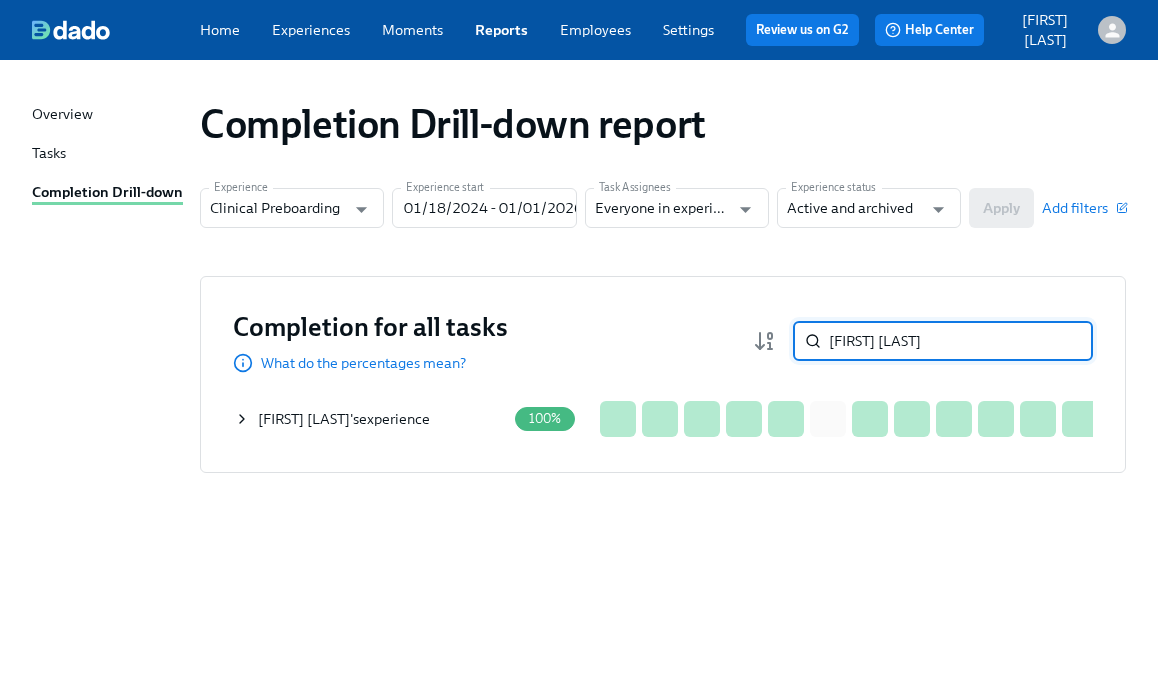 type on "[FIRST] [LAST]" 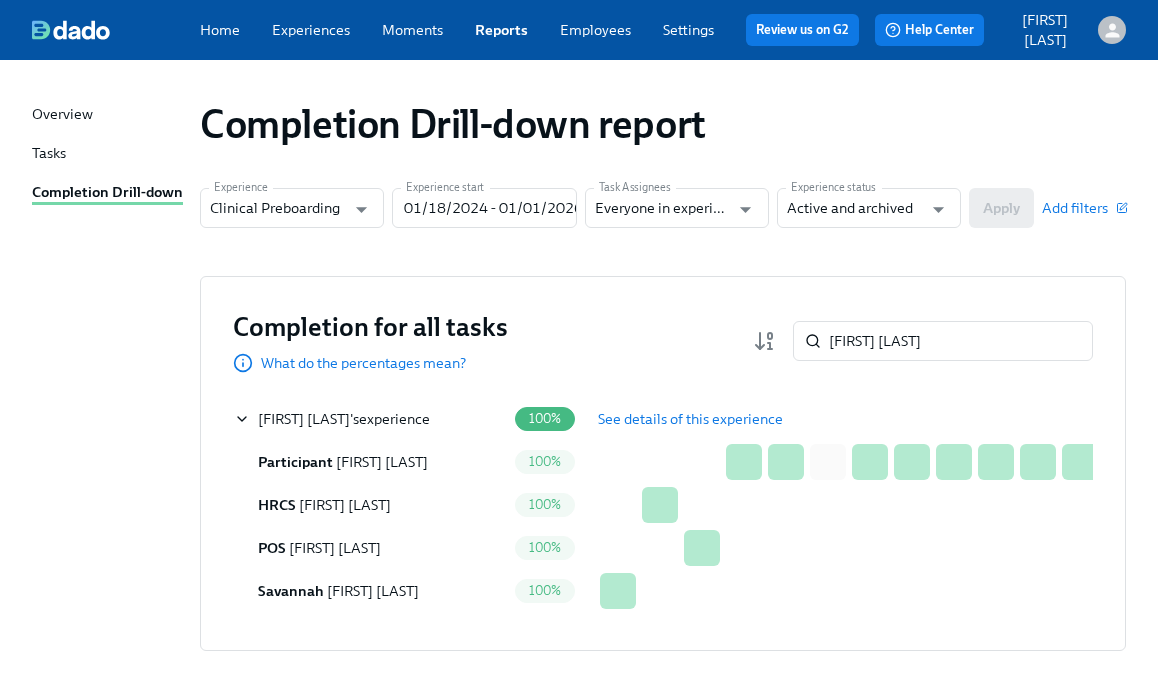 click on "See details of this experience" at bounding box center [690, 419] 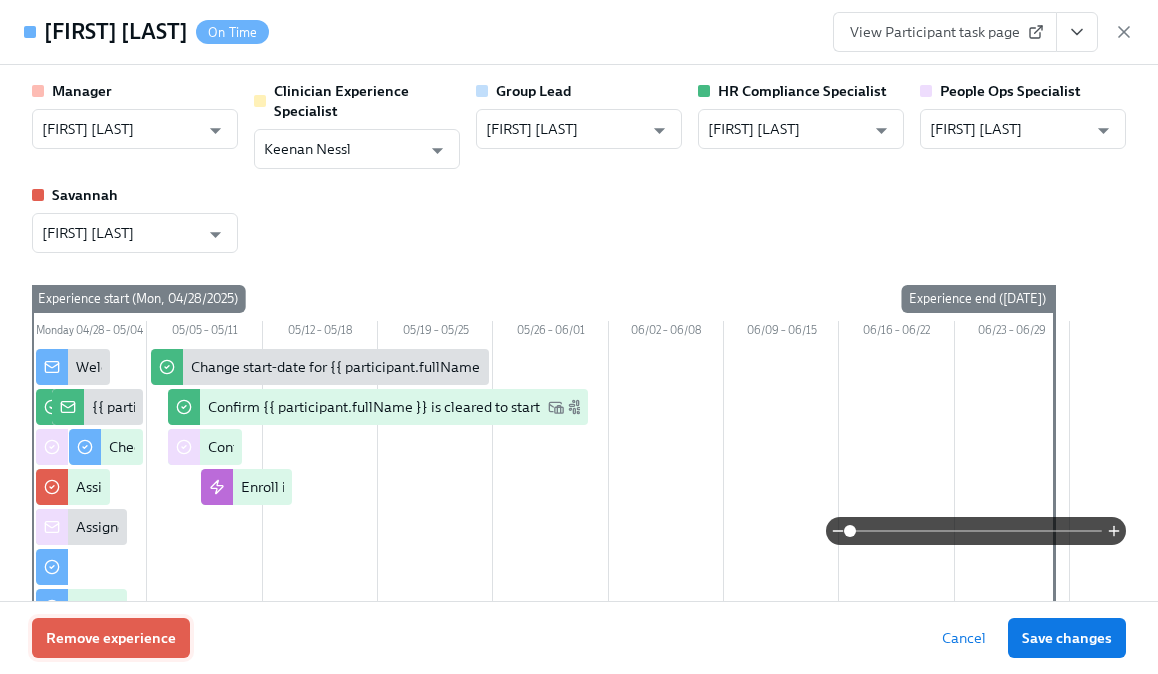 click on "Remove experience" at bounding box center [111, 638] 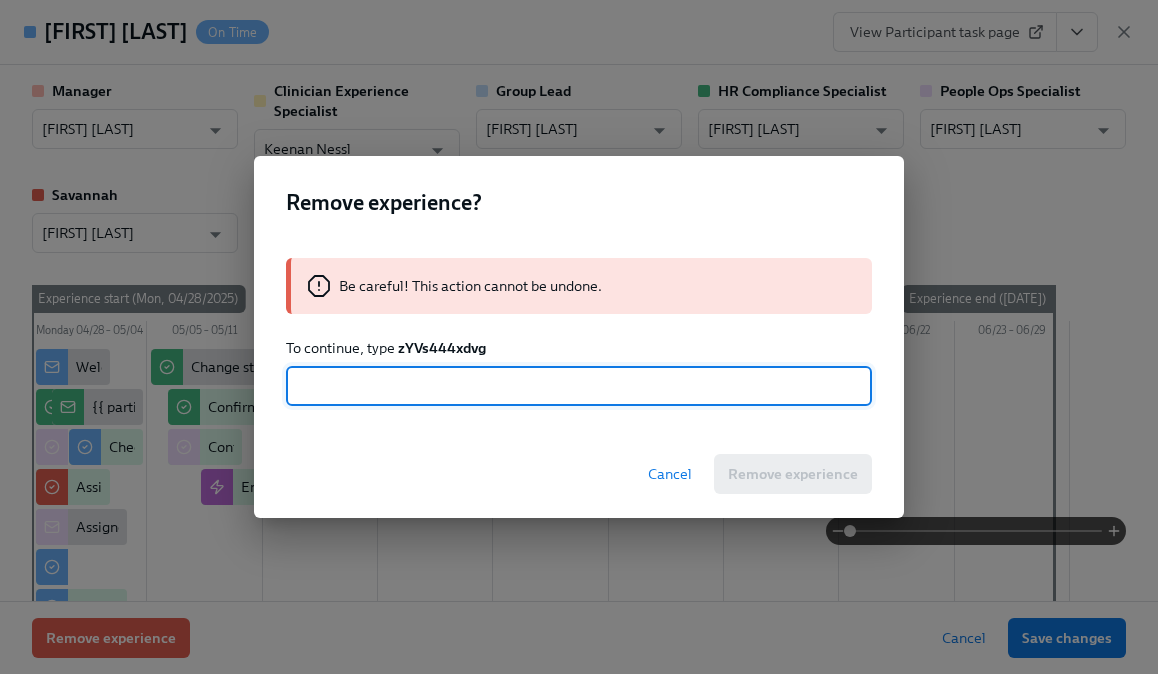 click on "zYVs444xdvg" at bounding box center [442, 348] 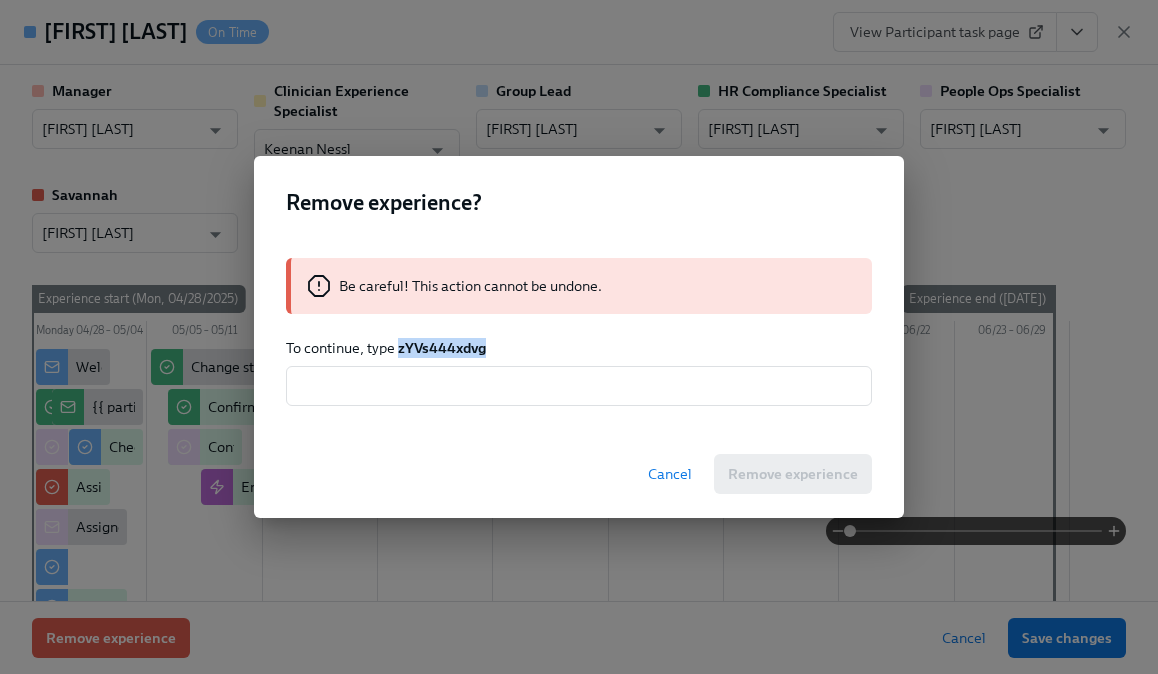 click on "zYVs444xdvg" at bounding box center (442, 348) 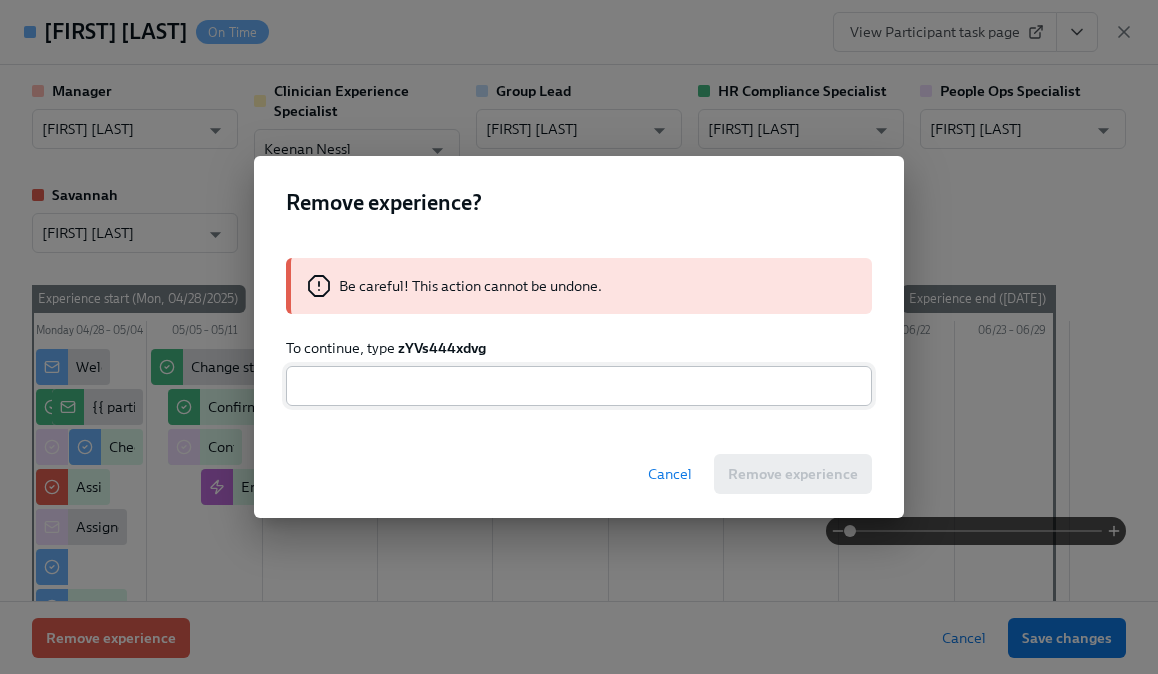click at bounding box center (579, 386) 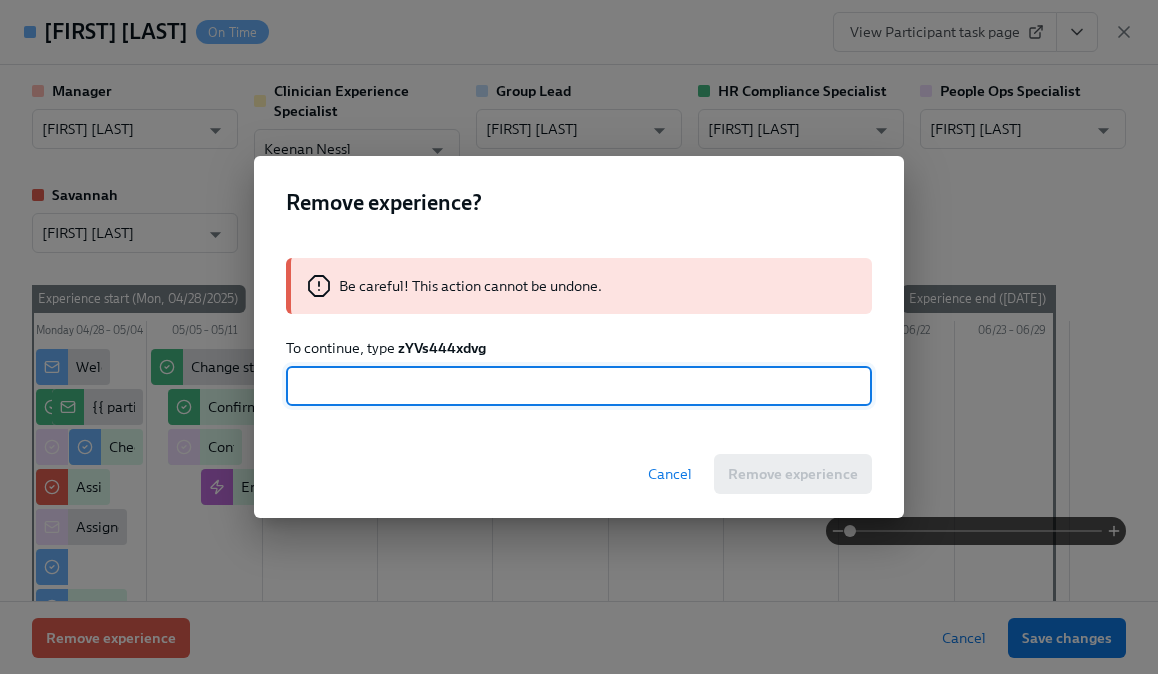 paste on "zYVs444xdvg" 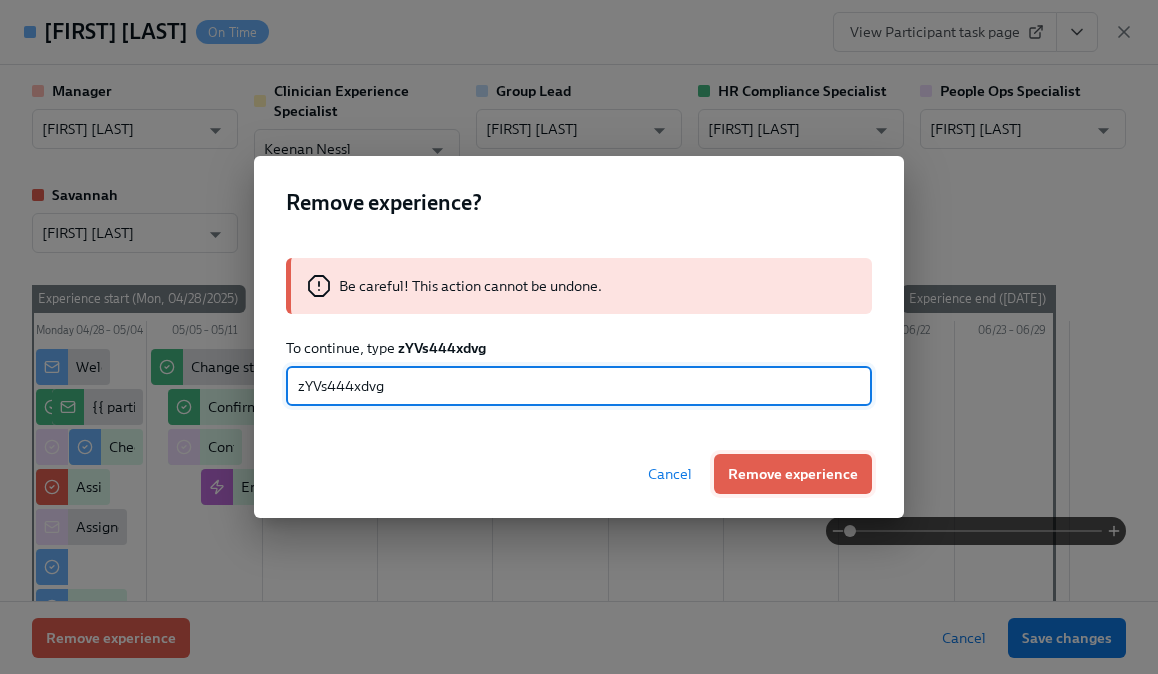 click on "Remove experience" at bounding box center [793, 474] 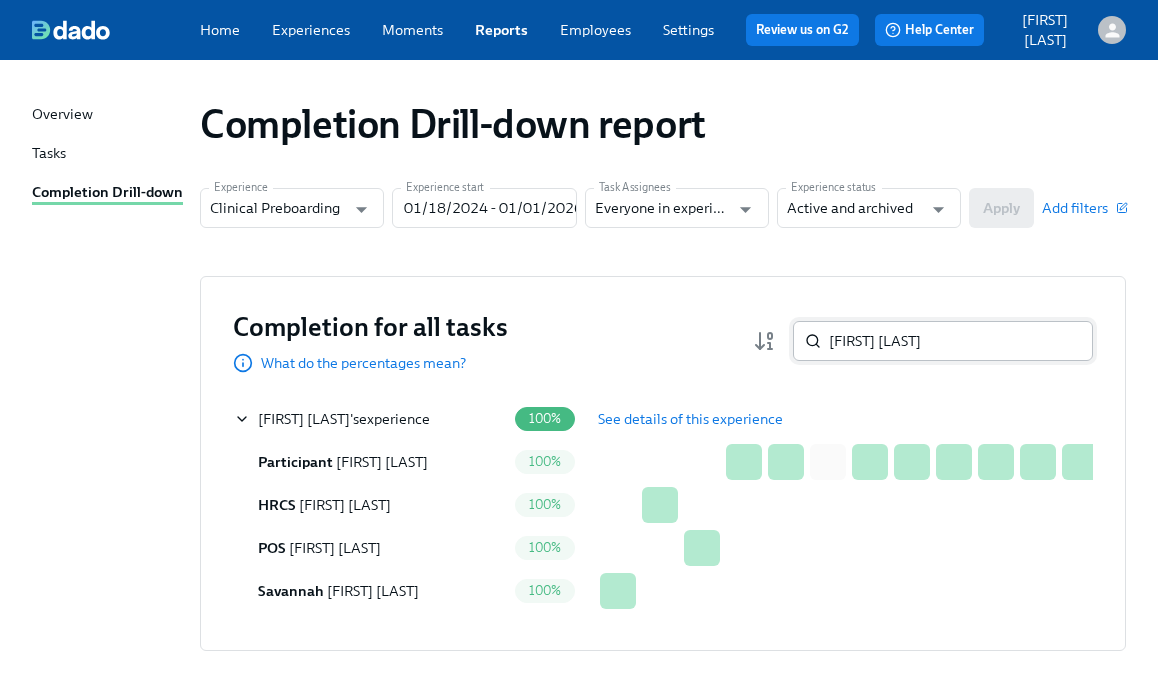 click on "[FIRST] [LAST]" at bounding box center (961, 341) 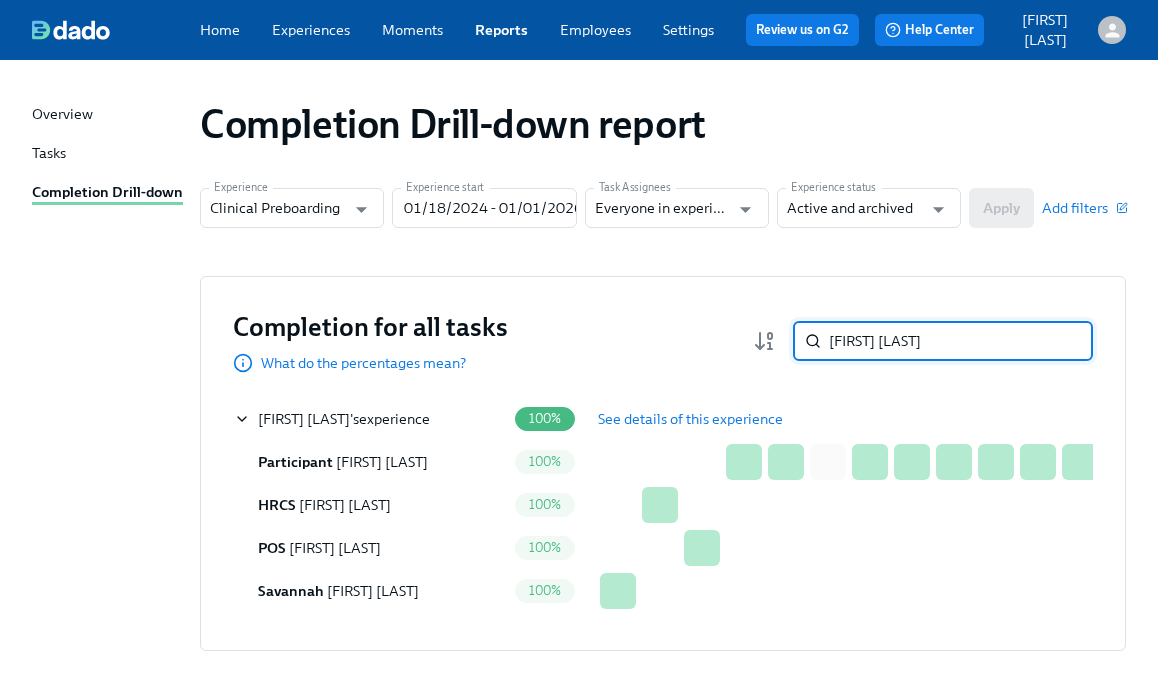 paste on "[FIRST] [LAST]" 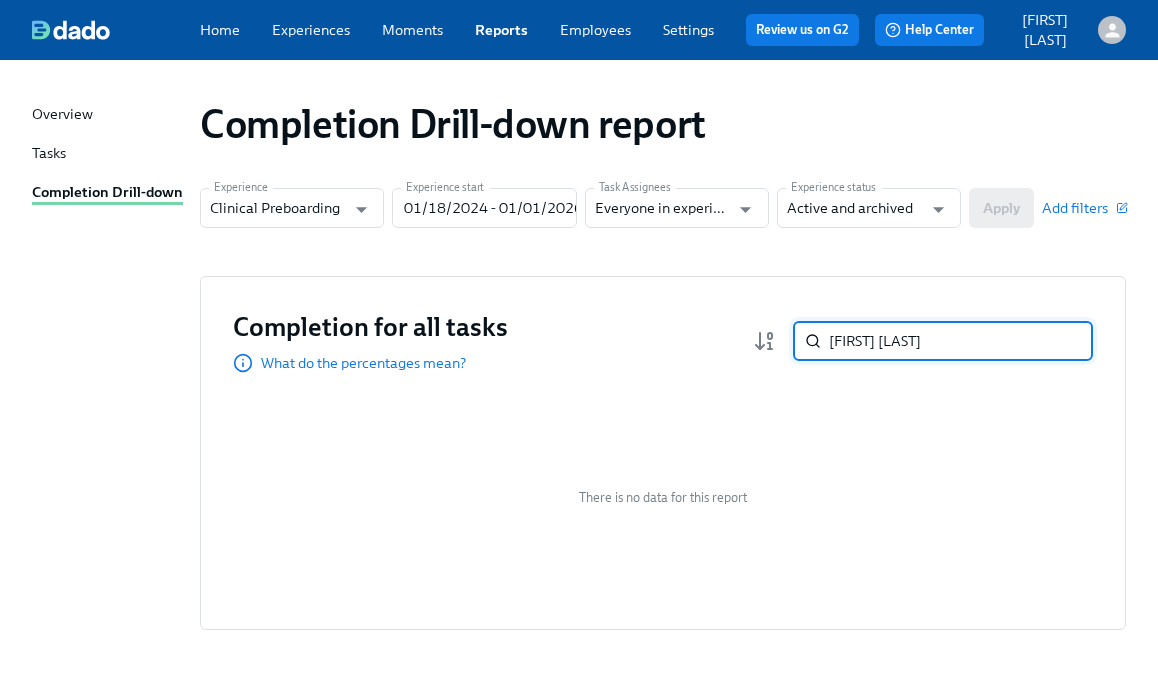 paste on "[FIRST] [LAST]" 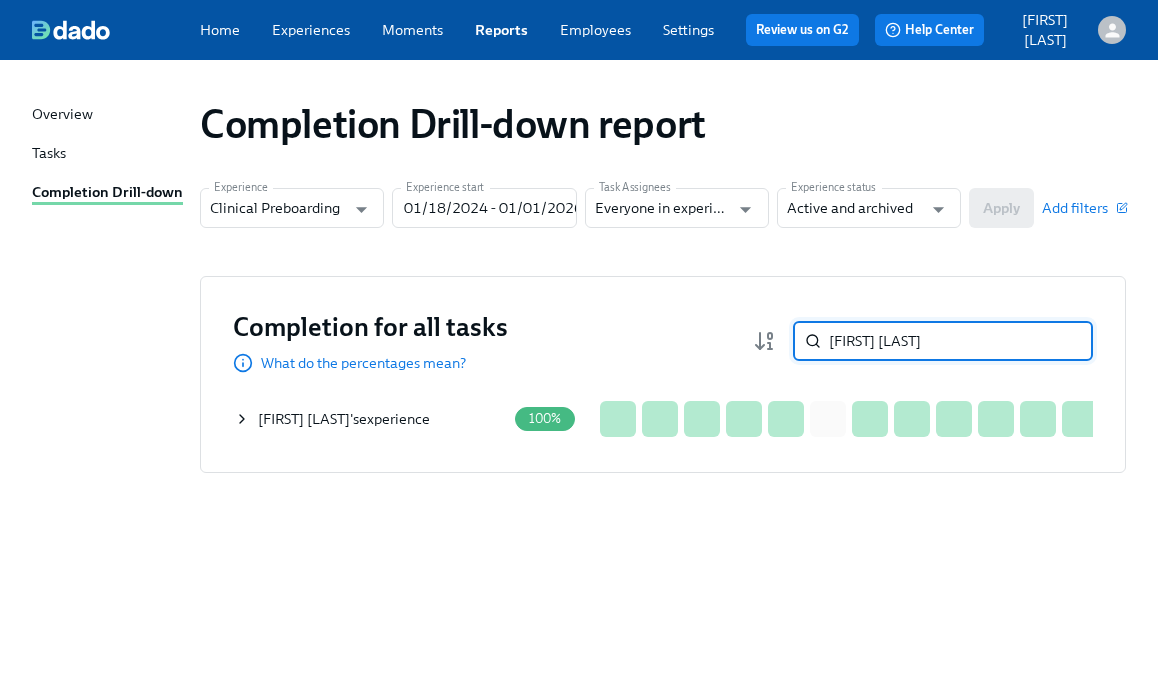 type on "[FIRST] [LAST]" 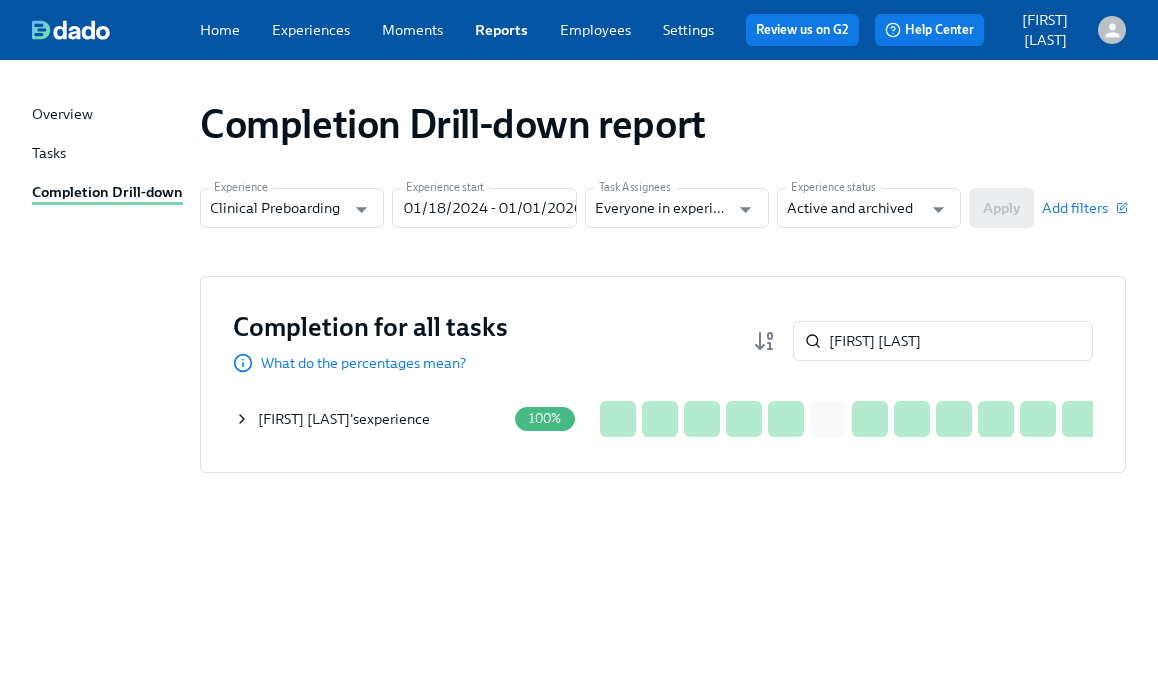 click 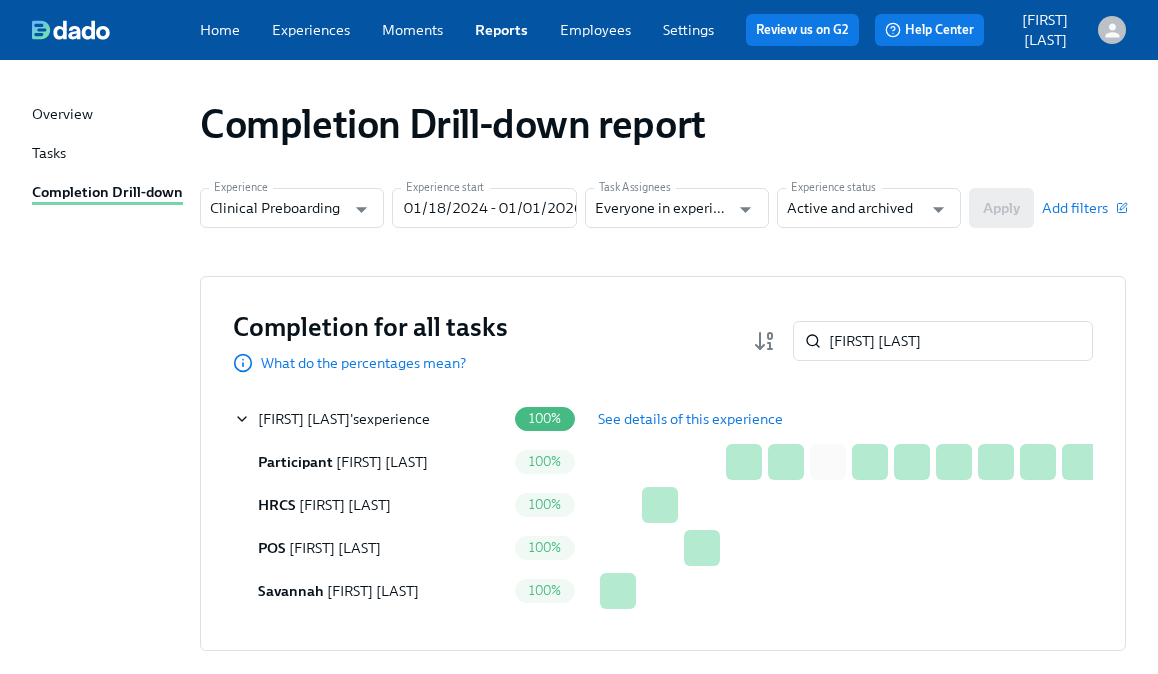 click on "See details of this experience" at bounding box center [690, 419] 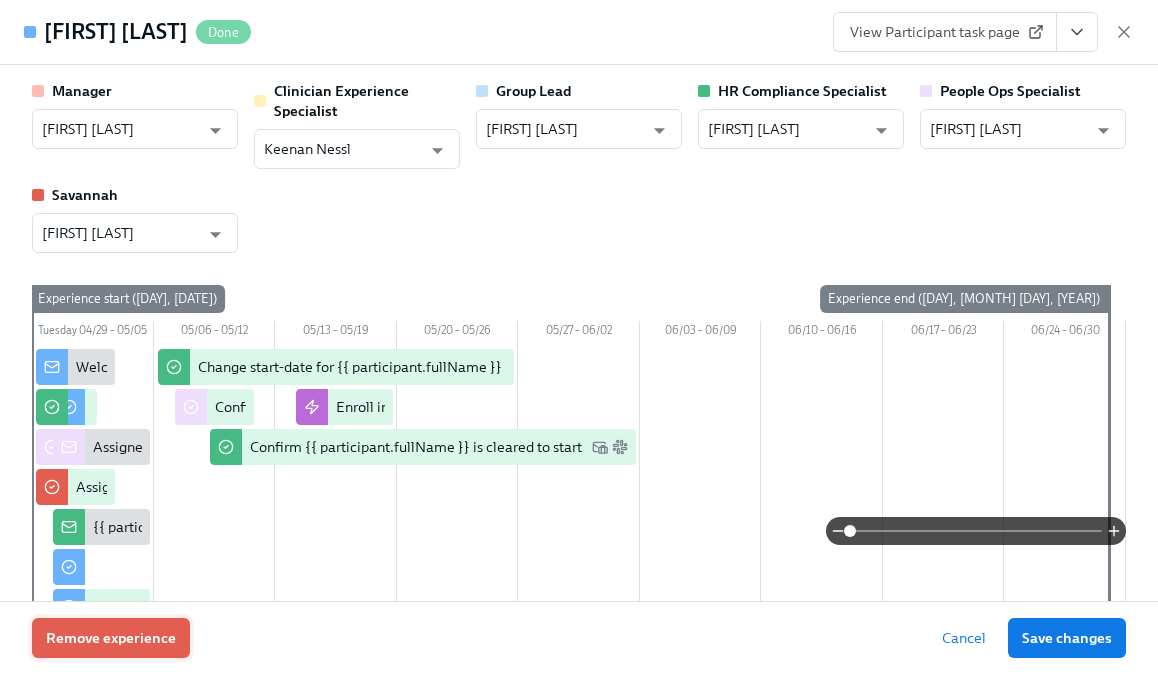 click on "Remove experience" at bounding box center [111, 638] 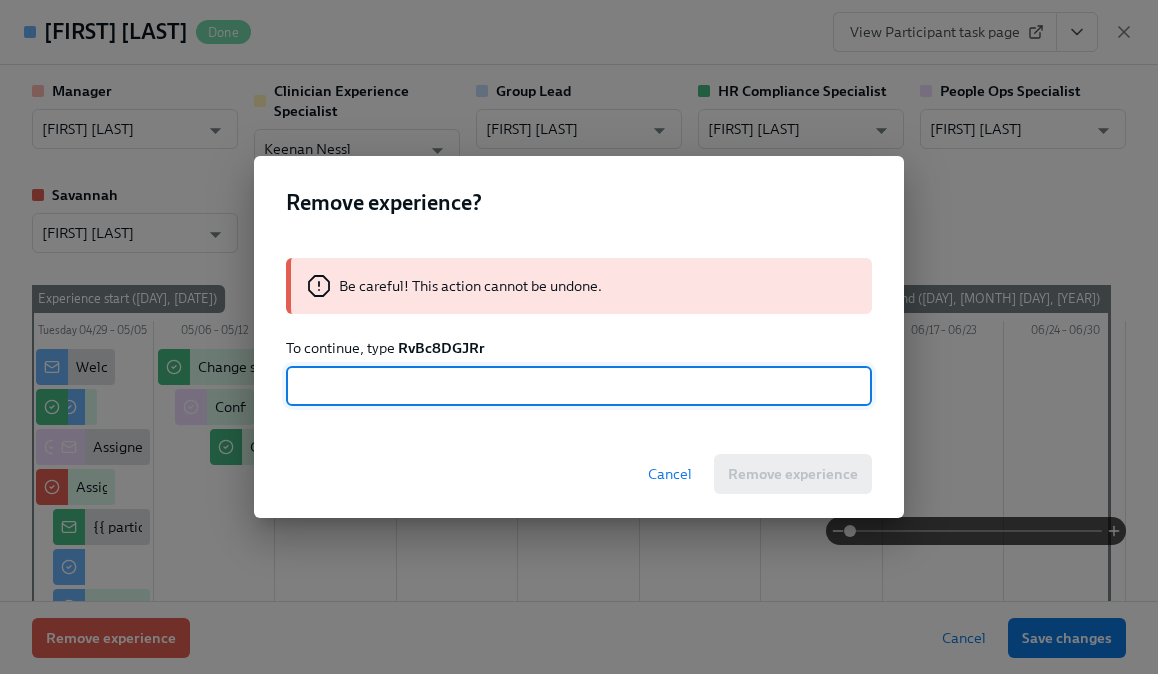 click on "RvBc8DGJRr" at bounding box center [441, 348] 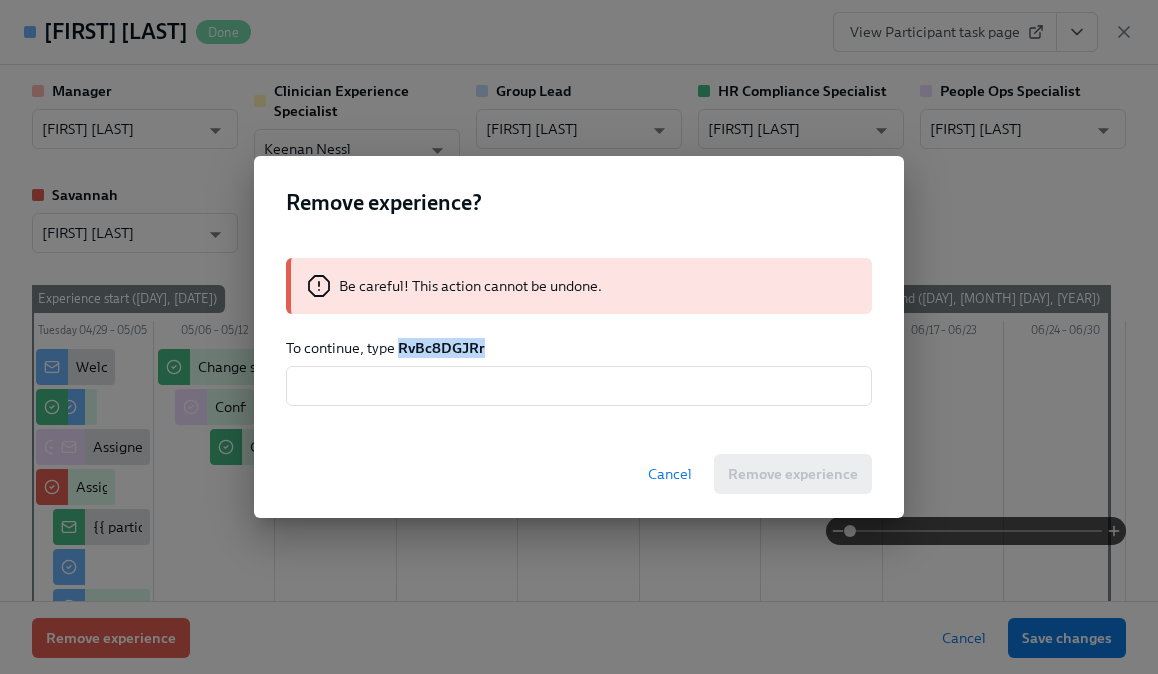 click on "RvBc8DGJRr" at bounding box center (441, 348) 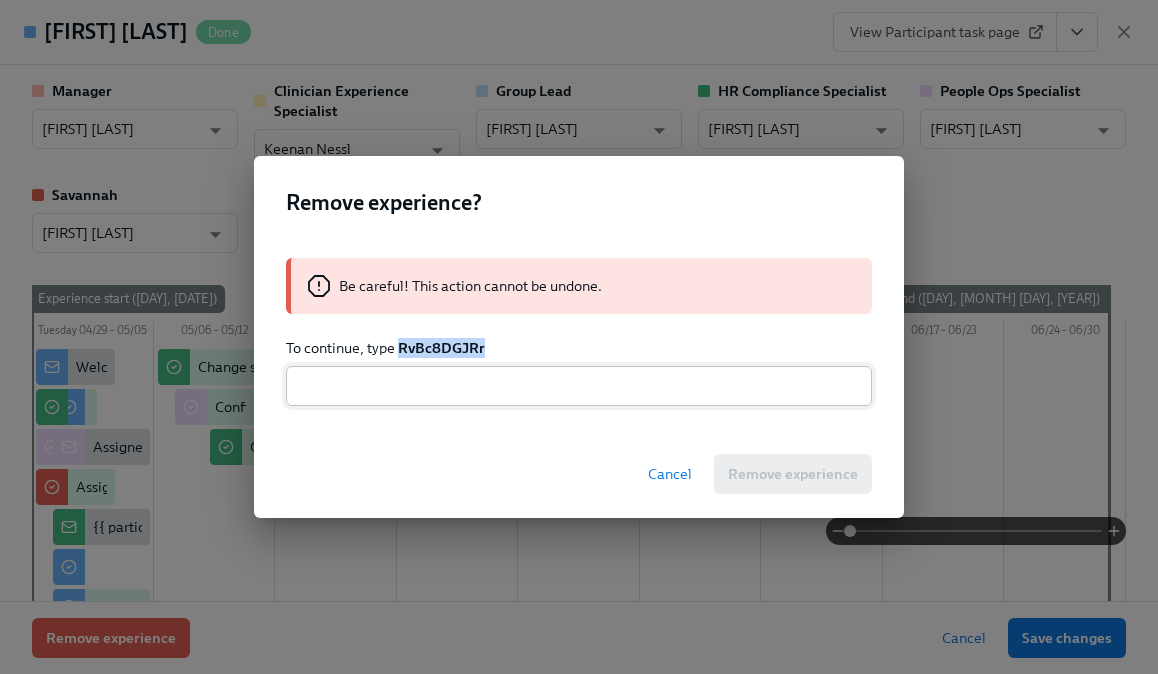 click at bounding box center [579, 386] 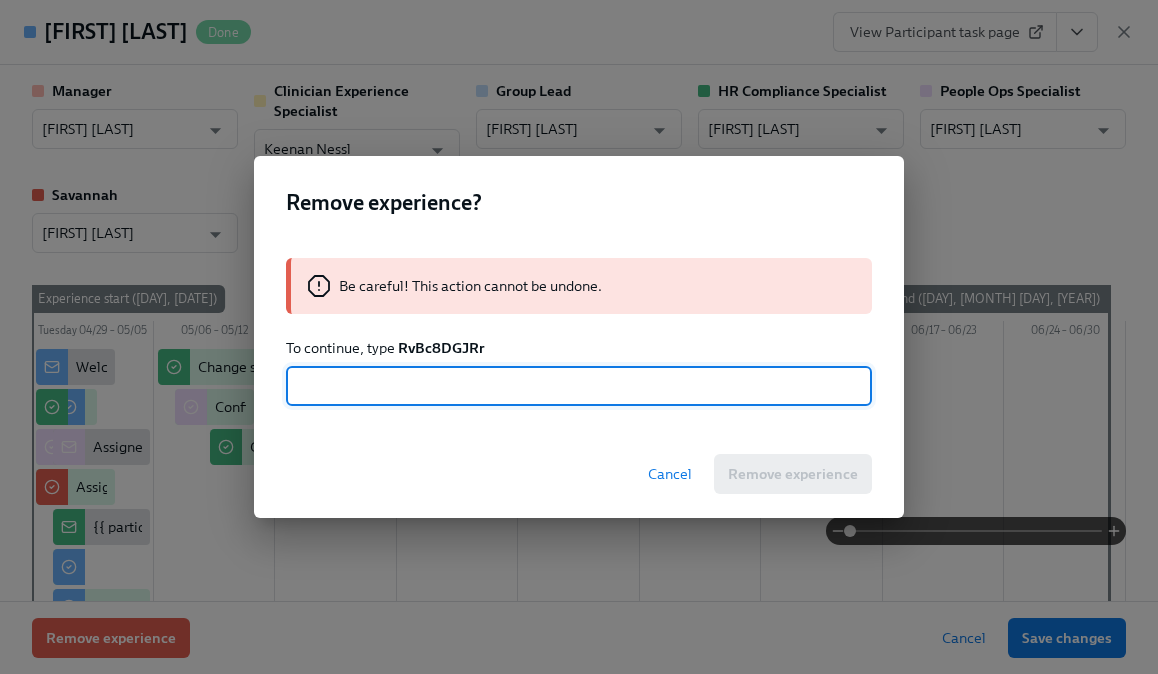 paste on "RvBc8DGJRr" 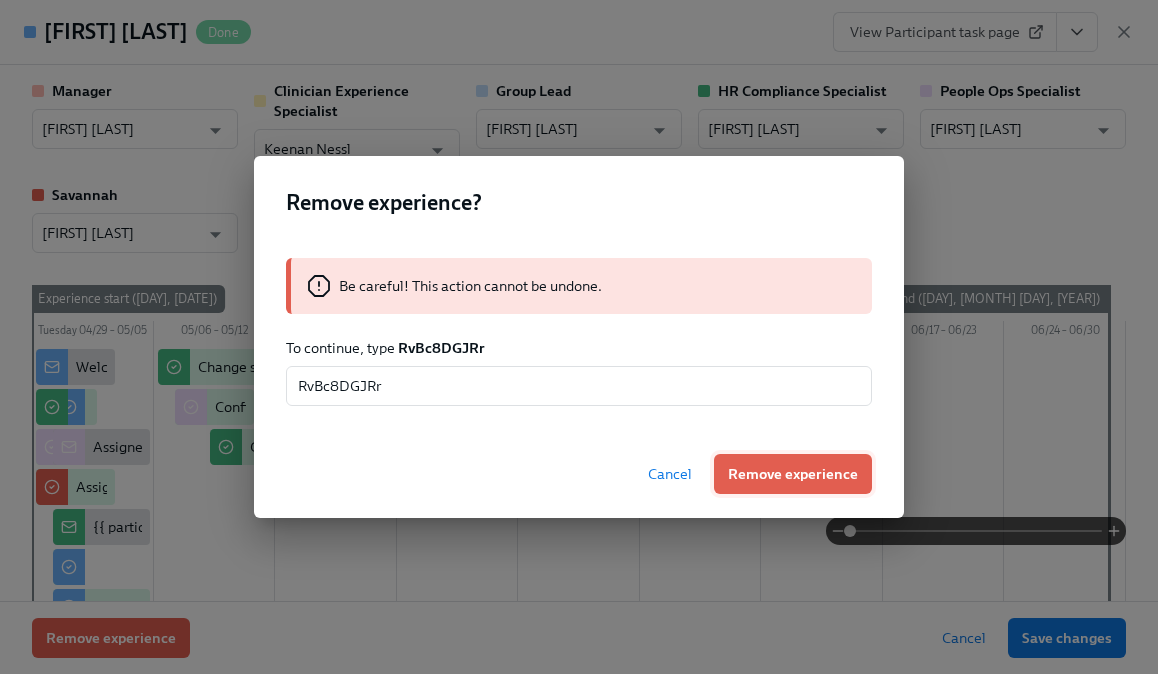 click on "Remove experience" at bounding box center (793, 474) 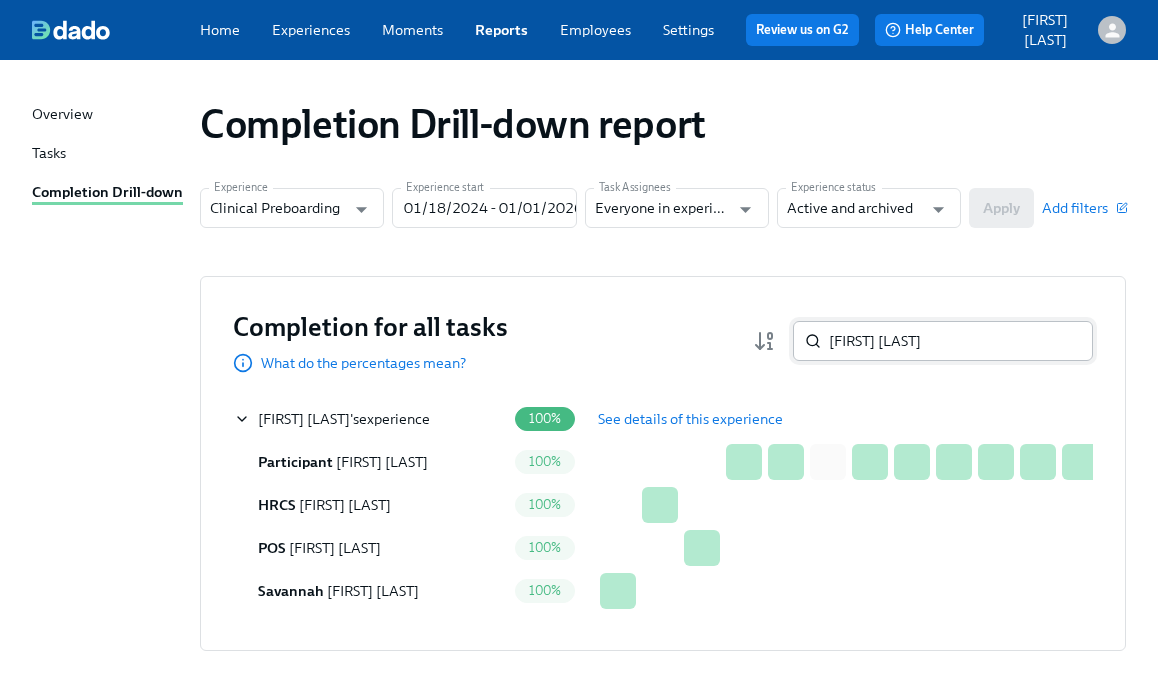 click on "[FIRST] [LAST]" at bounding box center (961, 341) 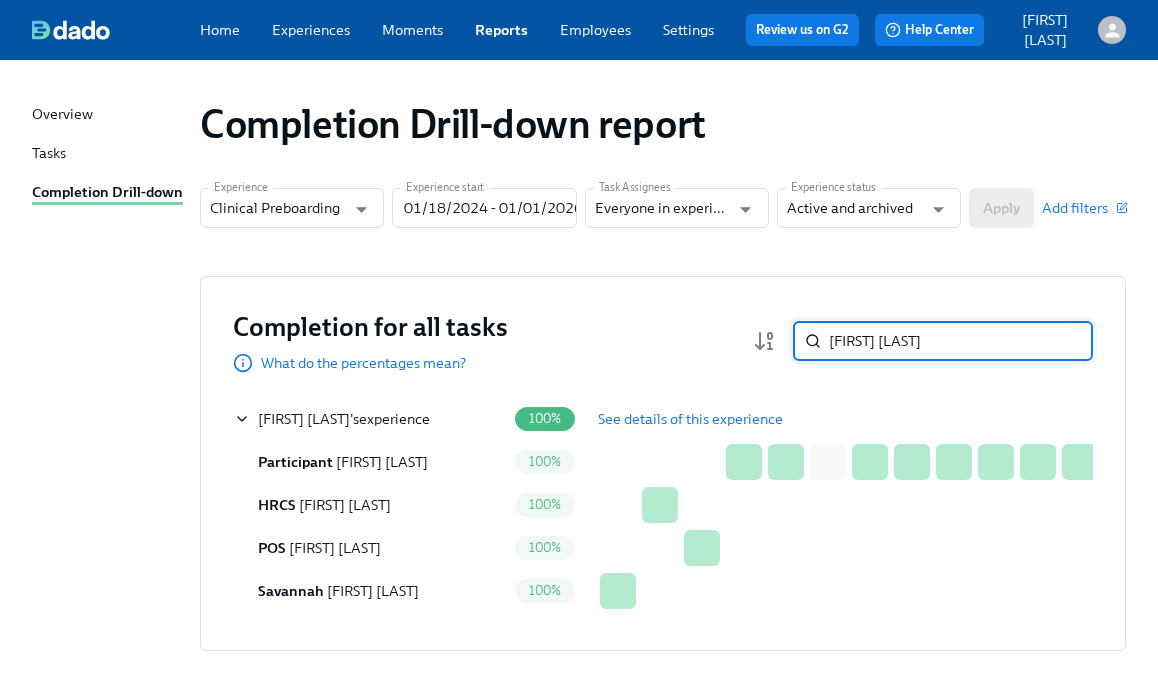 paste on "[FIRST] [LAST]" 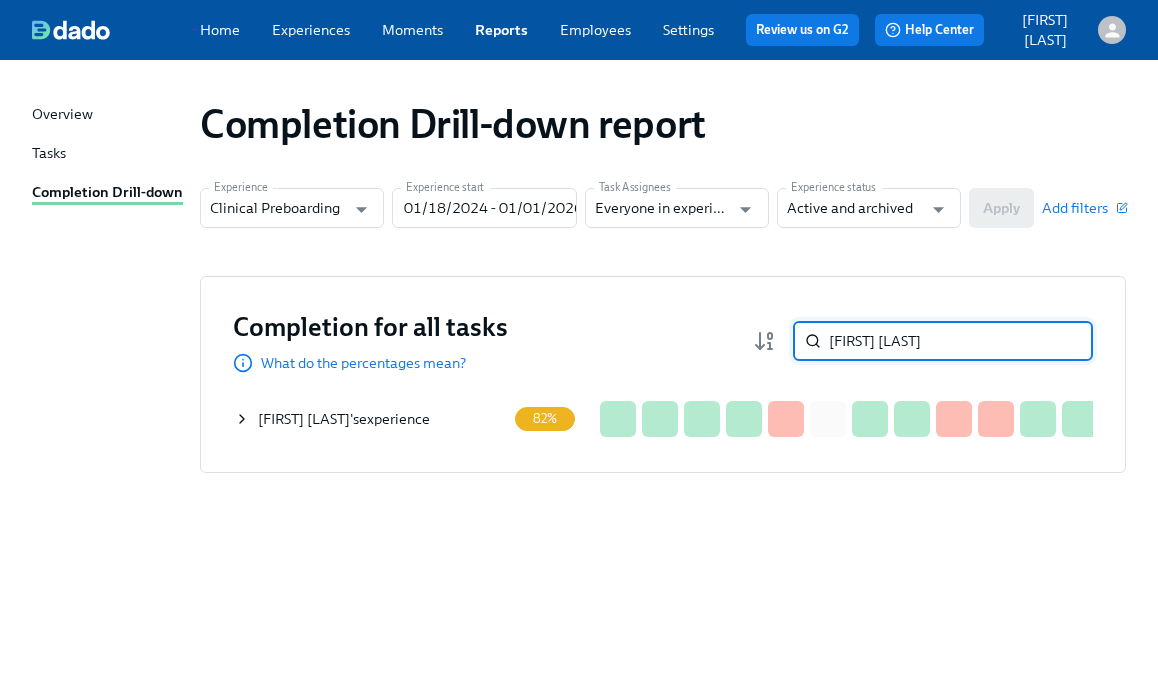 type on "[FIRST] [LAST]" 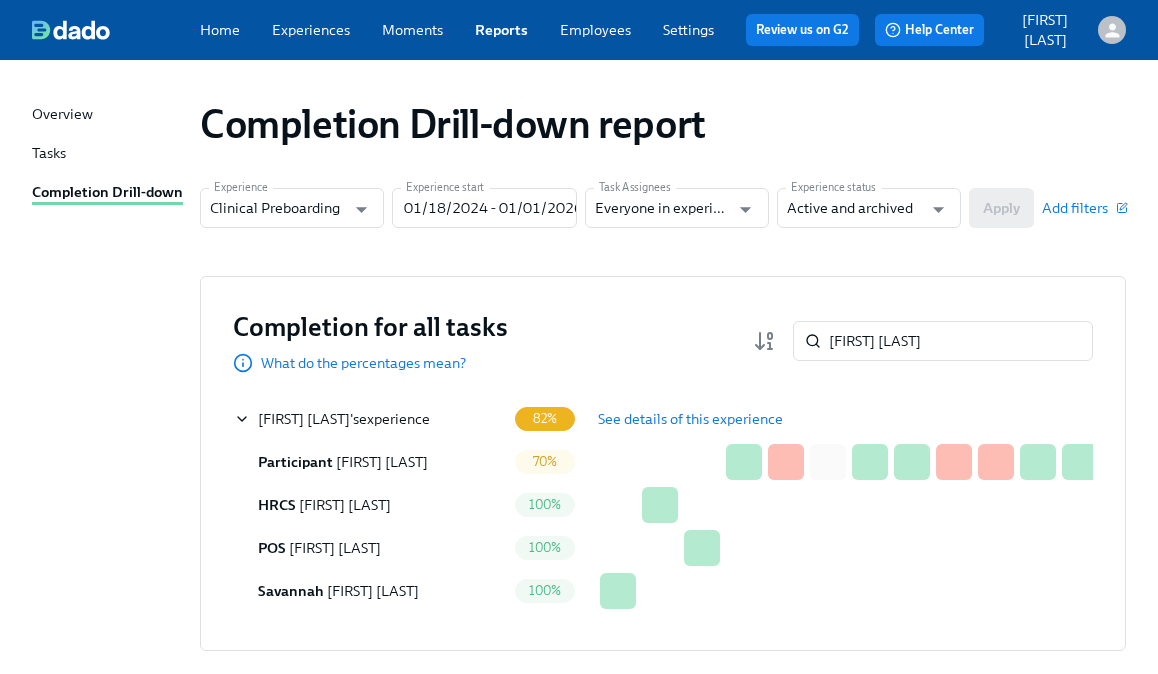 click on "See details of this experience" at bounding box center [690, 419] 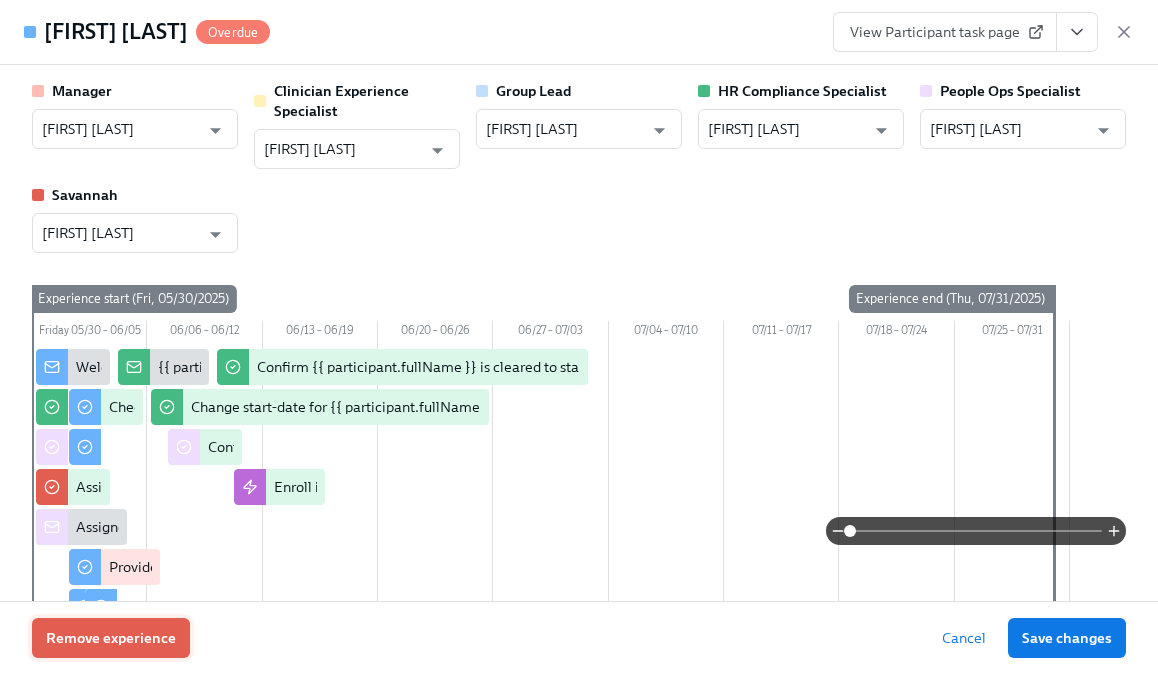 click on "Remove experience" at bounding box center [111, 638] 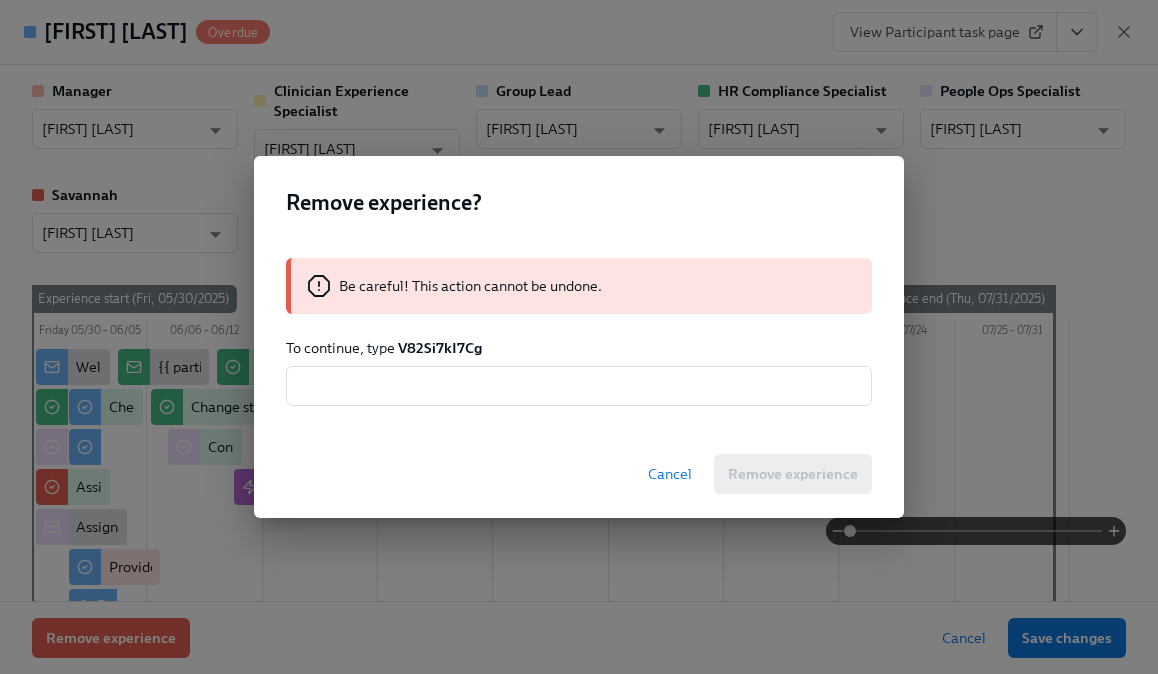 click on "V82Si7kI7Cg" at bounding box center (440, 348) 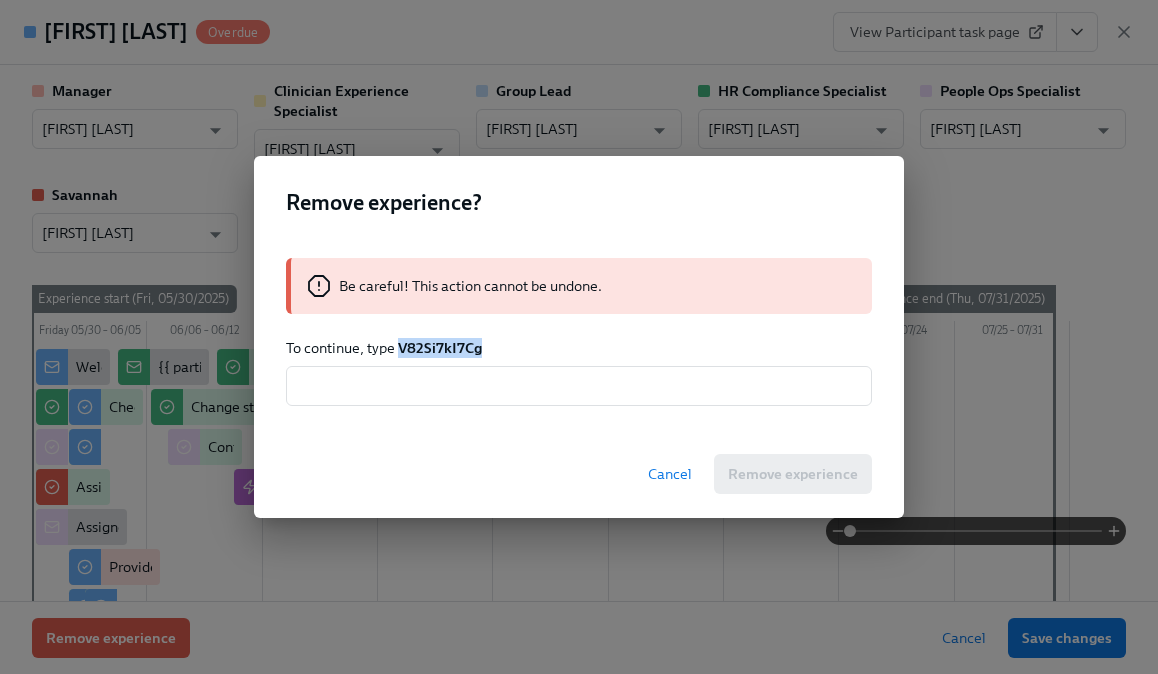 click on "V82Si7kI7Cg" at bounding box center [440, 348] 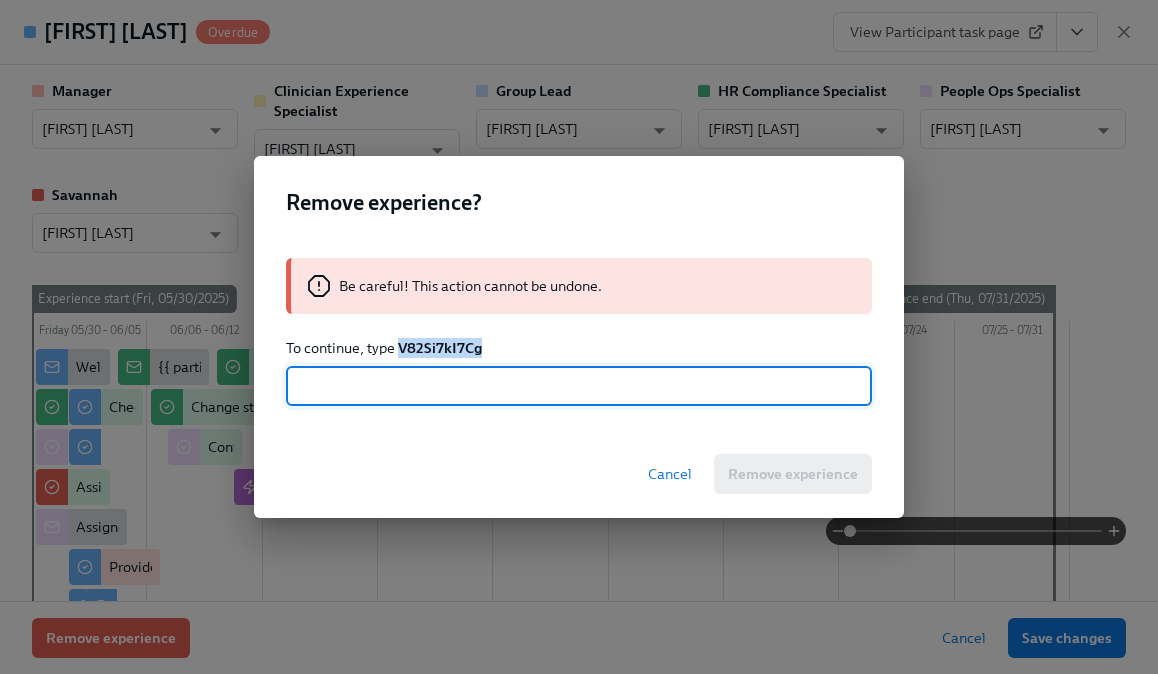click at bounding box center [579, 386] 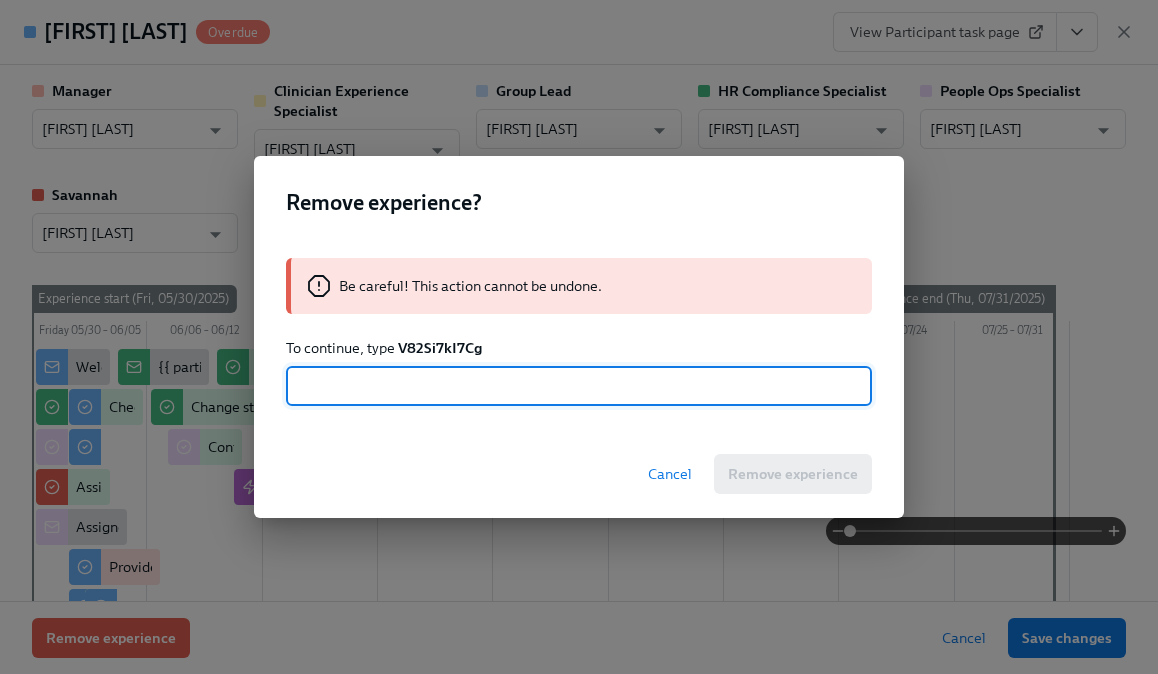 paste on "V82Si7kI7Cg" 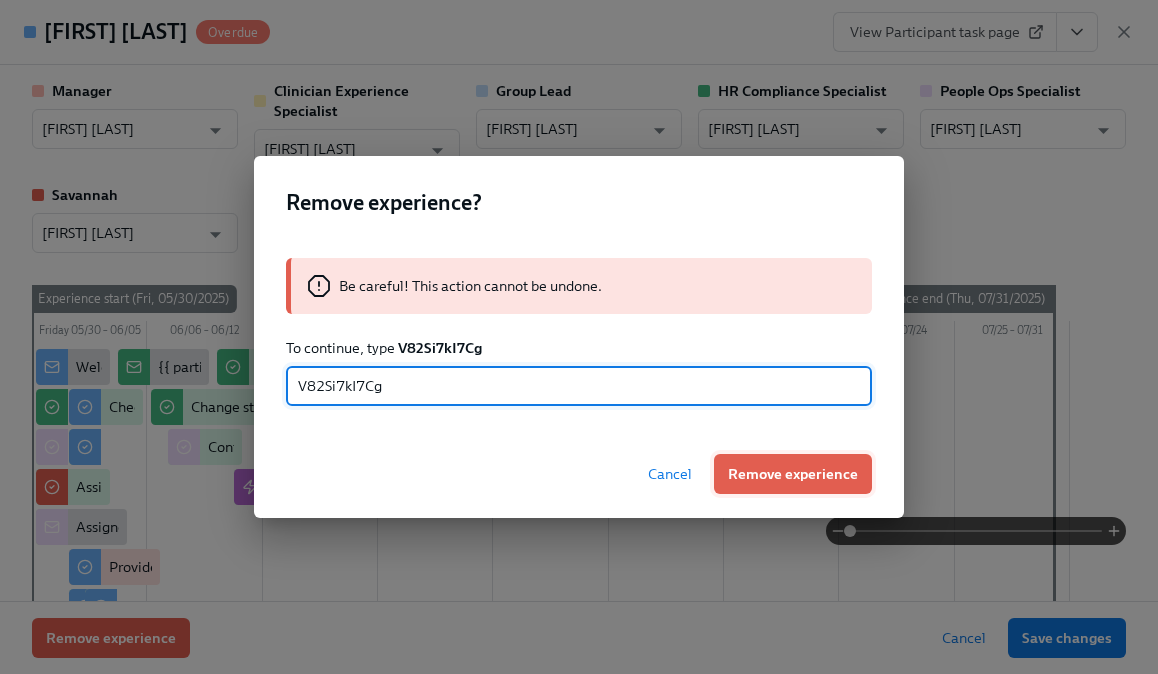 type on "V82Si7kI7Cg" 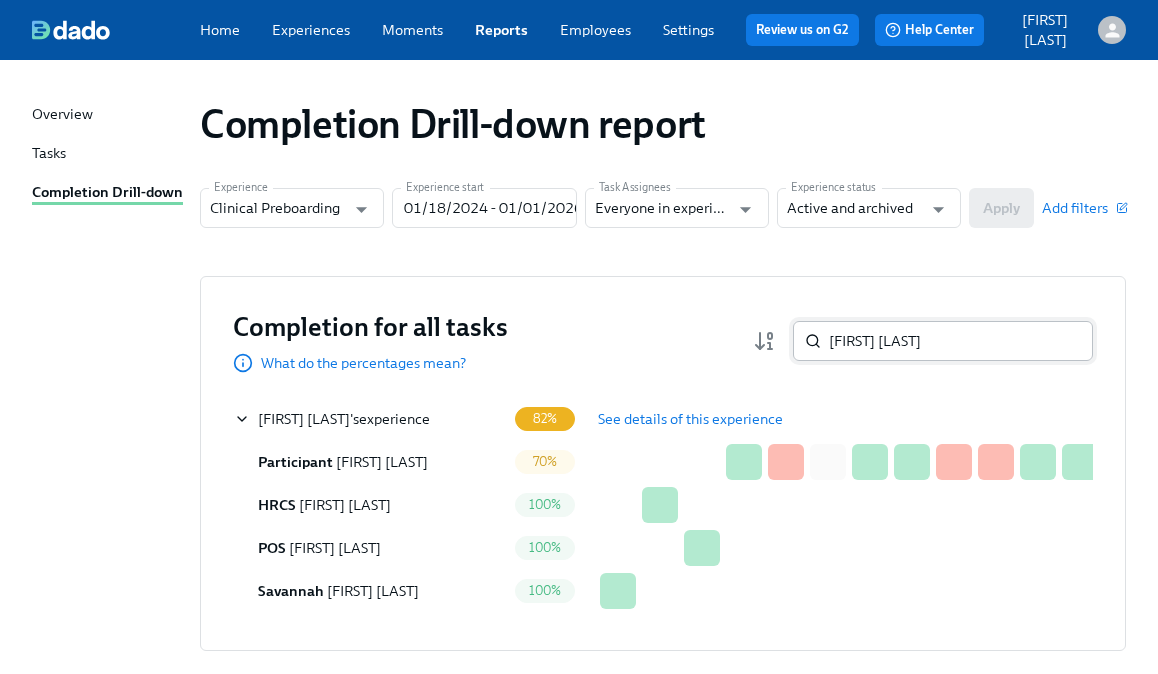 click on "[FIRST] [LAST]" at bounding box center [961, 341] 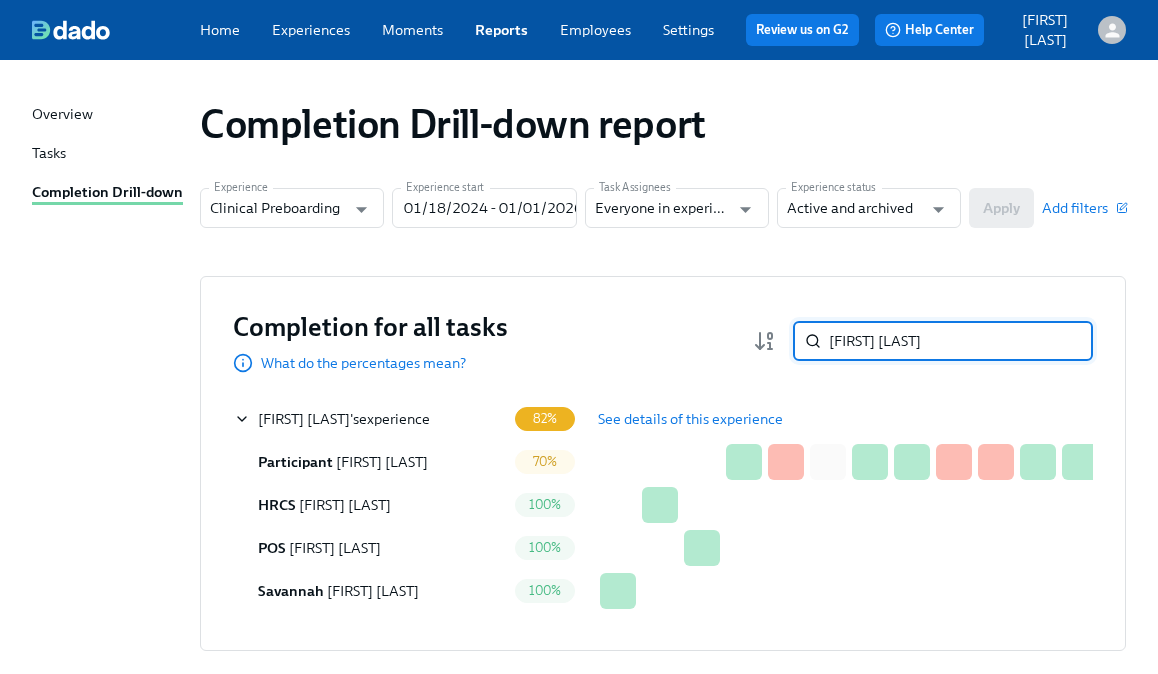 paste on "[FIRST] [LAST]" 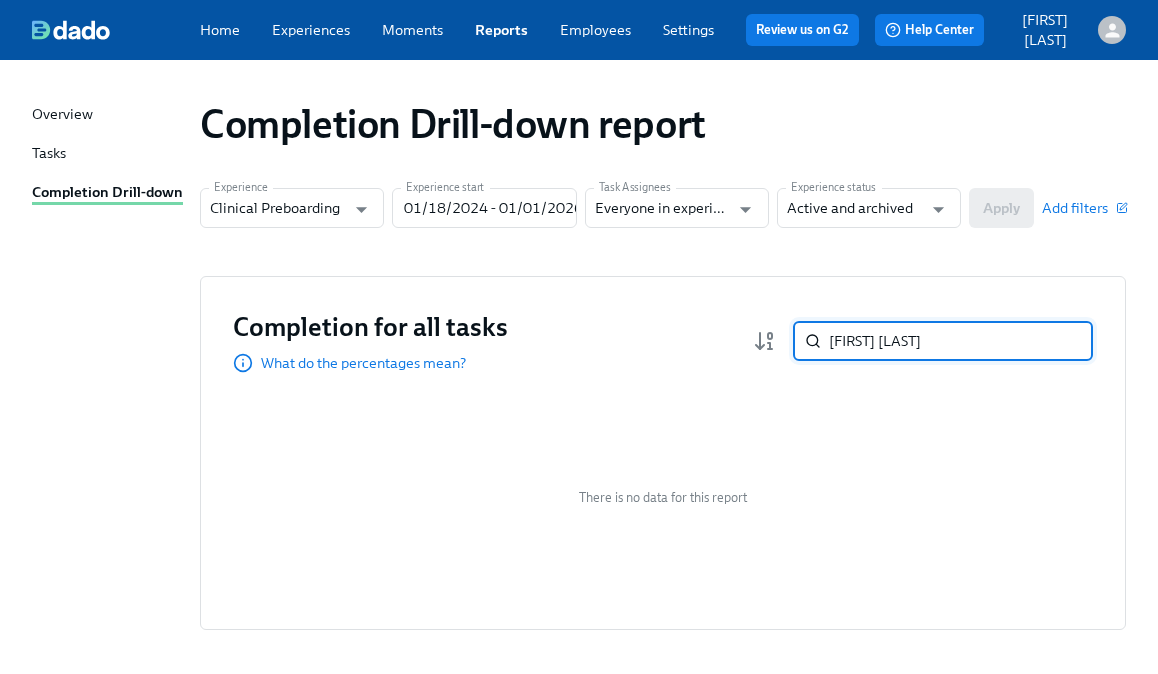 type on "[FIRST] [LAST]" 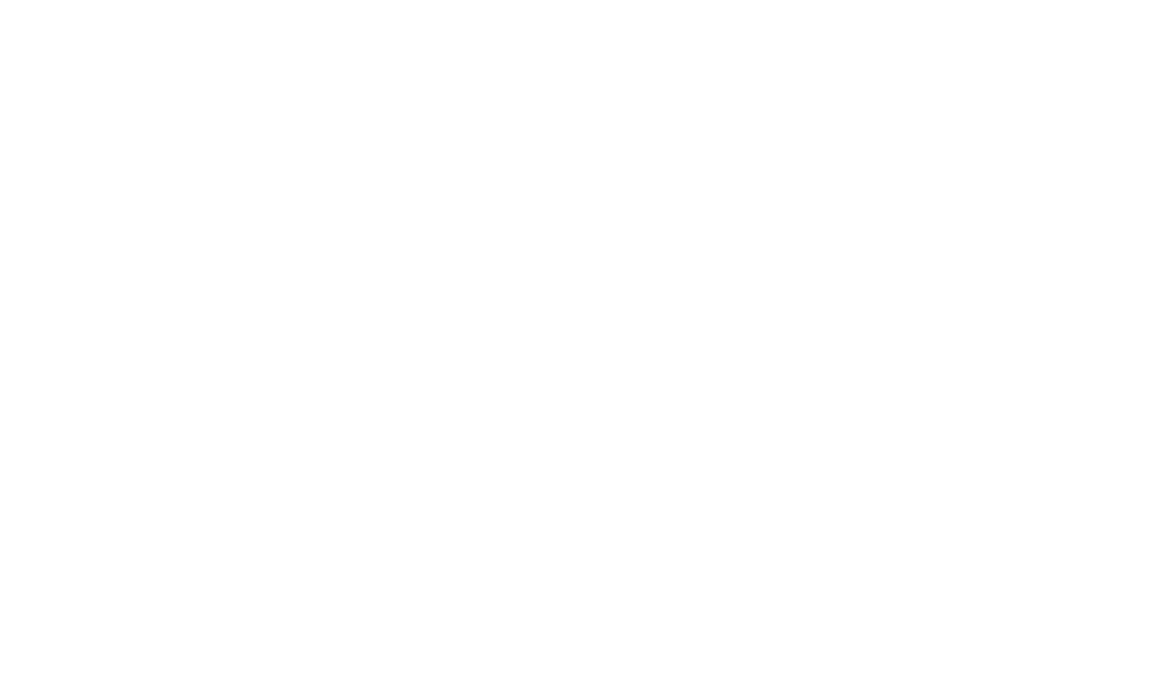 scroll, scrollTop: 0, scrollLeft: 0, axis: both 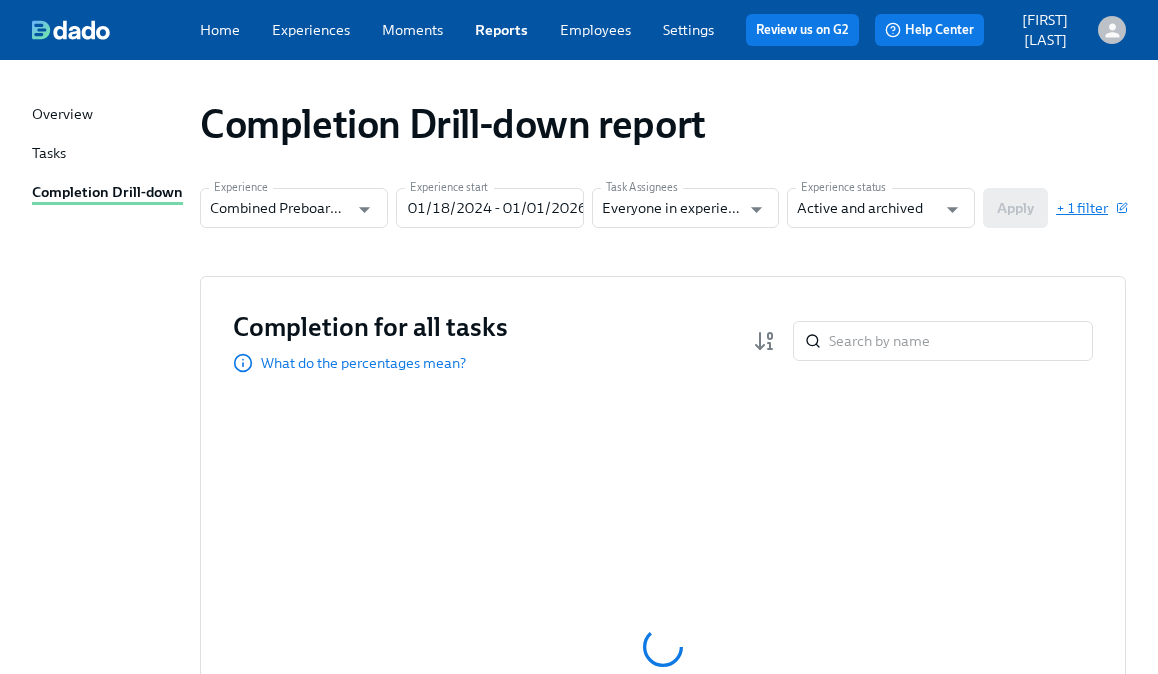 click on "+ 1 filter" at bounding box center [1091, 208] 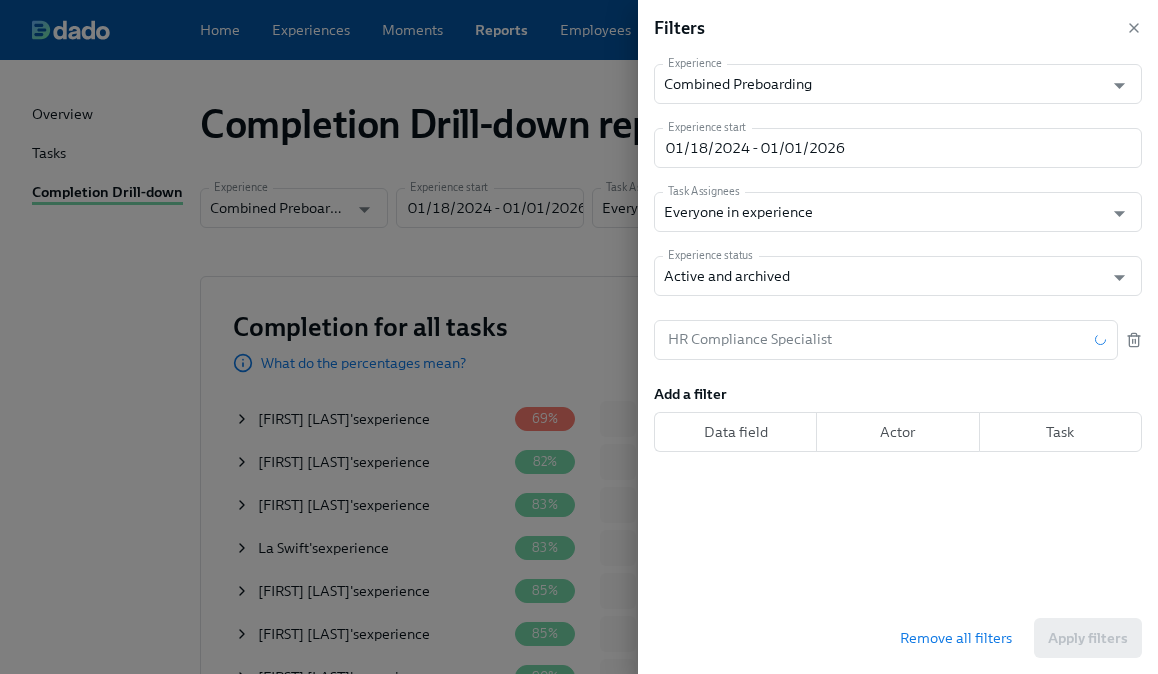 click 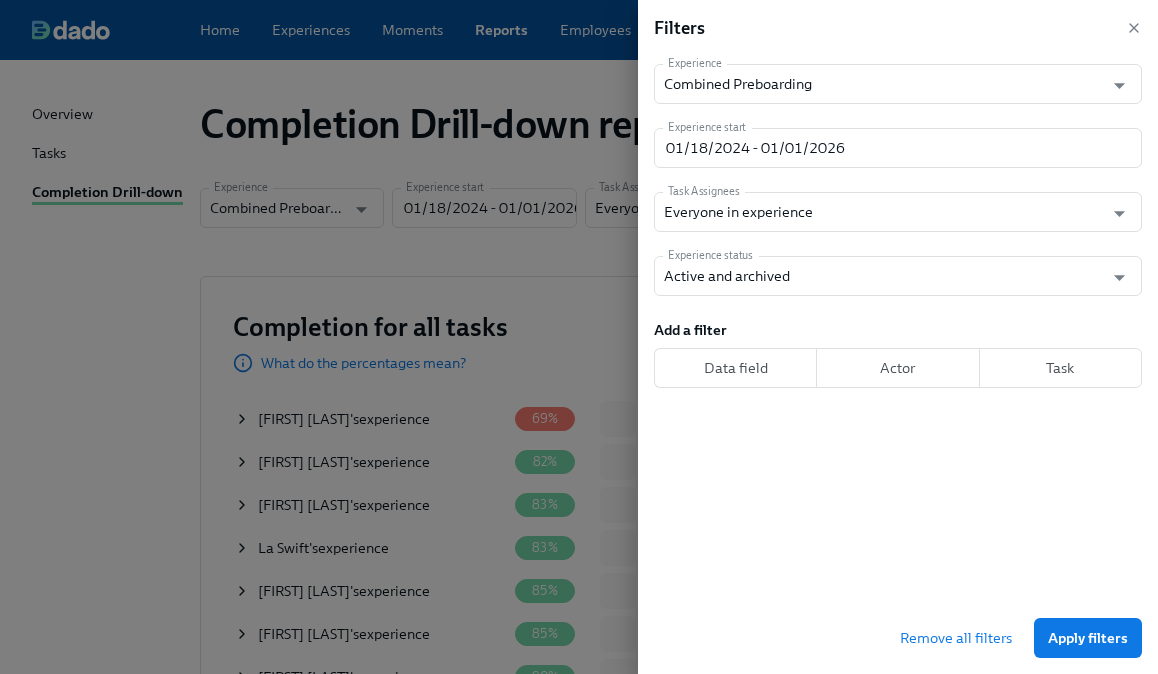 click on "Apply filters" at bounding box center (1088, 638) 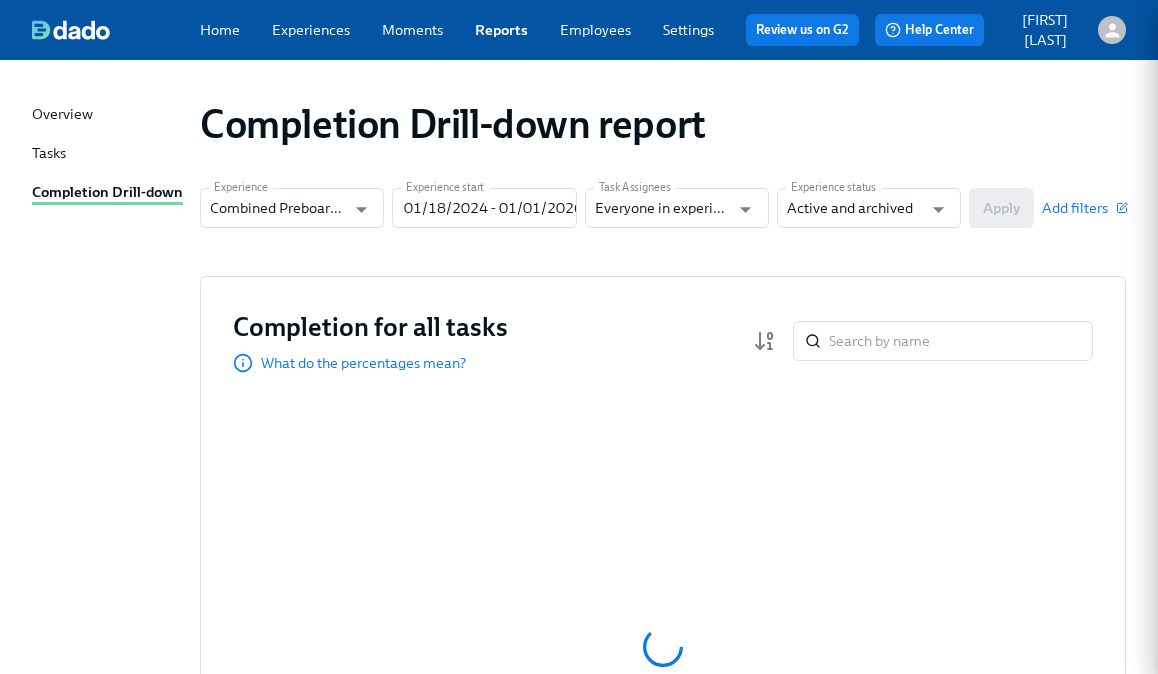 click on "Remove all filters Apply filters" at bounding box center [1418, 638] 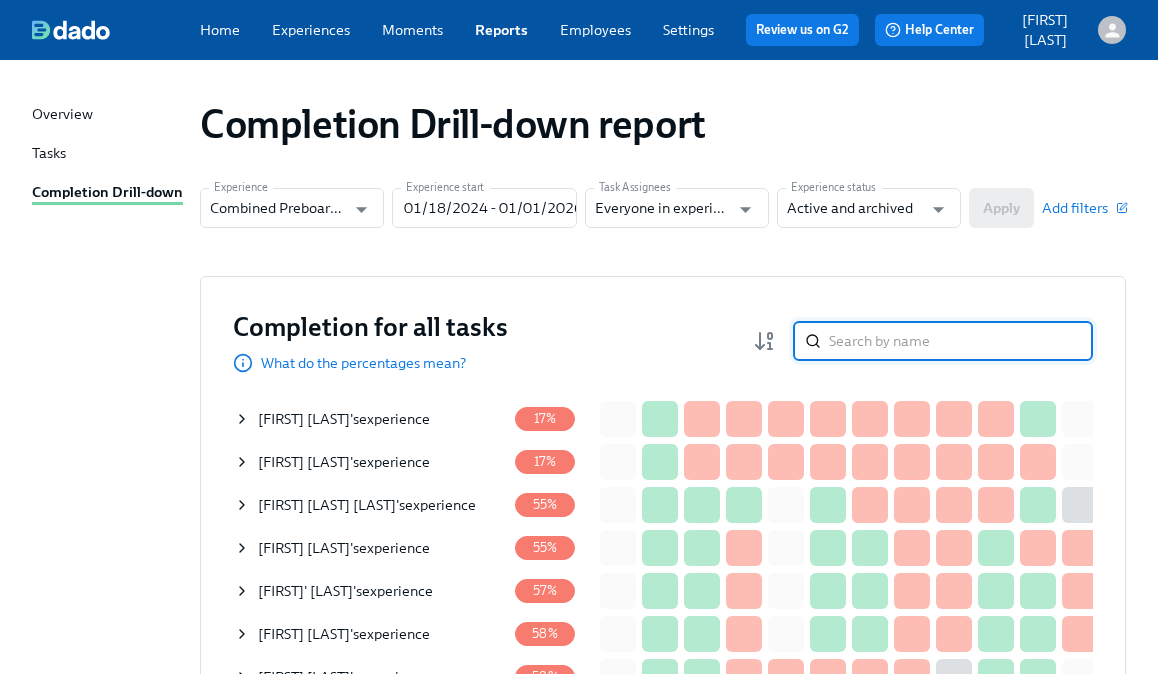 click at bounding box center [961, 341] 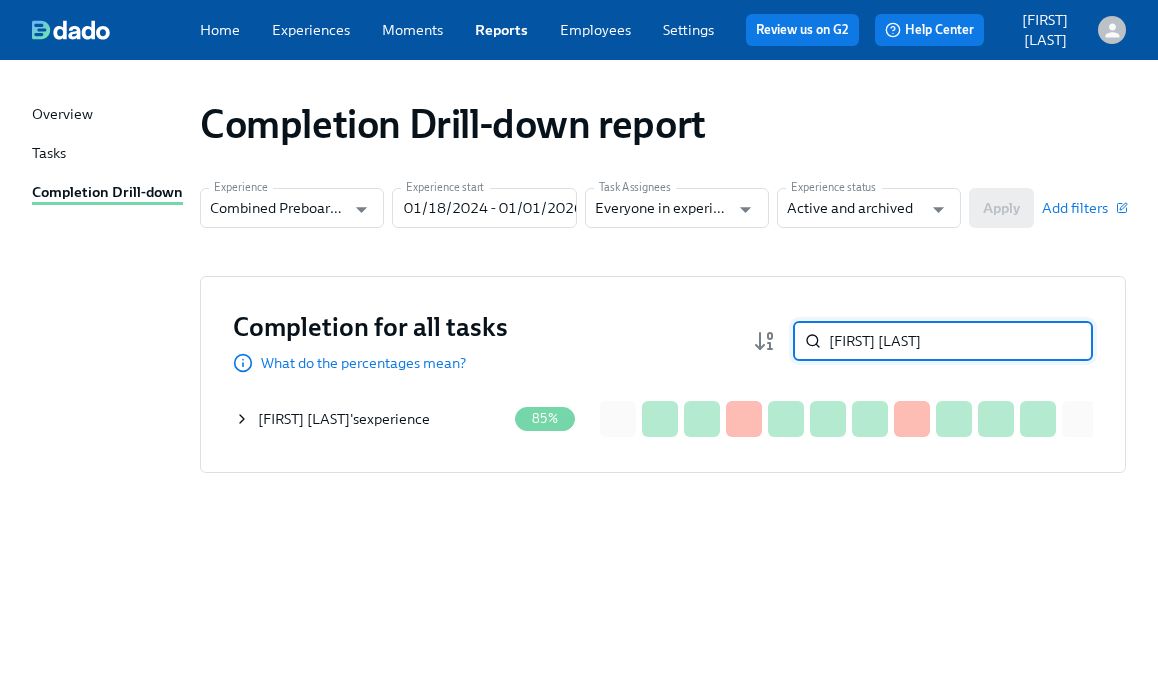 type on "[FIRST] [LAST]" 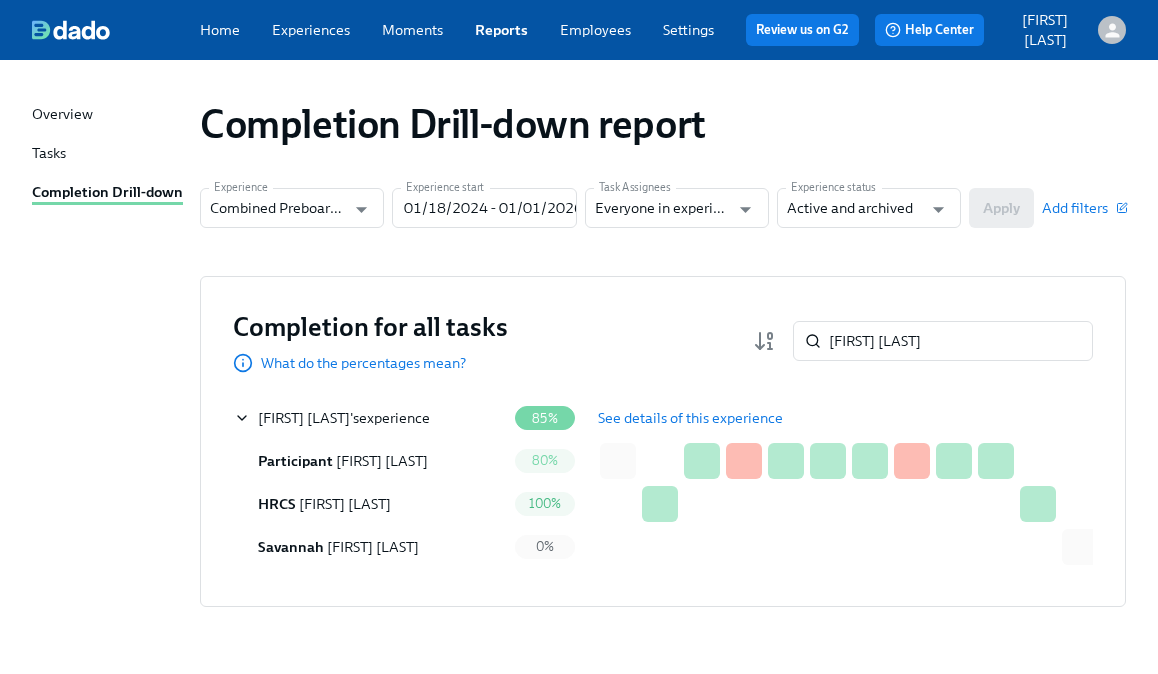 click on "See details of this experience" at bounding box center [690, 418] 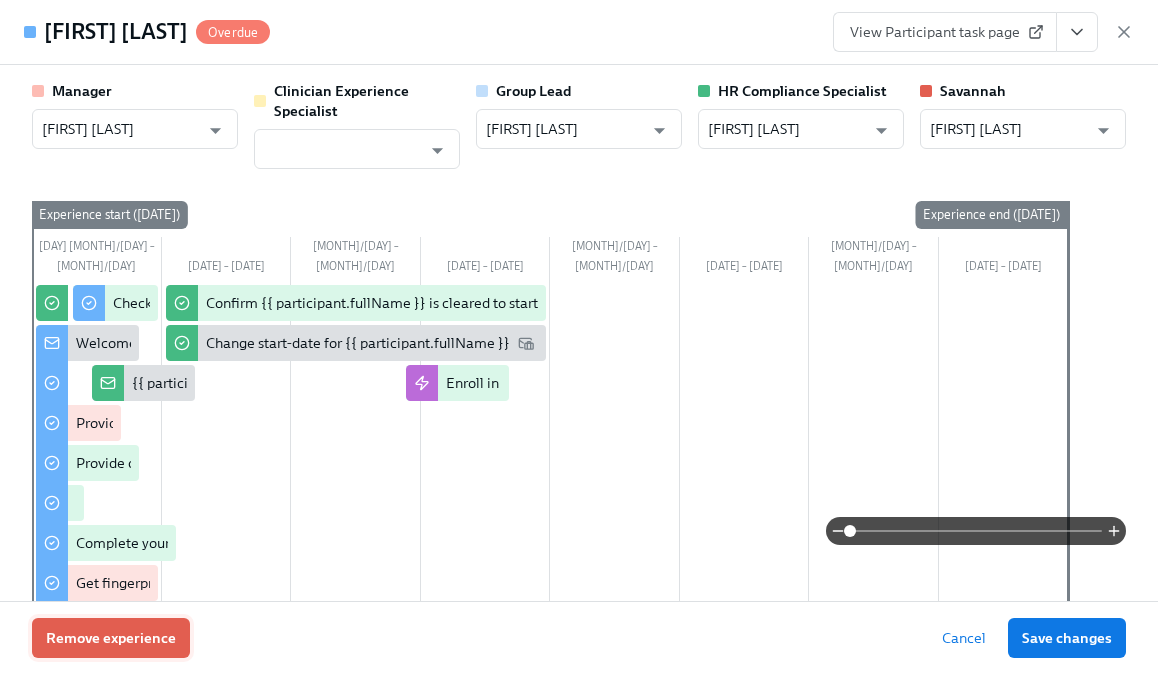 click on "Remove experience" at bounding box center (111, 638) 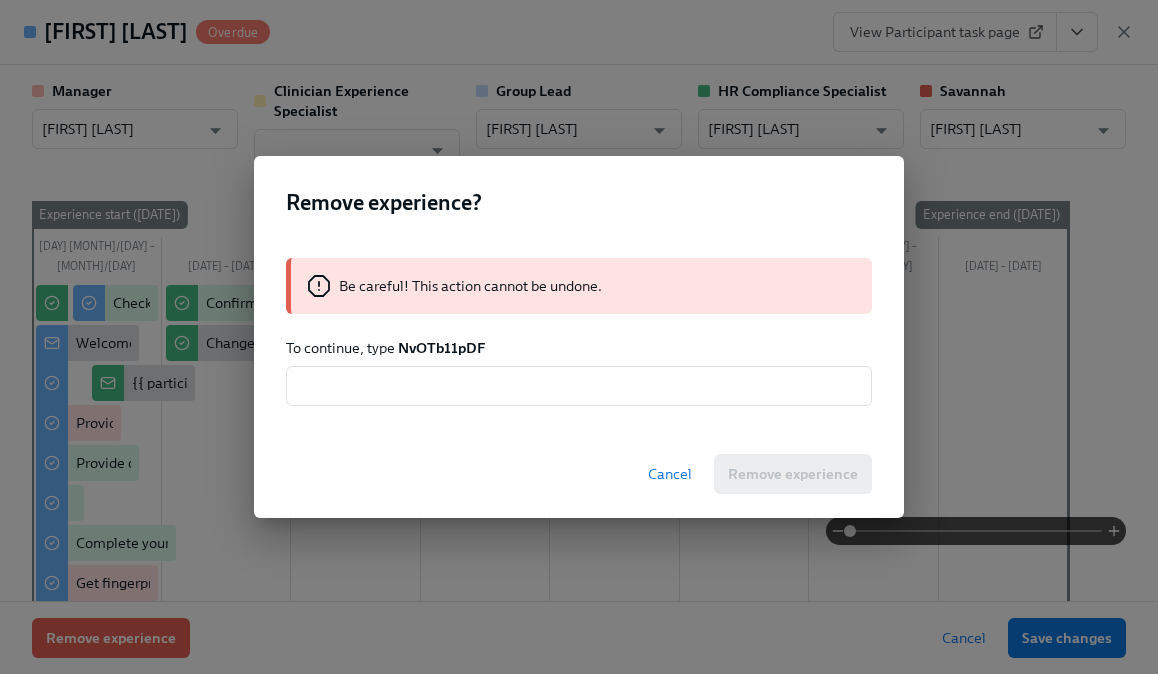 click on "NvOTb11pDF" at bounding box center (441, 348) 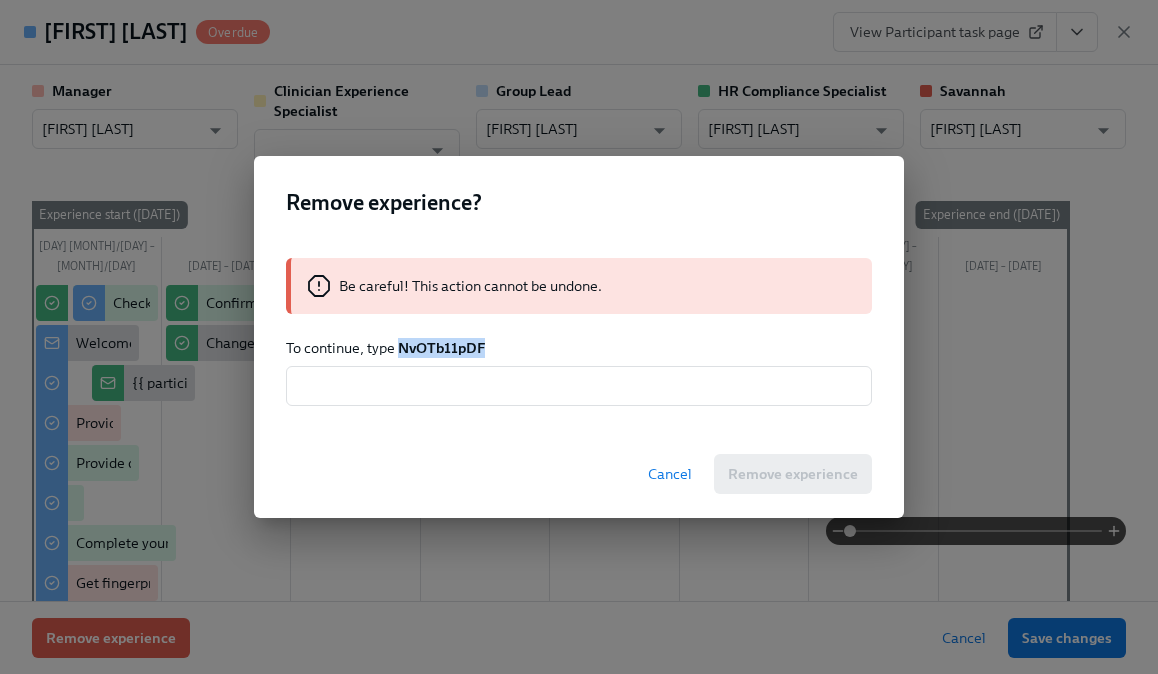 click on "NvOTb11pDF" at bounding box center [441, 348] 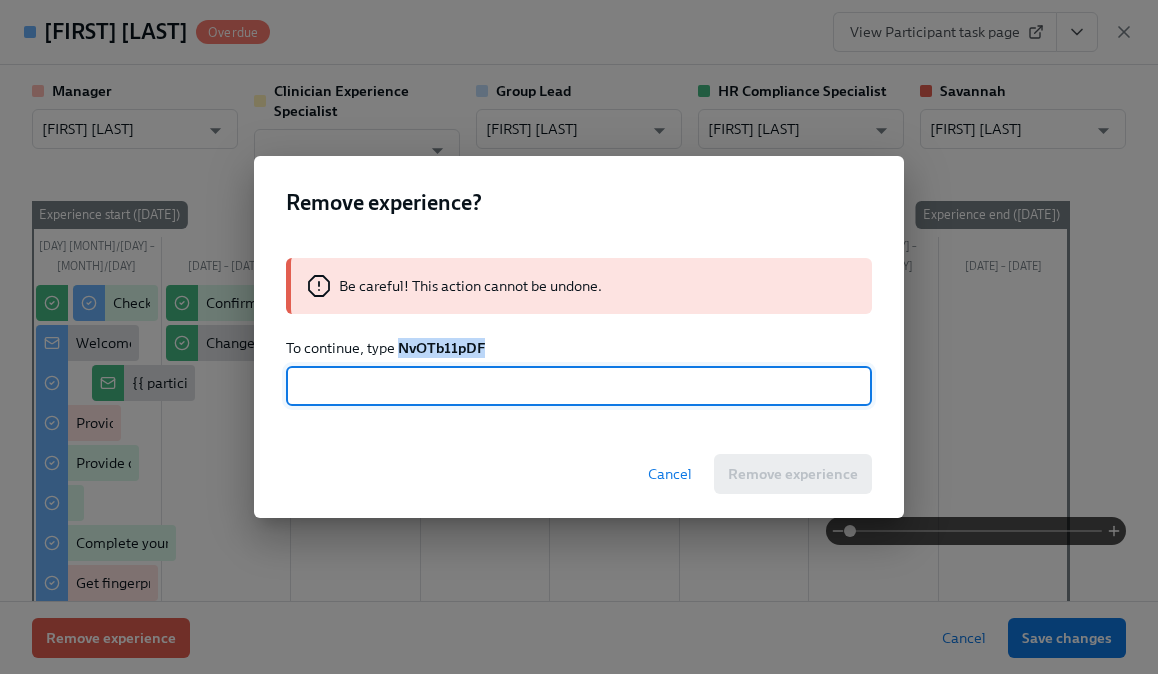 click at bounding box center (579, 386) 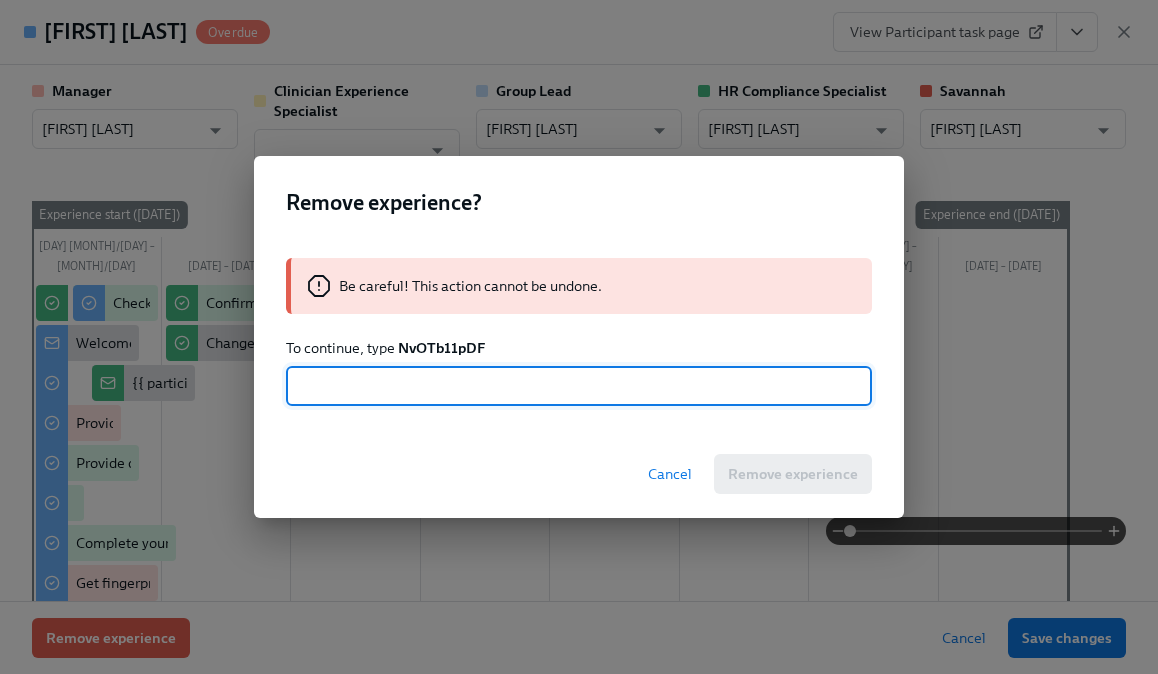 paste on "NvOTb11pDF" 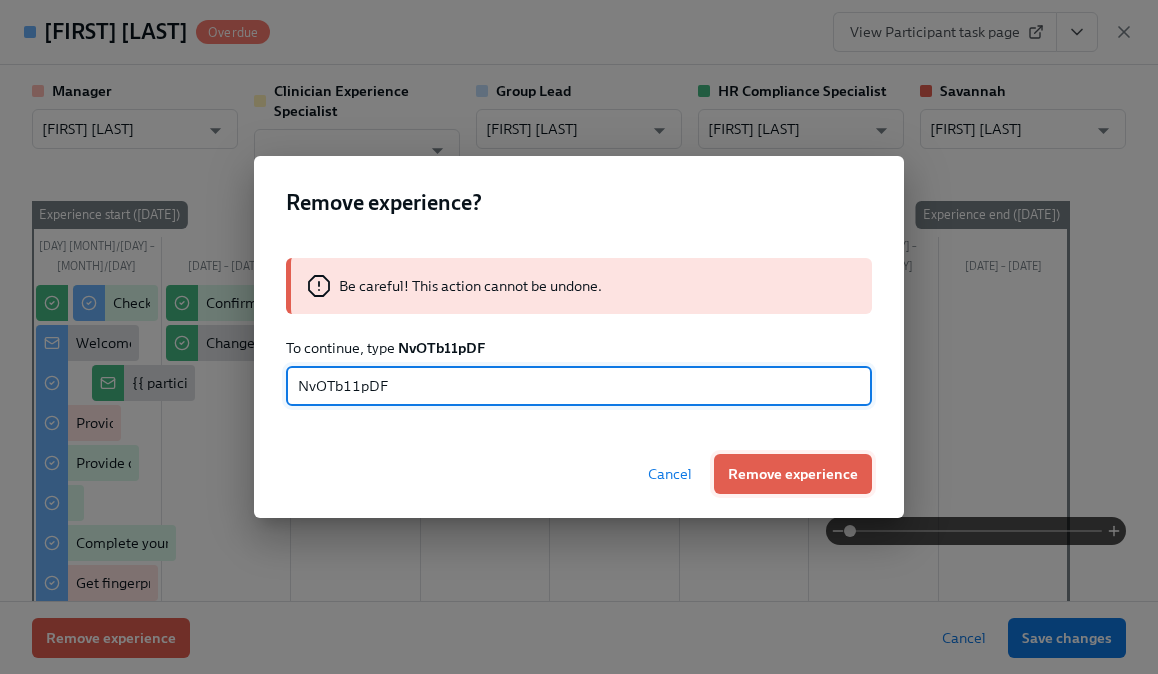 type on "NvOTb11pDF" 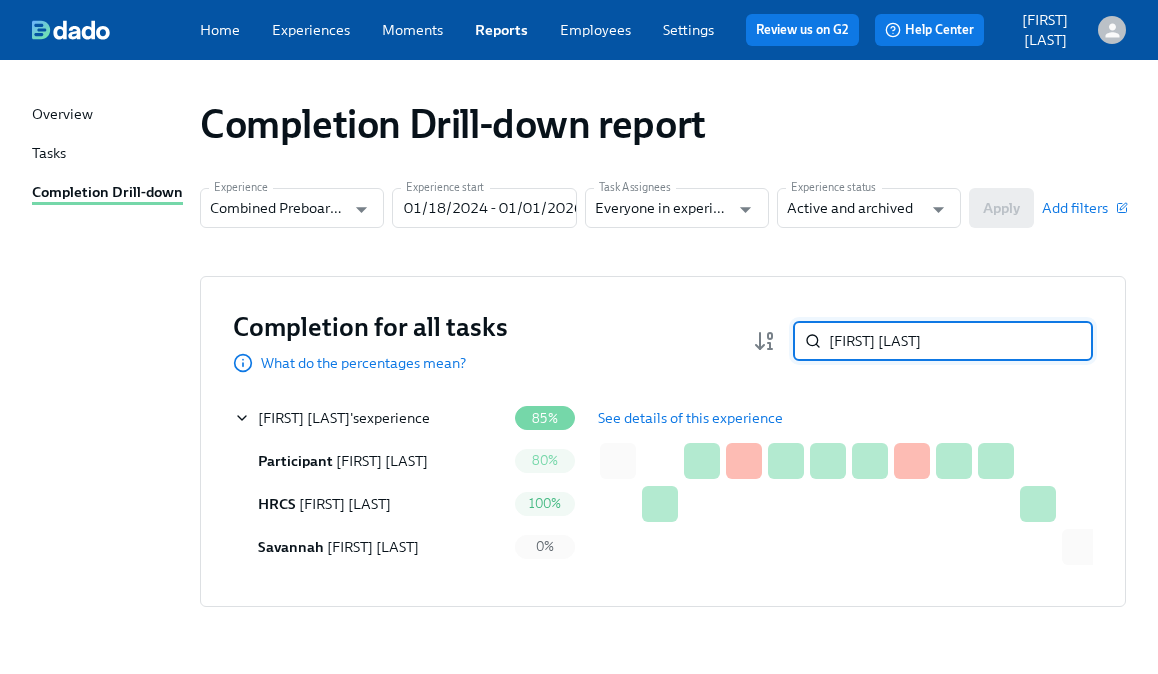 click on "[FIRST] [LAST]" at bounding box center [961, 341] 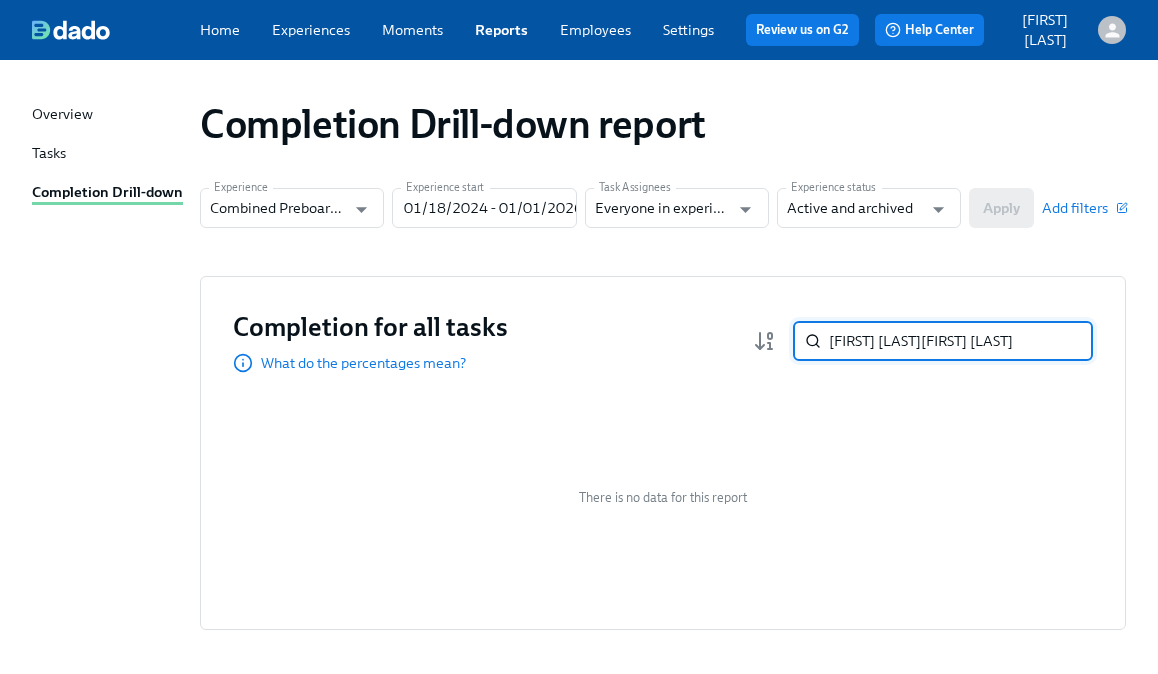 type on "[FIRST] [LAST]" 